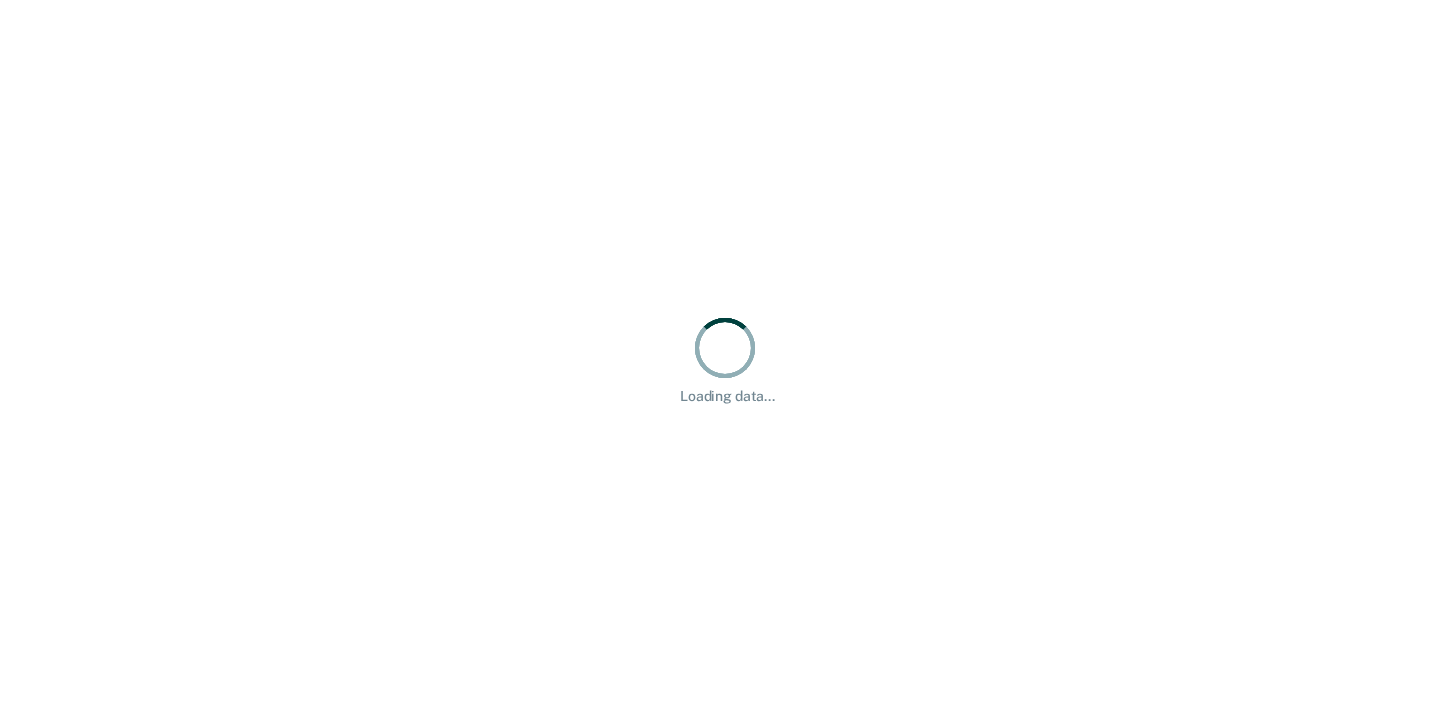 scroll, scrollTop: 0, scrollLeft: 0, axis: both 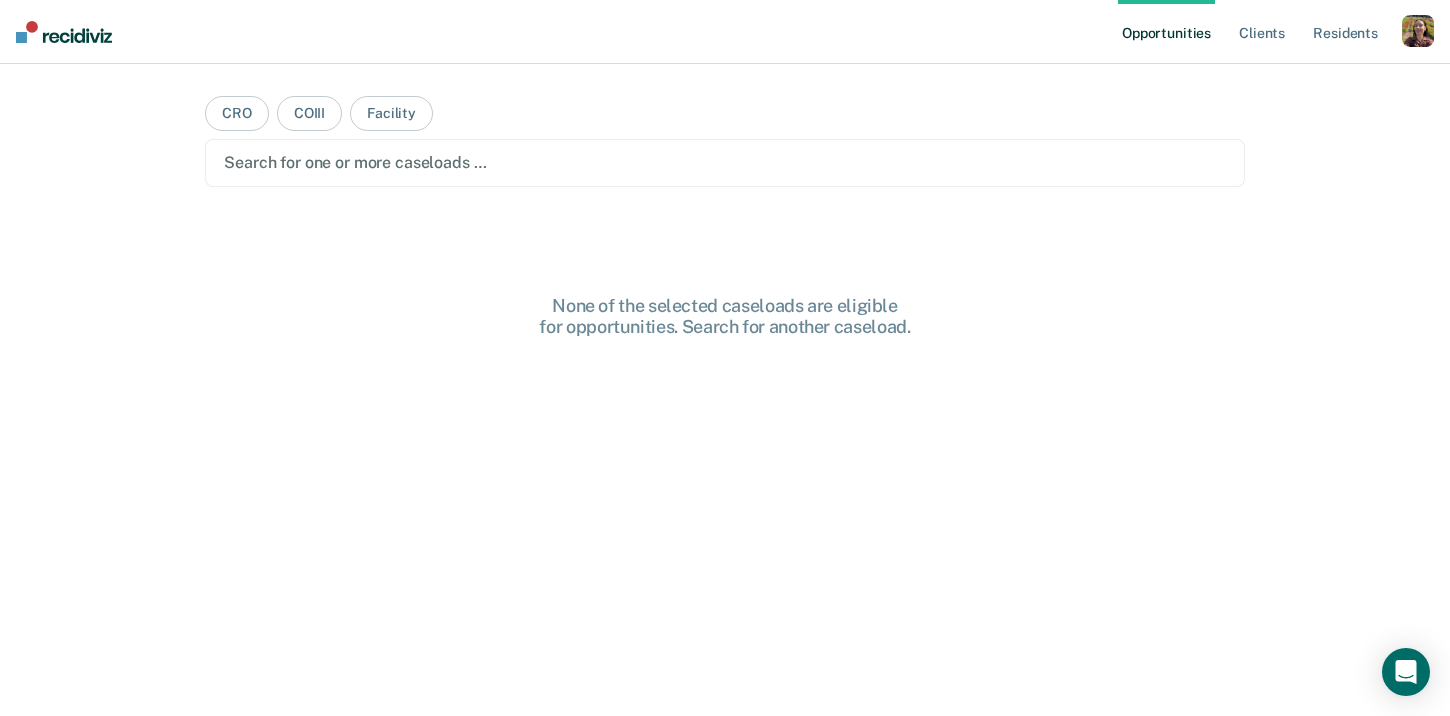 click at bounding box center [1418, 31] 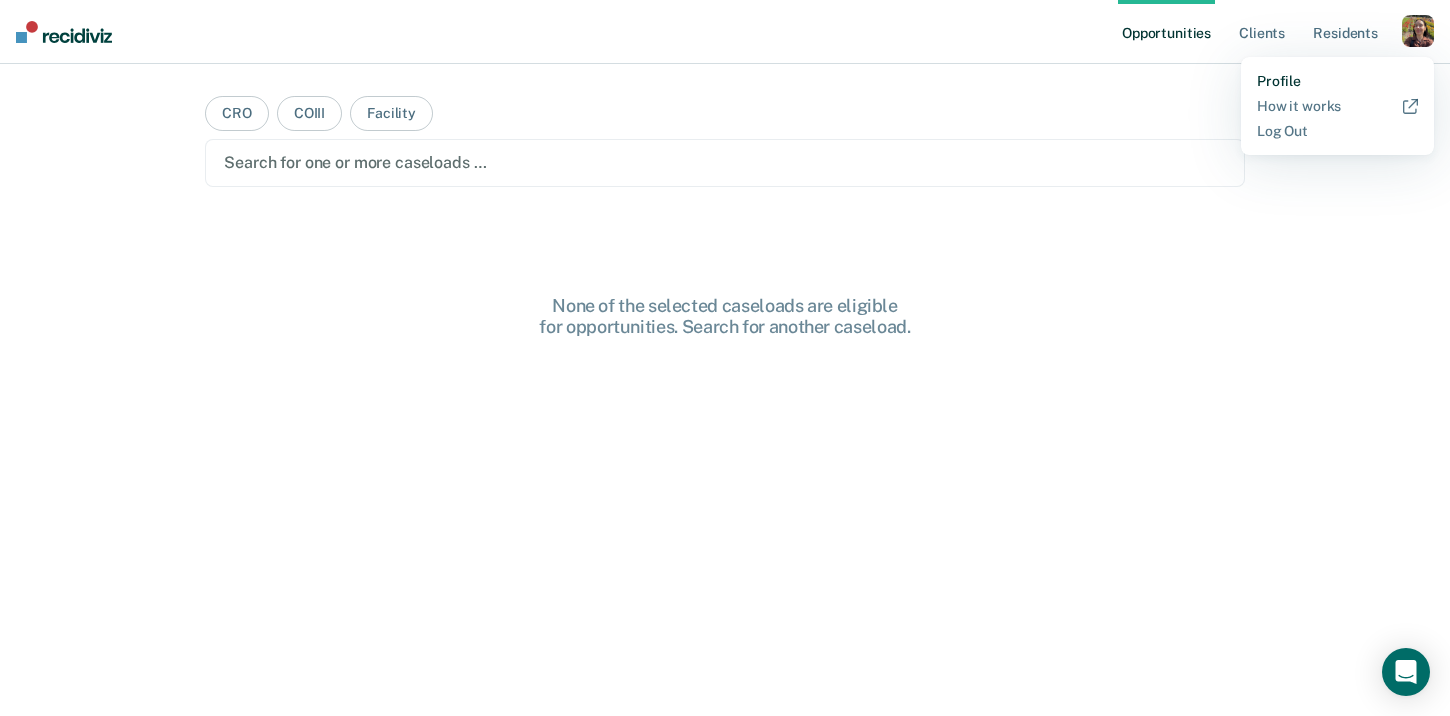click on "Profile" at bounding box center [1337, 81] 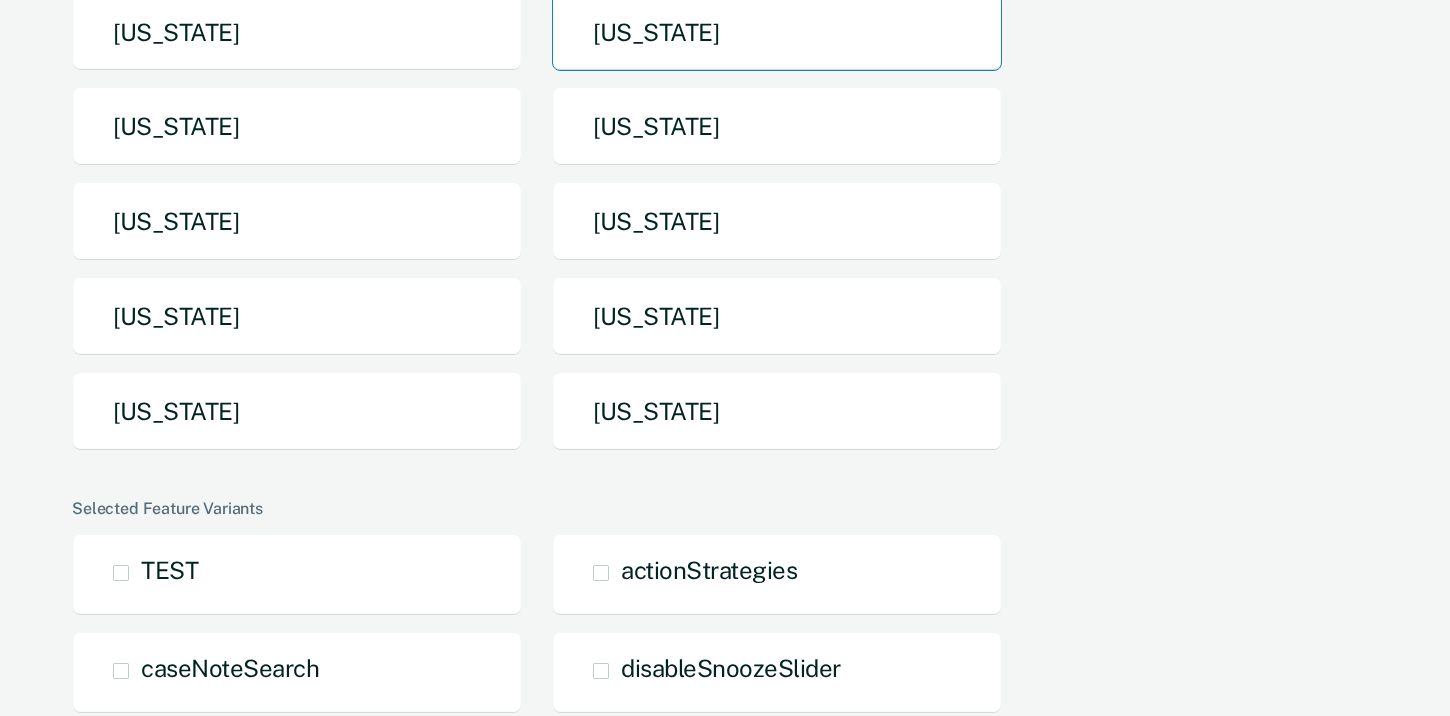 scroll, scrollTop: 416, scrollLeft: 0, axis: vertical 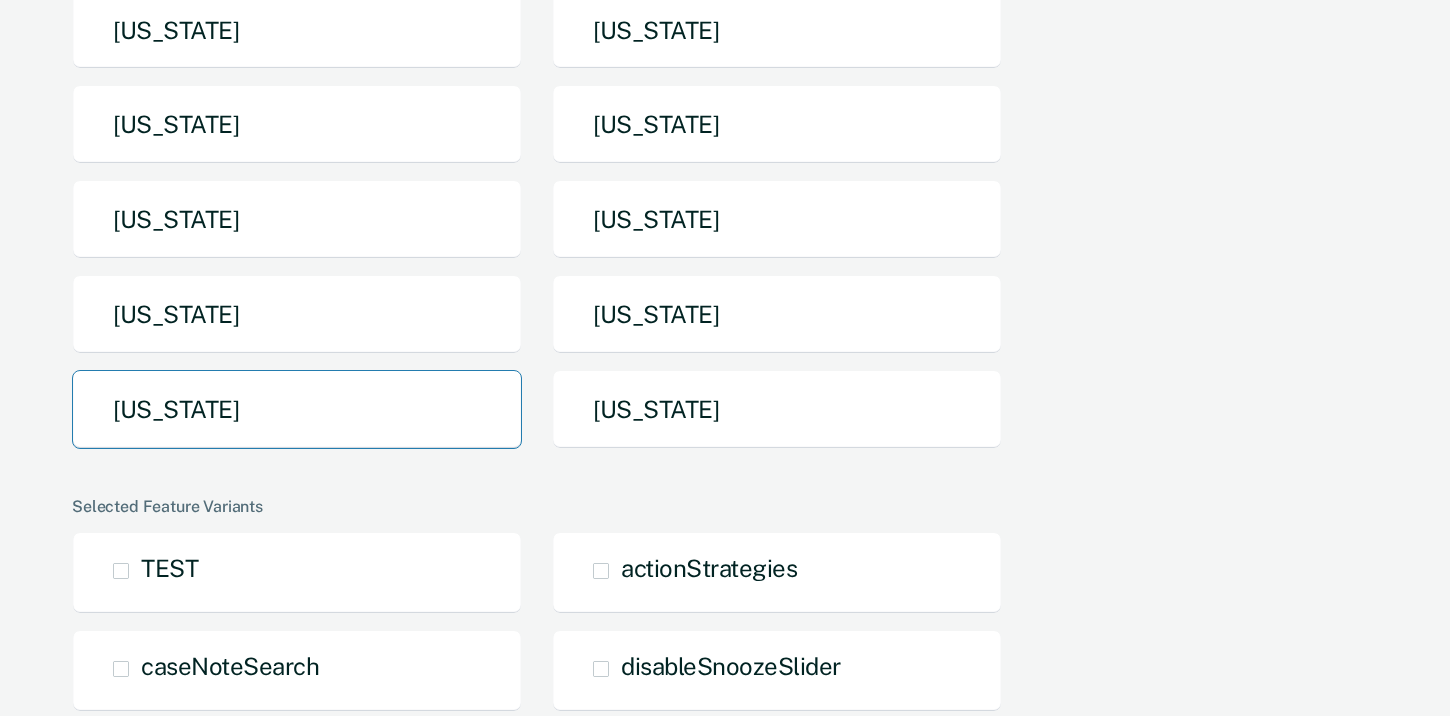 click on "Texas" at bounding box center [297, 409] 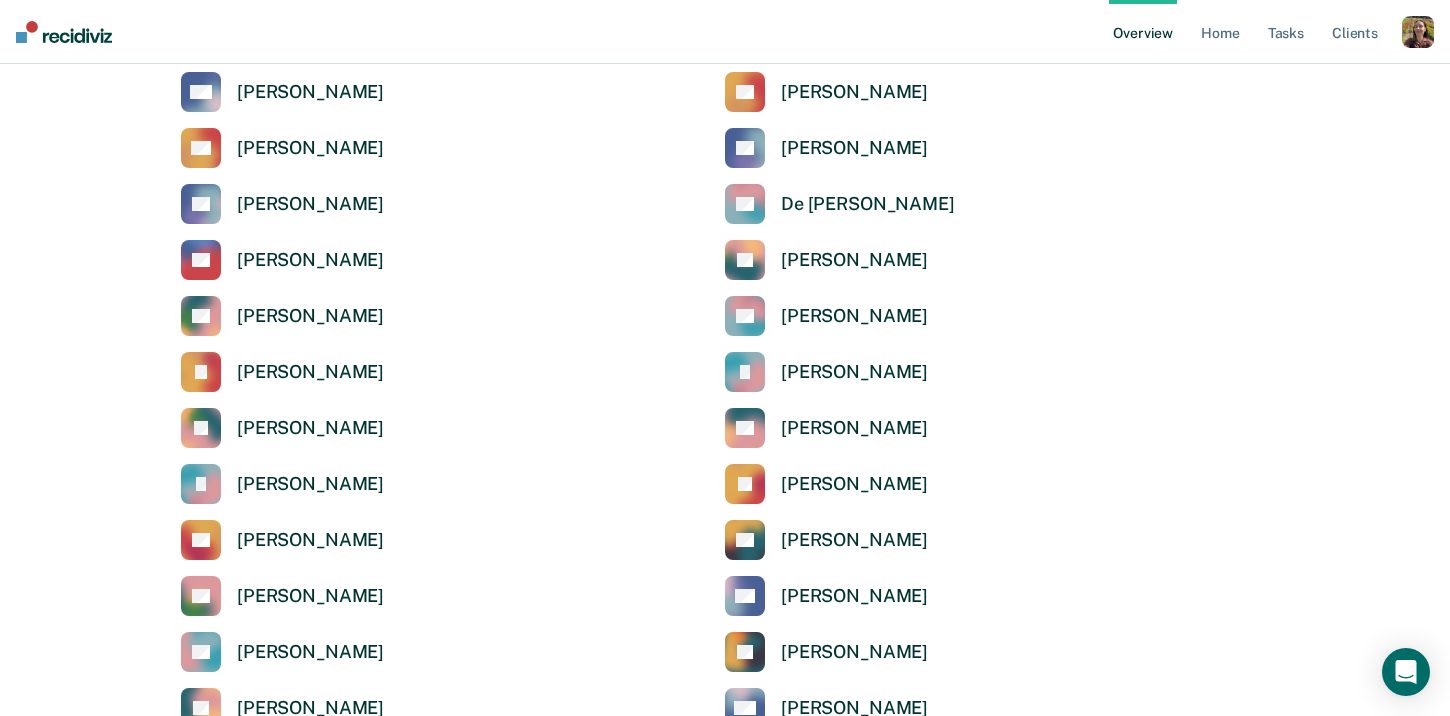 scroll, scrollTop: 2735, scrollLeft: 0, axis: vertical 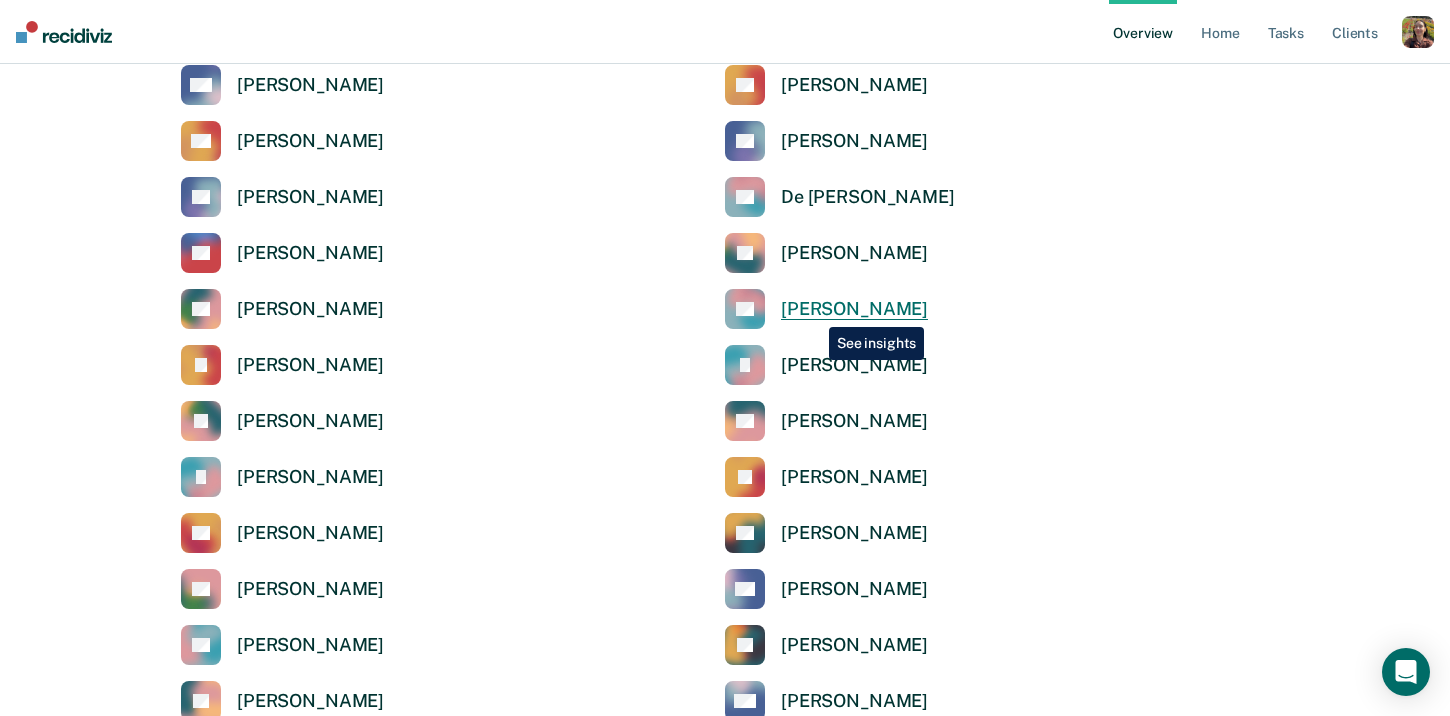 click on "[PERSON_NAME]" at bounding box center [854, 309] 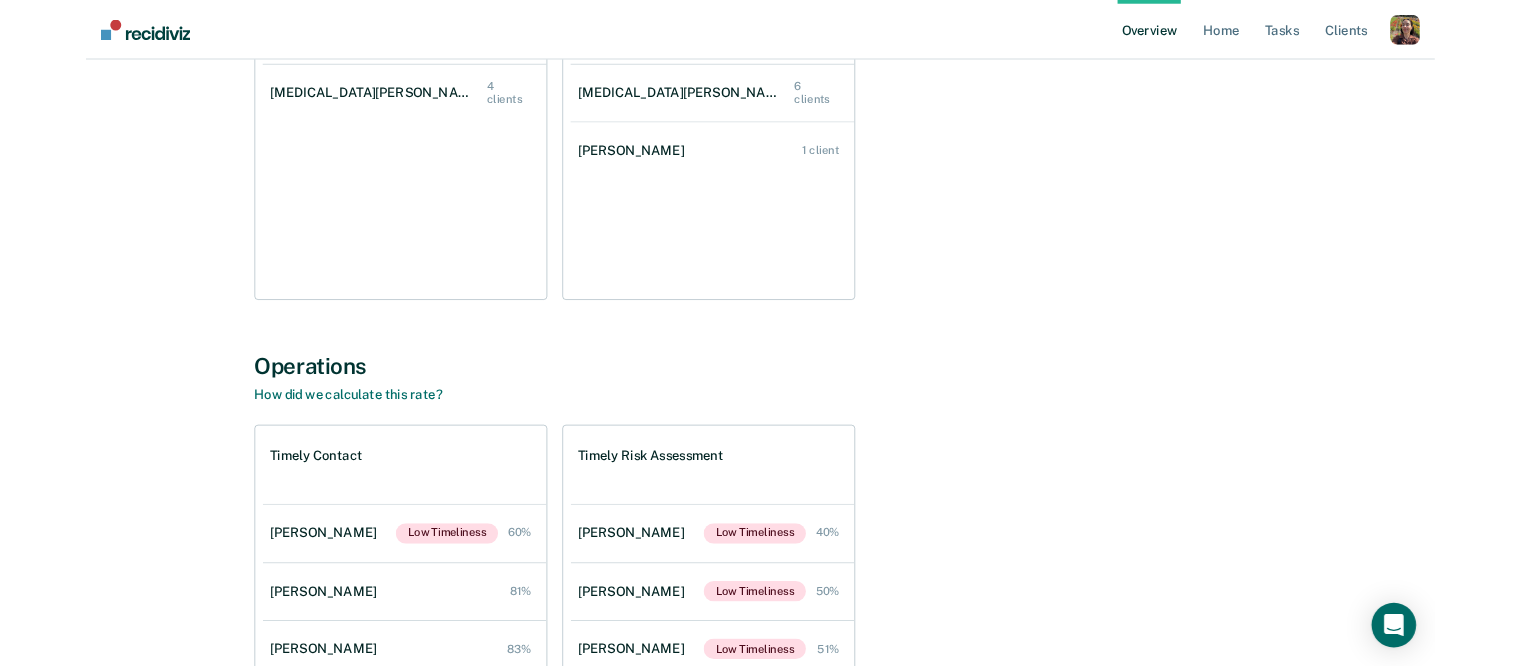 scroll, scrollTop: 0, scrollLeft: 0, axis: both 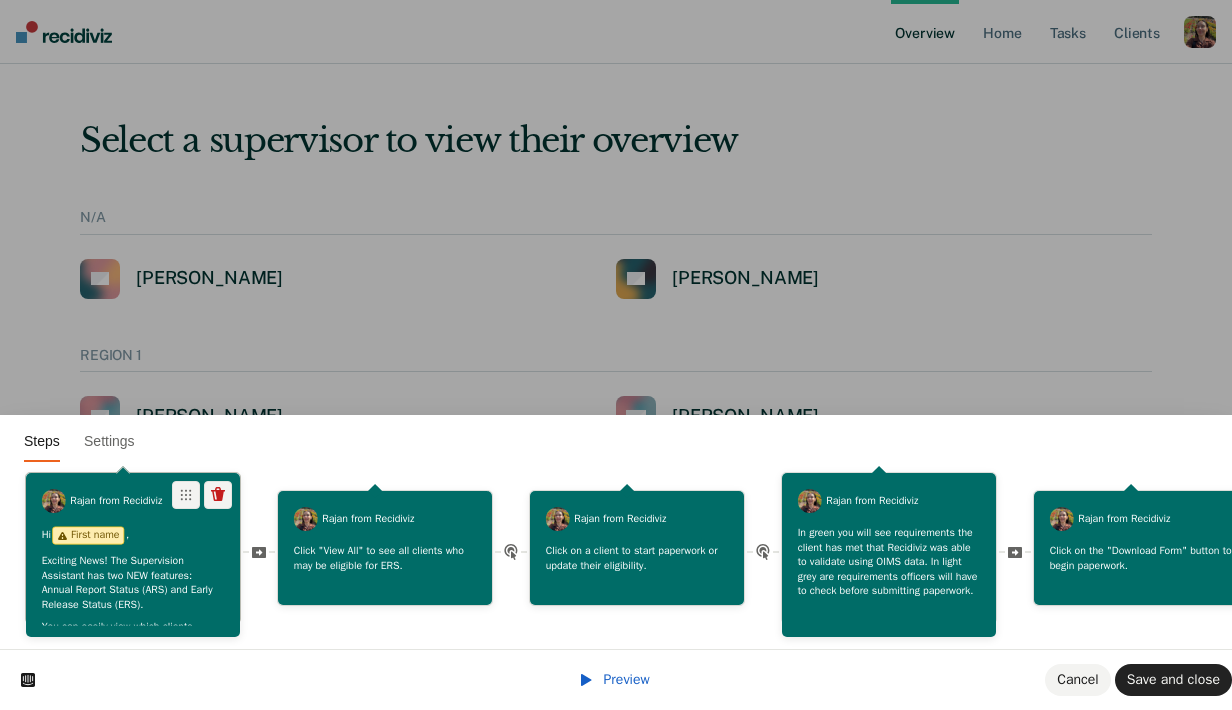 click on "Hi  First name , Exciting News! The Supervision Assistant has two NEW features: Annual Report Status (ARS) and Early Release Status (ERS). You can easily view which clients across your caseload are eligible for ARS or ERS—all in one place. And you can fill out forms directly from the tool! Let's explore together." at bounding box center [133, 613] 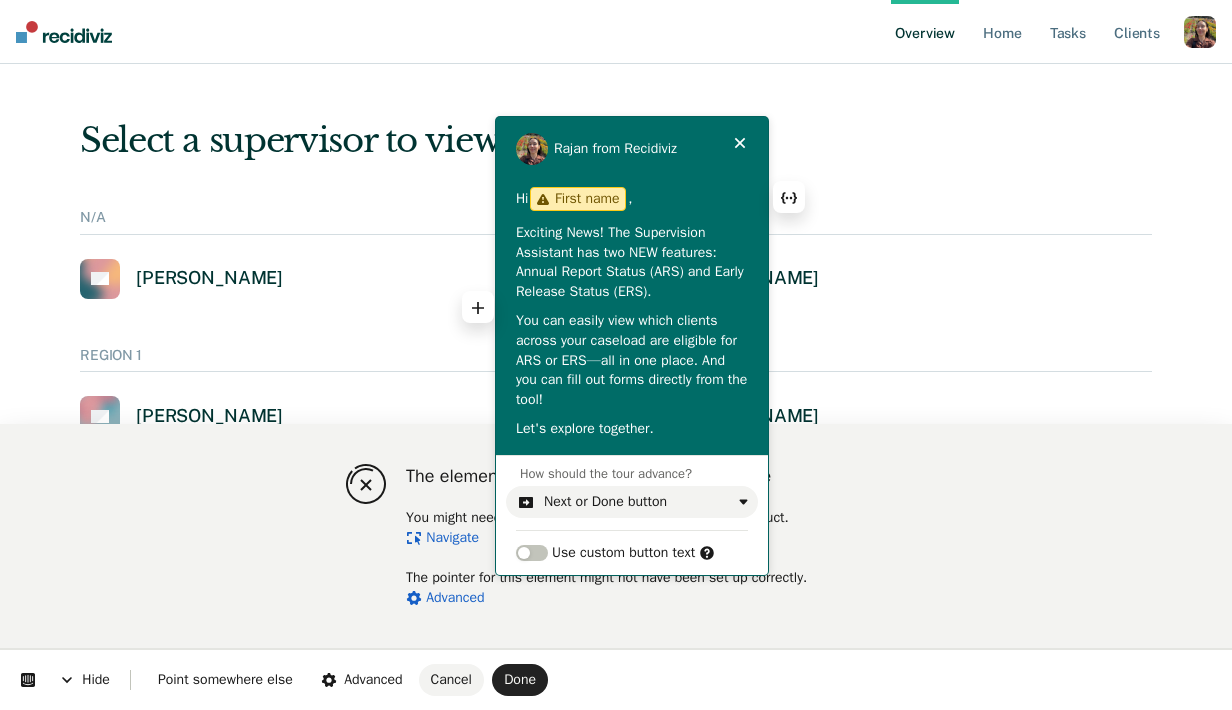 click on "Exciting News! The Supervision Assistant has two NEW features: Annual Report Status (ARS) and Early Release Status (ERS)." at bounding box center (632, 262) 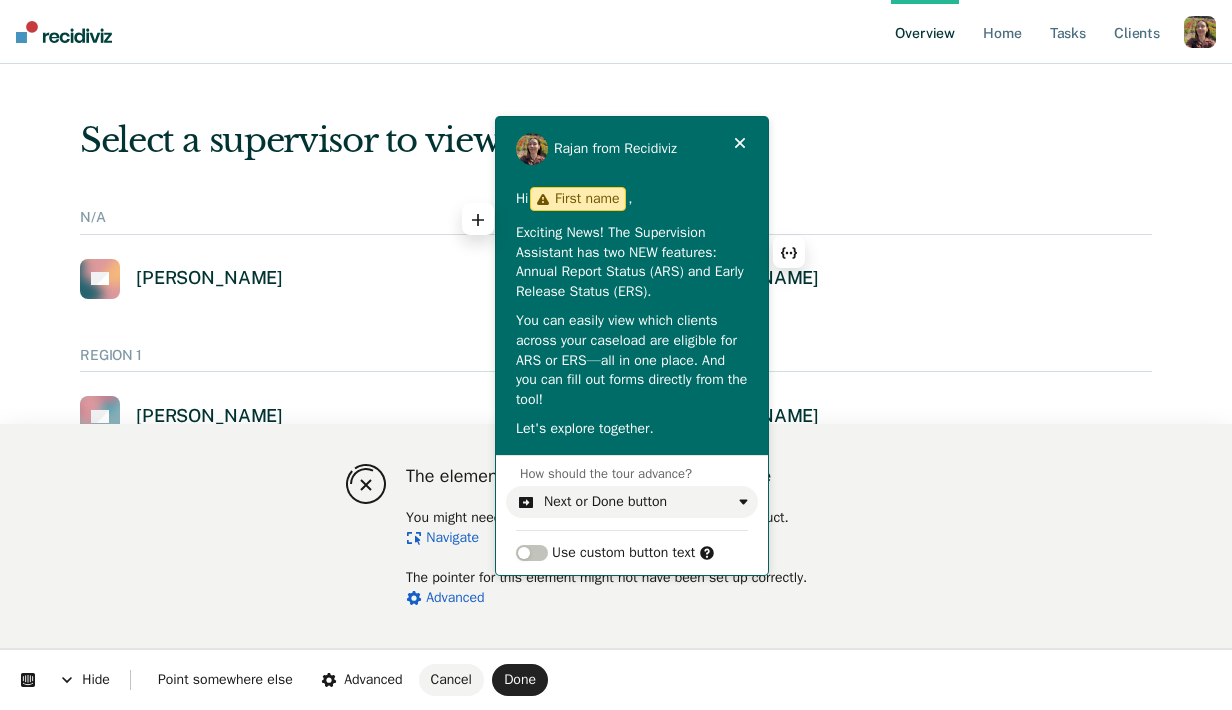 click on "Exciting News! The Supervision Assistant has two NEW features: Annual Report Status (ARS) and Early Release Status (ERS)." at bounding box center [632, 262] 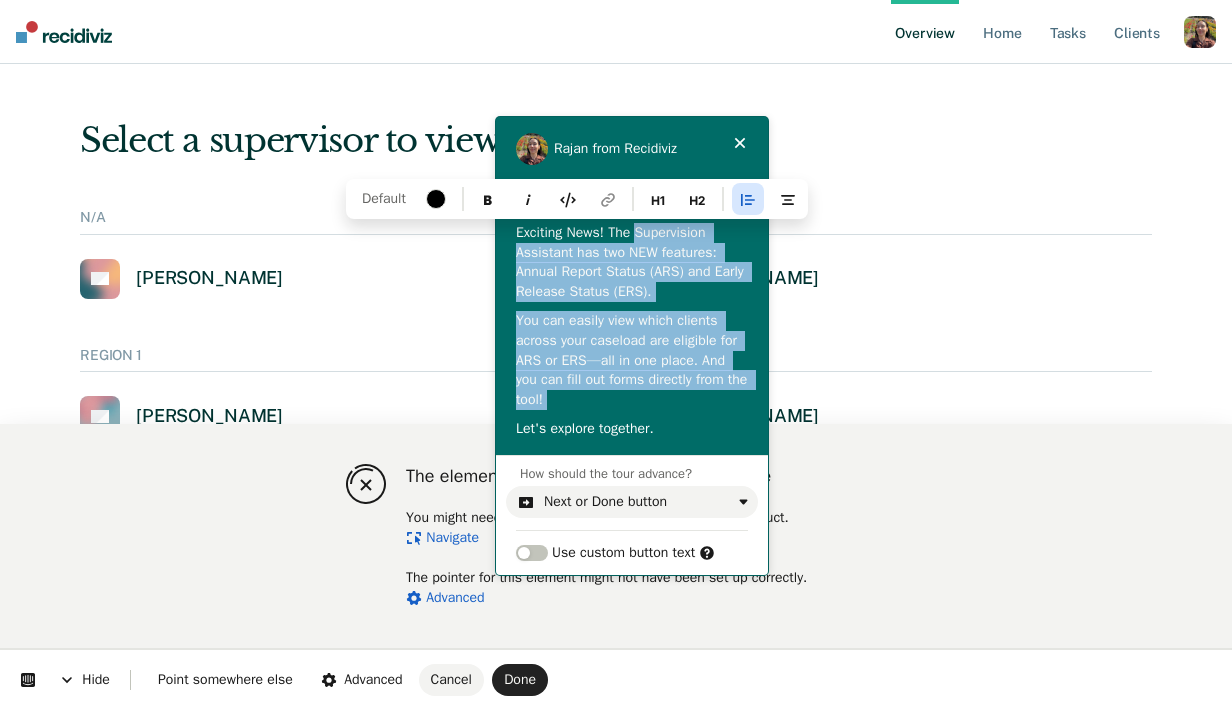 drag, startPoint x: 642, startPoint y: 233, endPoint x: 714, endPoint y: 412, distance: 192.93782 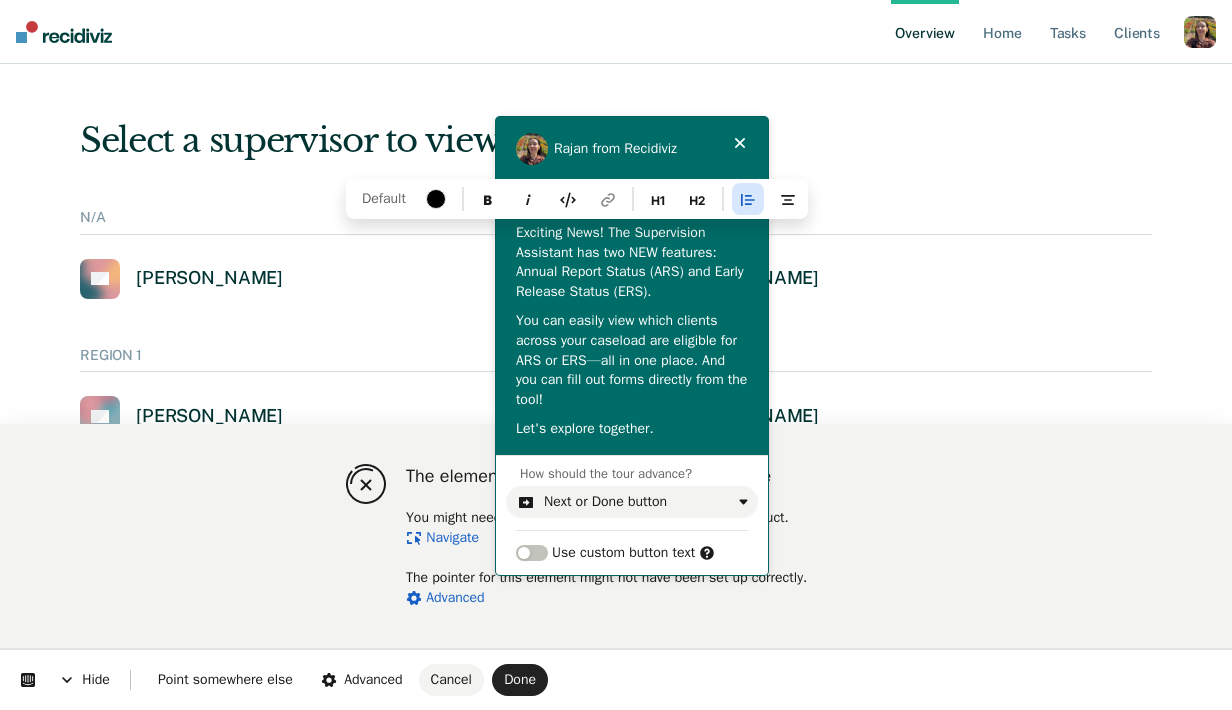 type 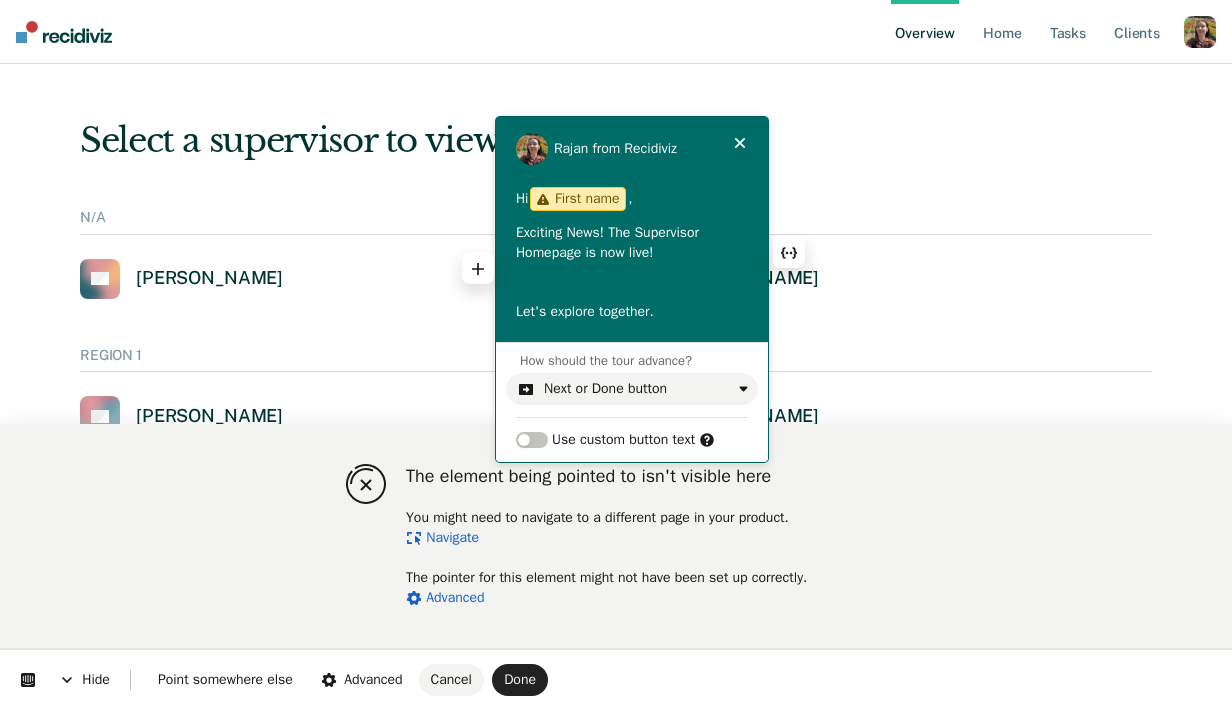 click on "Exciting News! The Supervisor Homepage is now live!" at bounding box center (632, 242) 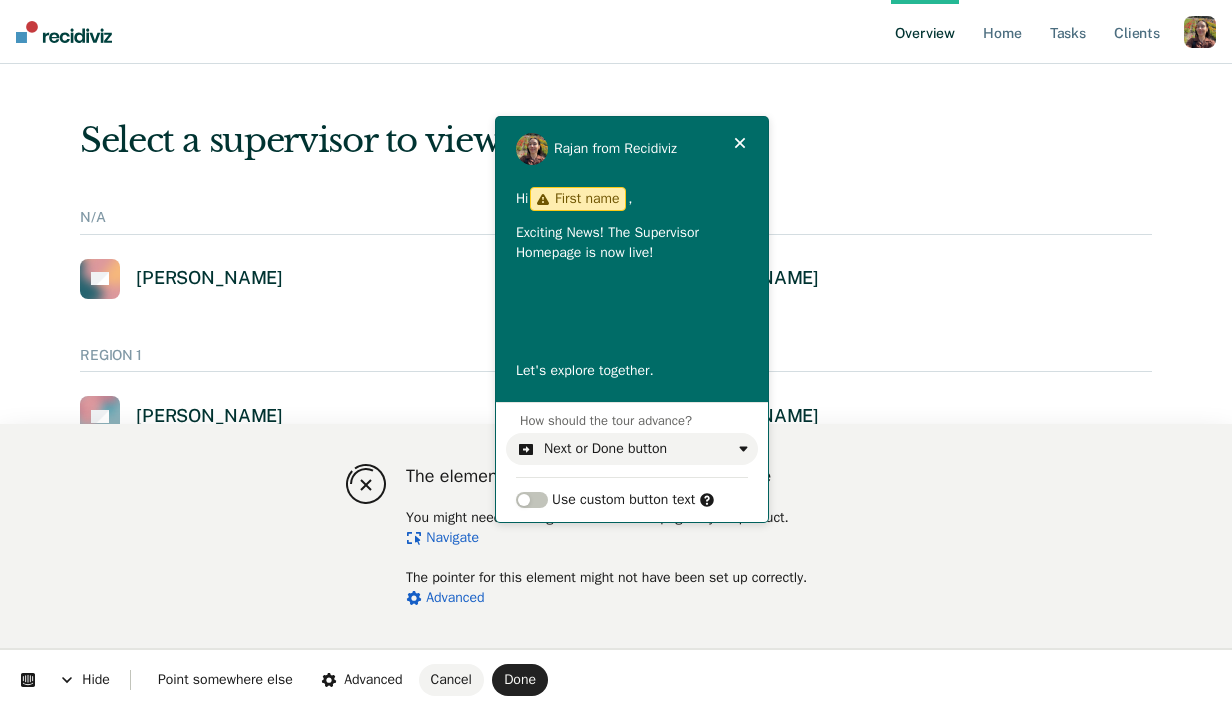 scroll, scrollTop: 66, scrollLeft: 0, axis: vertical 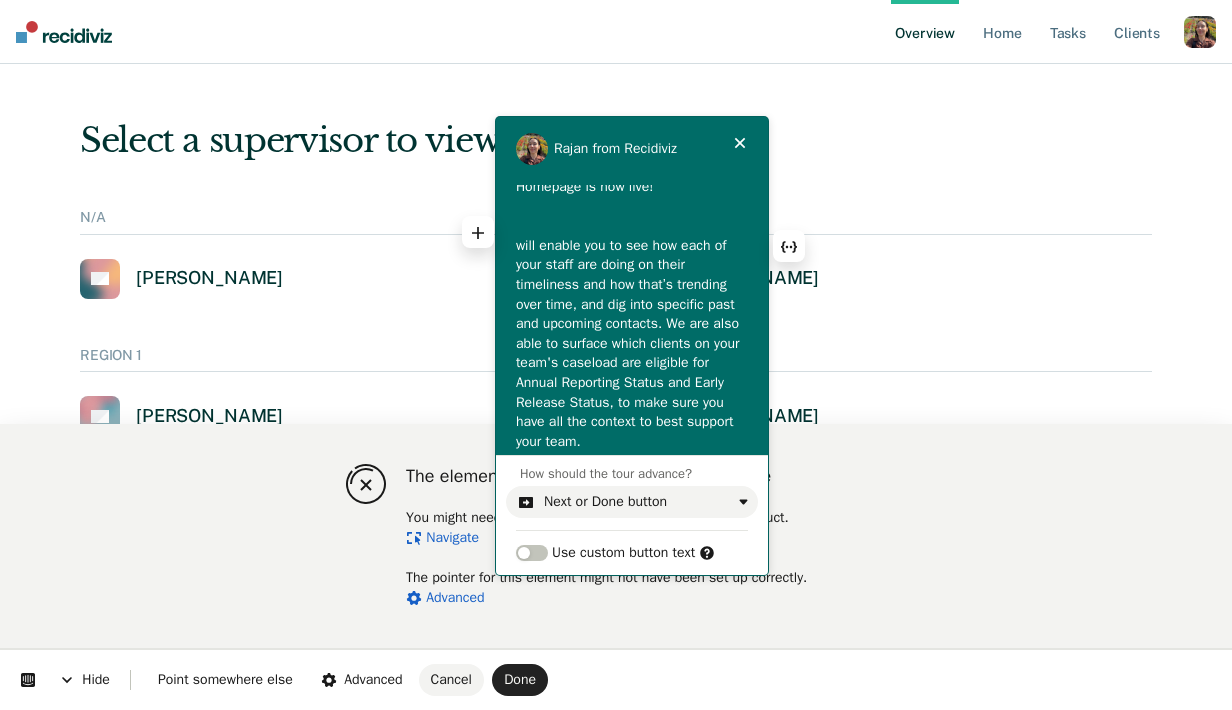click on "Hi  First name , Exciting News! The Supervisor Homepage is now live!  will enable you to see how each of your staff are doing on their timeliness and how that’s trending over time, and dig into specific past and upcoming contacts. We are also able to surface which clients on your team's caseload are eligible for Annual Reporting Status and Early Release Status, to make sure you have all the context to best support your team.  Let's explore together." at bounding box center (632, 315) 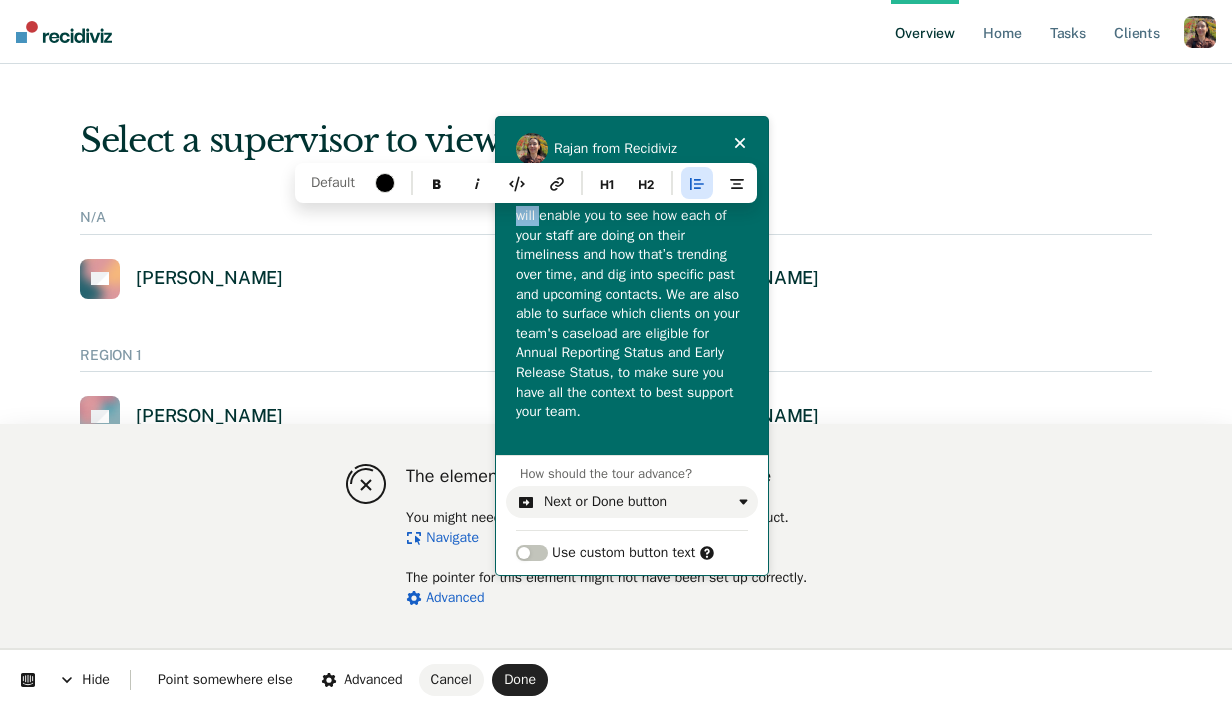 drag, startPoint x: 539, startPoint y: 214, endPoint x: 494, endPoint y: 214, distance: 45 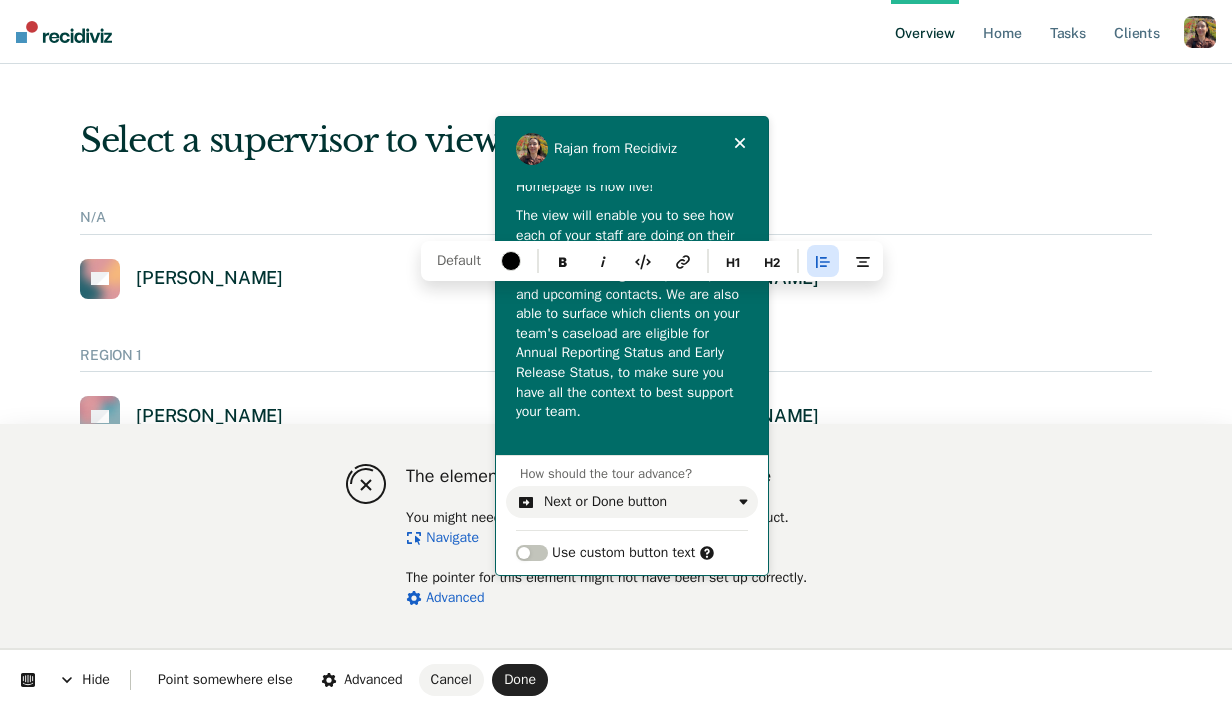 drag, startPoint x: 658, startPoint y: 414, endPoint x: 669, endPoint y: 291, distance: 123.49089 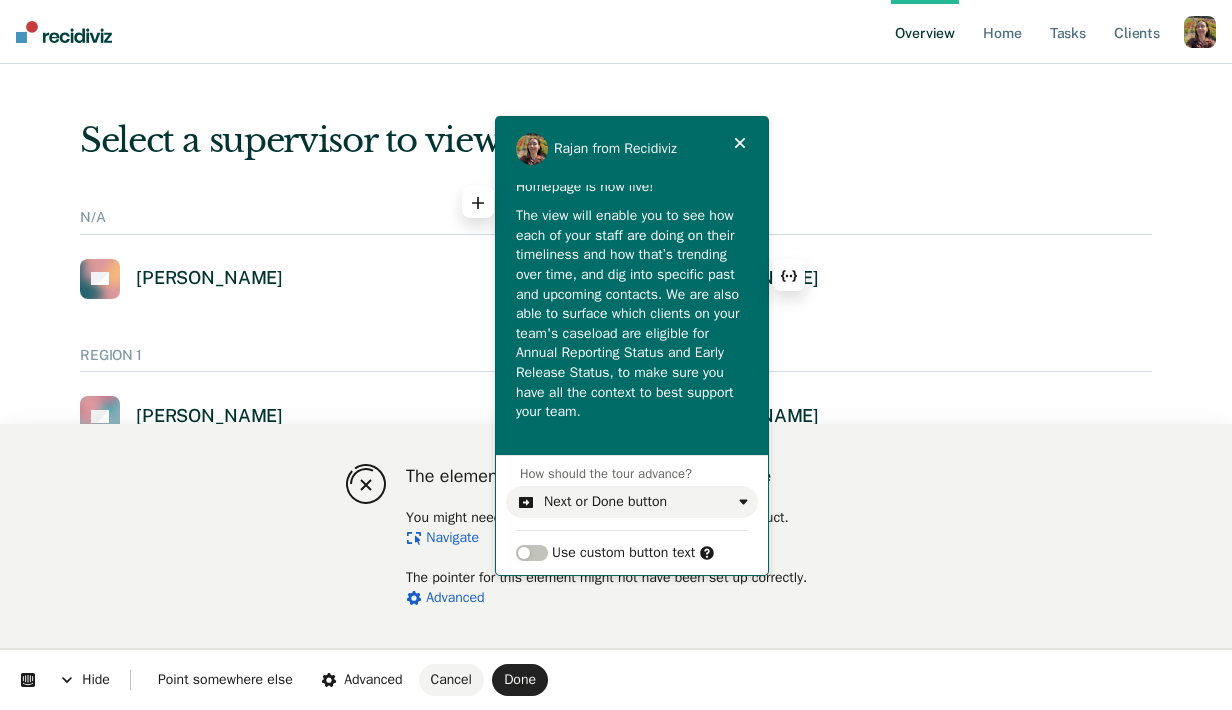 click on "The view will enable you to see how each of your staff are doing on their timeliness and how that’s trending over time, and dig into specific past and upcoming contacts. We are also able to surface which clients on your team's caseload are eligible for Annual Reporting Status and Early Release Status, to make sure you have all the context to best support your team." at bounding box center [632, 314] 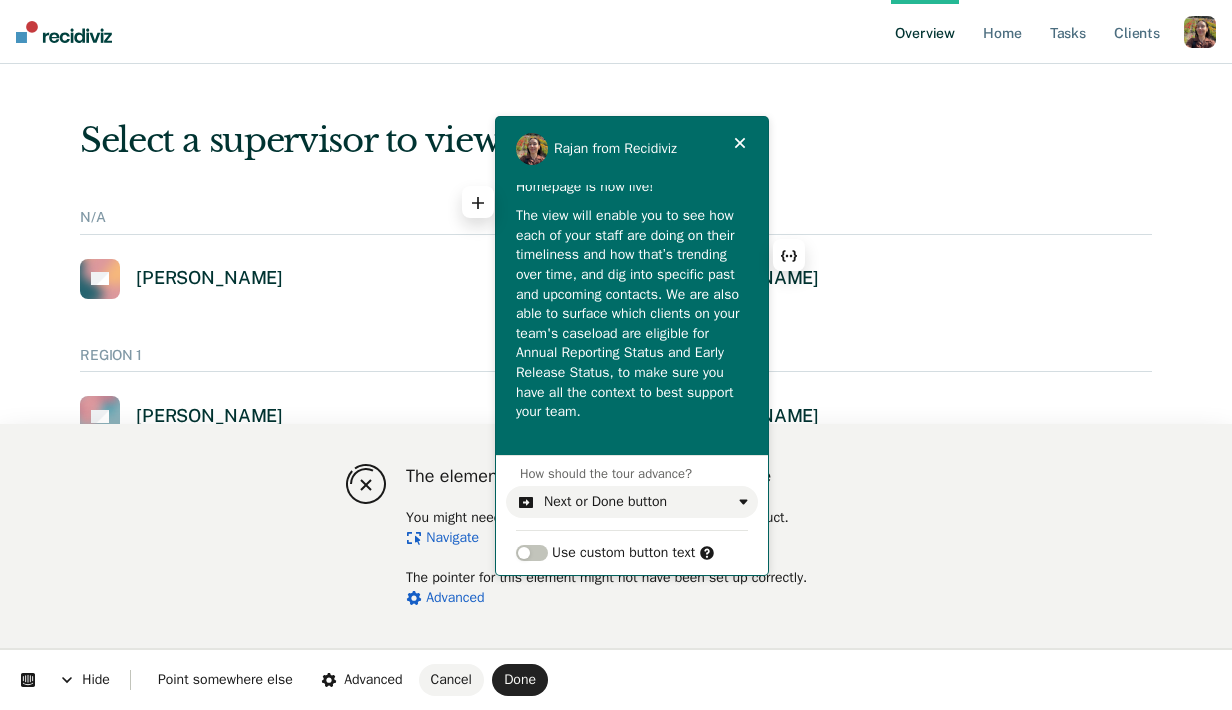 click on "The view will enable you to see how each of your staff are doing on their timeliness and how that’s trending over time, and dig into specific past and upcoming contacts. We are also able to surface which clients on your team's caseload are eligible for Annual Reporting Status and Early Release Status, to make sure you have all the context to best support your team." at bounding box center [632, 314] 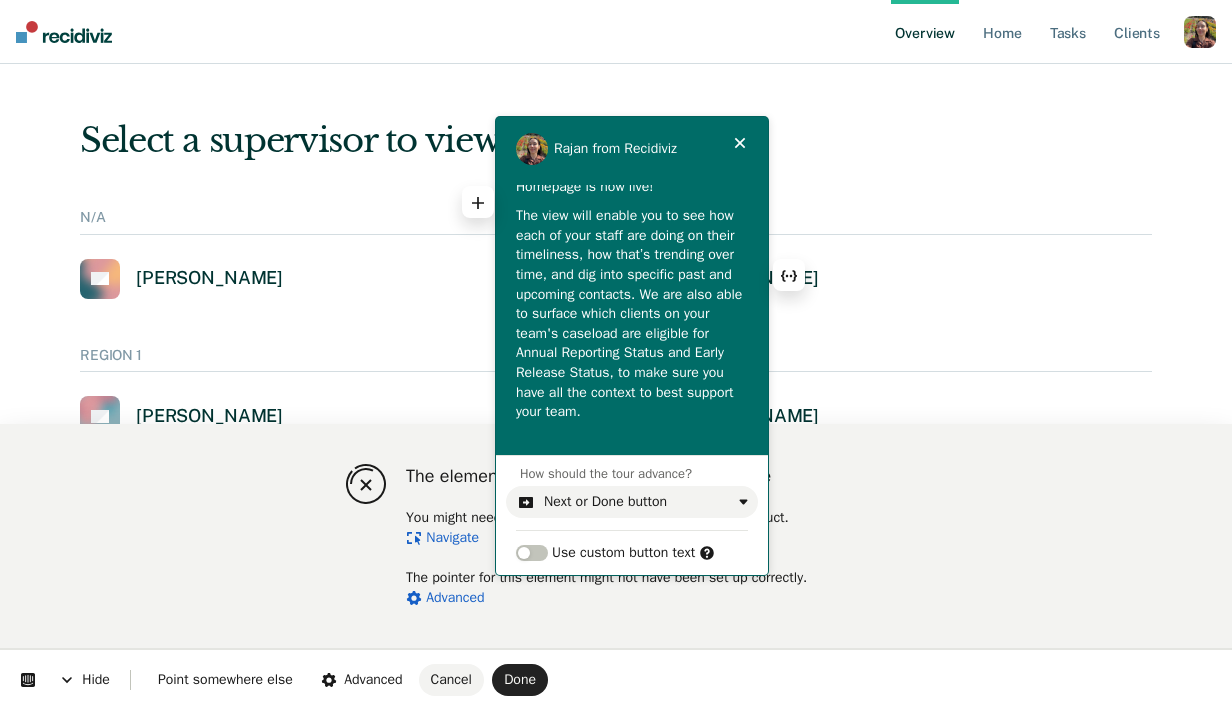 click on "The view will enable you to see how each of your staff are doing on their timeliness, how that’s trending over time, and dig into specific past and upcoming contacts. We are also able to surface which clients on your team's caseload are eligible for Annual Reporting Status and Early Release Status, to make sure you have all the context to best support your team." at bounding box center (632, 314) 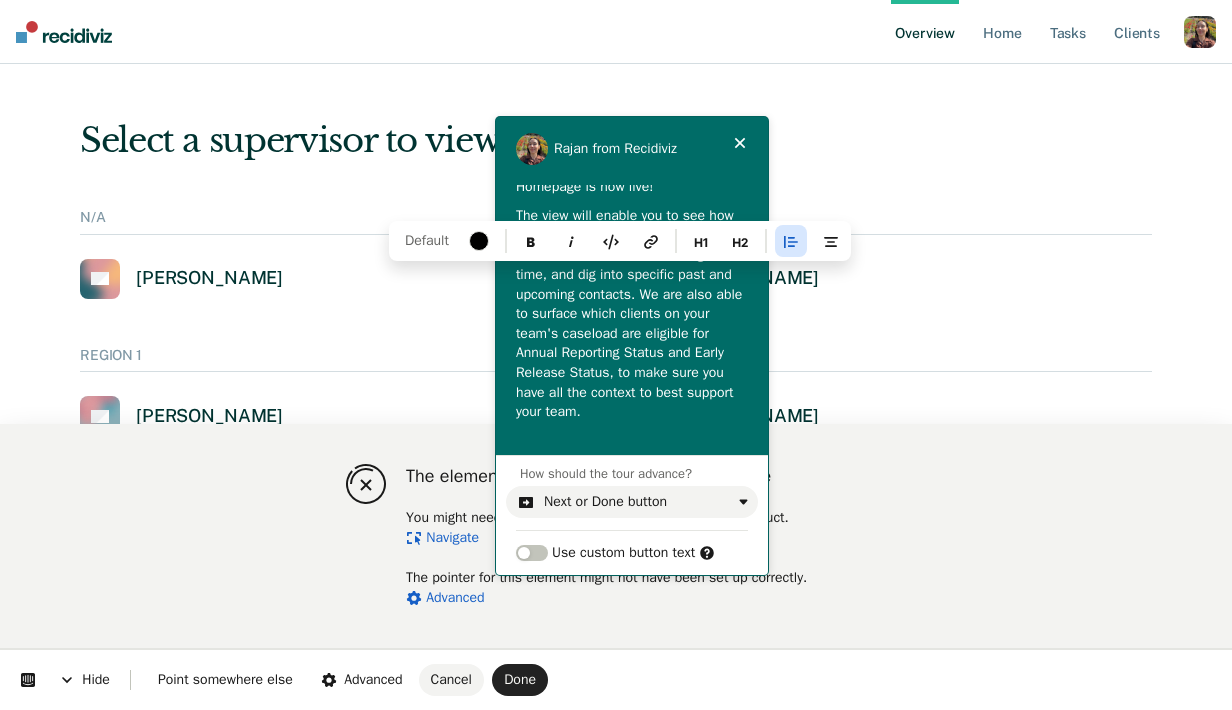 drag, startPoint x: 604, startPoint y: 274, endPoint x: 688, endPoint y: 414, distance: 163.26665 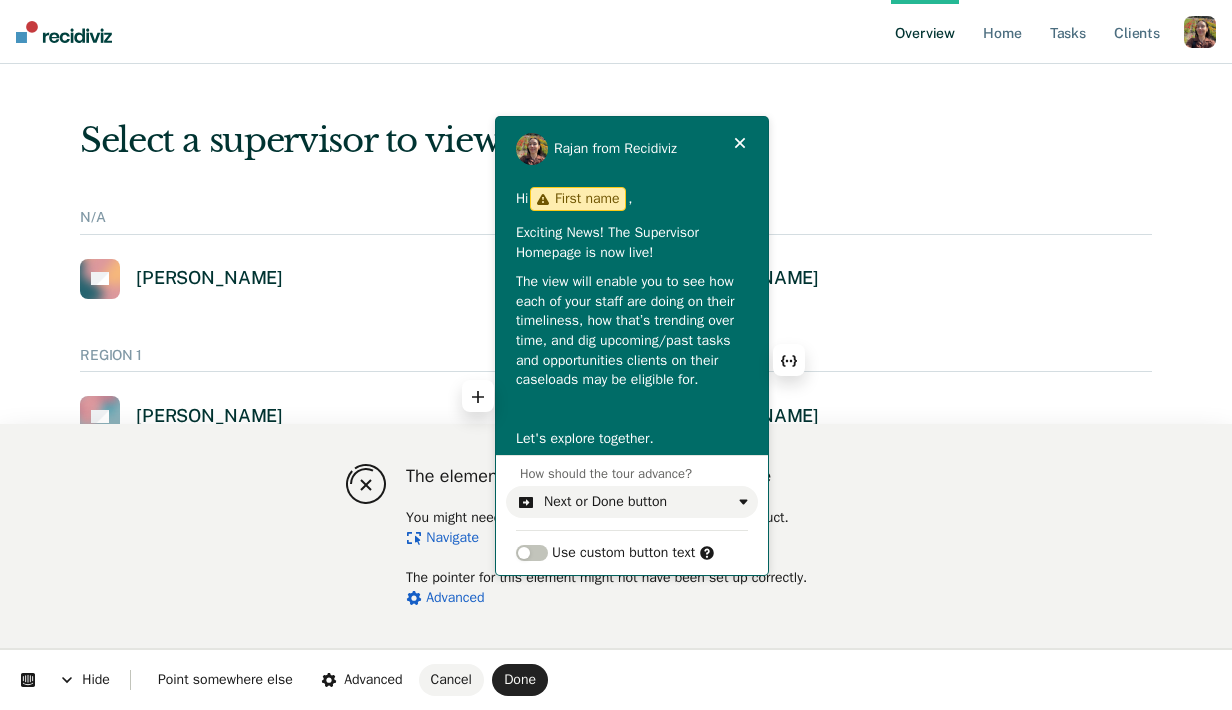 click on "The view will enable you to see how each of your staff are doing on their timeliness, how that’s trending over time, and dig upcoming/past tasks and opportunities clients on their caseloads may be eligible for." at bounding box center [632, 331] 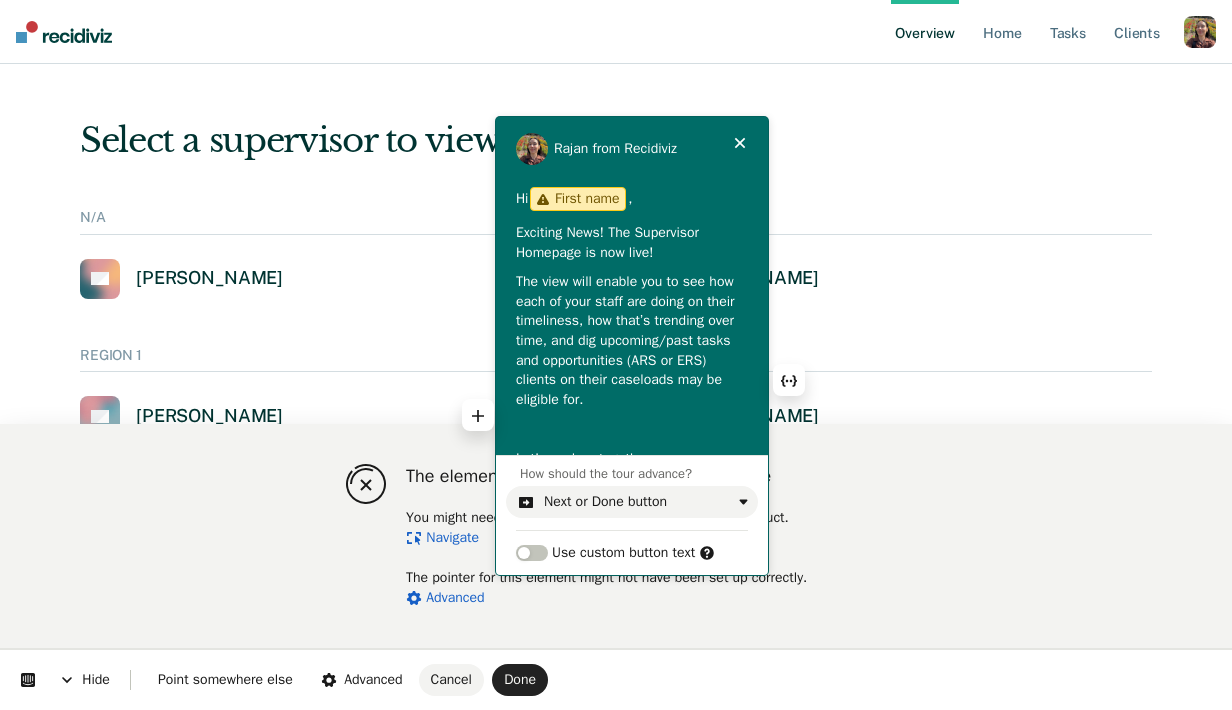 click at bounding box center (632, 429) 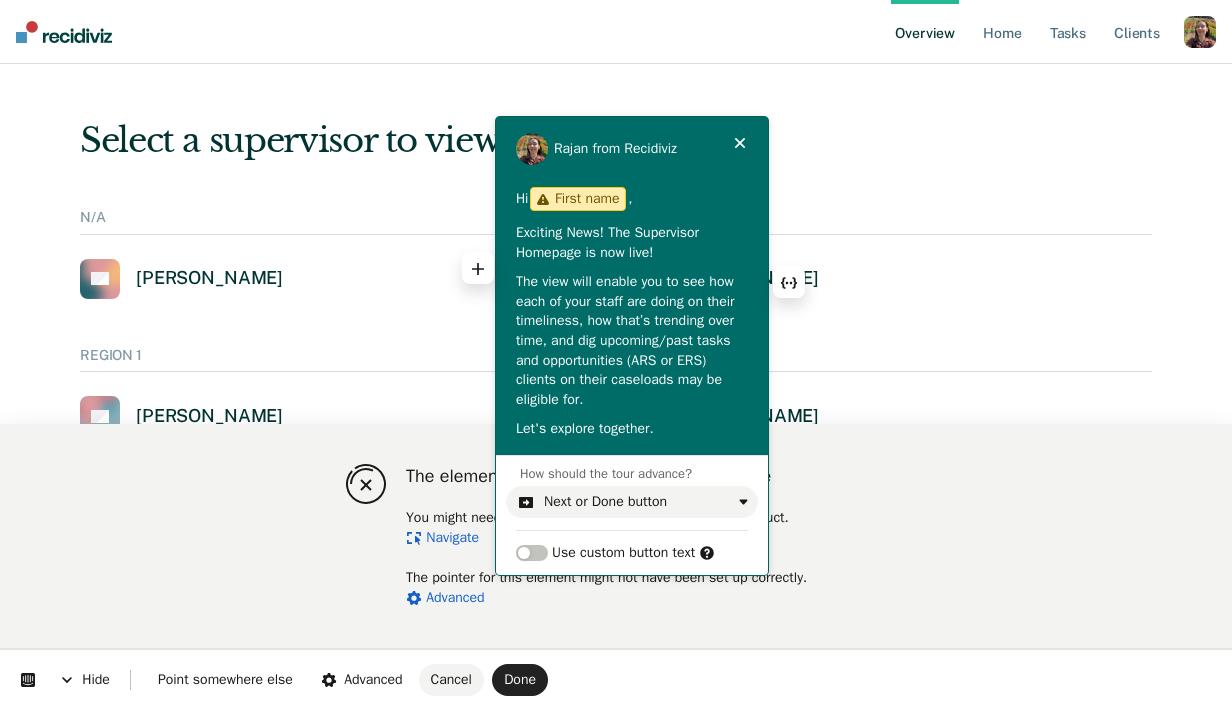 click on "The view will enable you to see how each of your staff are doing on their timeliness, how that’s trending over time, and dig upcoming/past tasks and opportunities (ARS or ERS) clients on their caseloads may be eligible for." at bounding box center (632, 340) 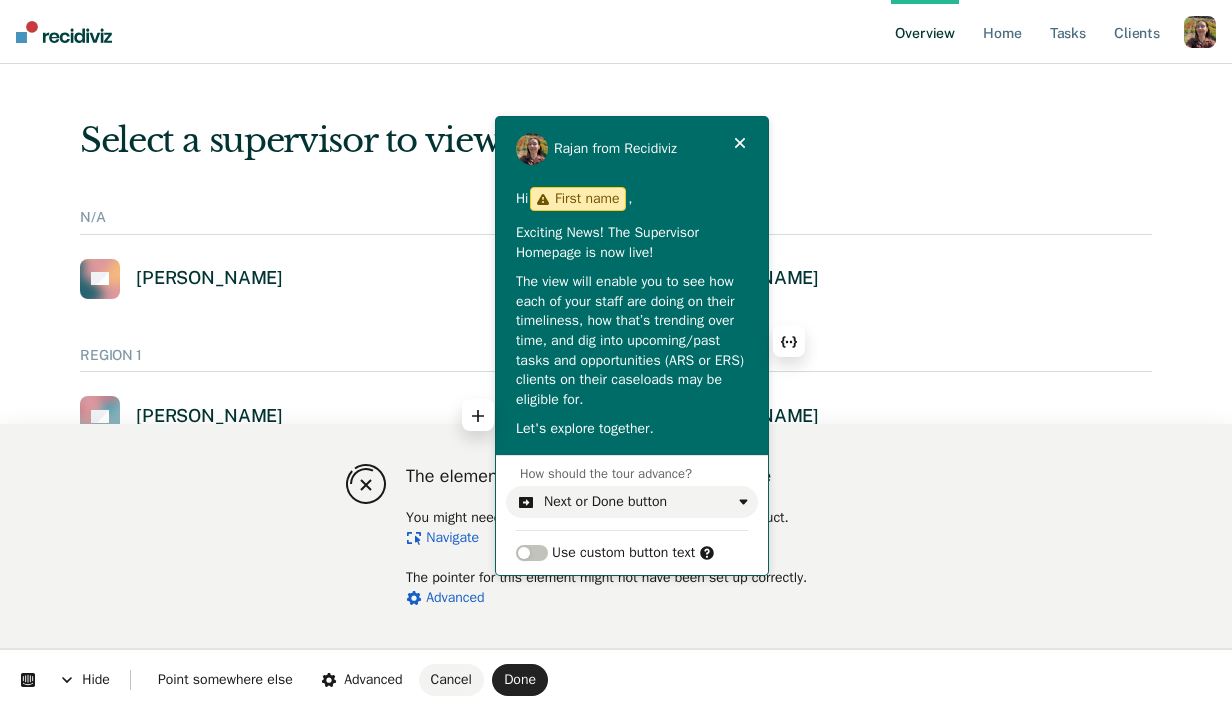 click on "The view will enable you to see how each of your staff are doing on their timeliness, how that’s trending over time, and dig into upcoming/past tasks and opportunities (ARS or ERS) clients on their caseloads may be eligible for." at bounding box center (632, 340) 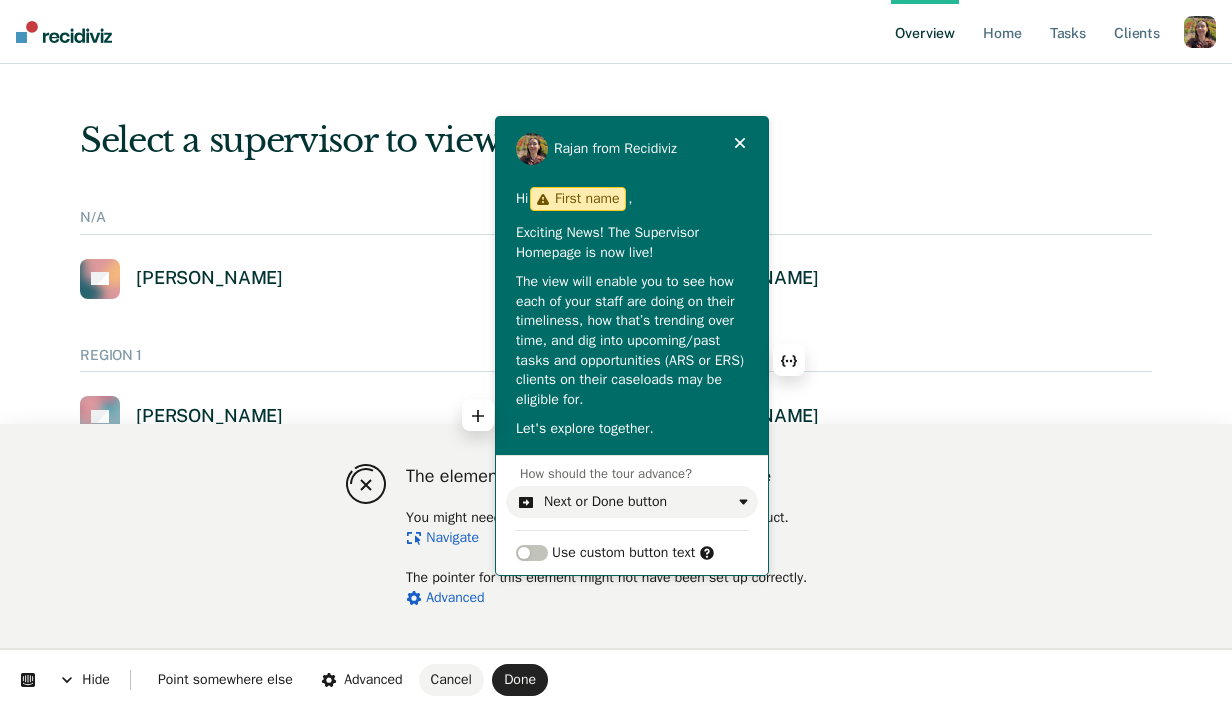 click on "The view will enable you to see how each of your staff are doing on their timeliness, how that’s trending over time, and dig into upcoming/past tasks and opportunities (ARS or ERS) clients on their caseloads may be eligible for." at bounding box center (632, 340) 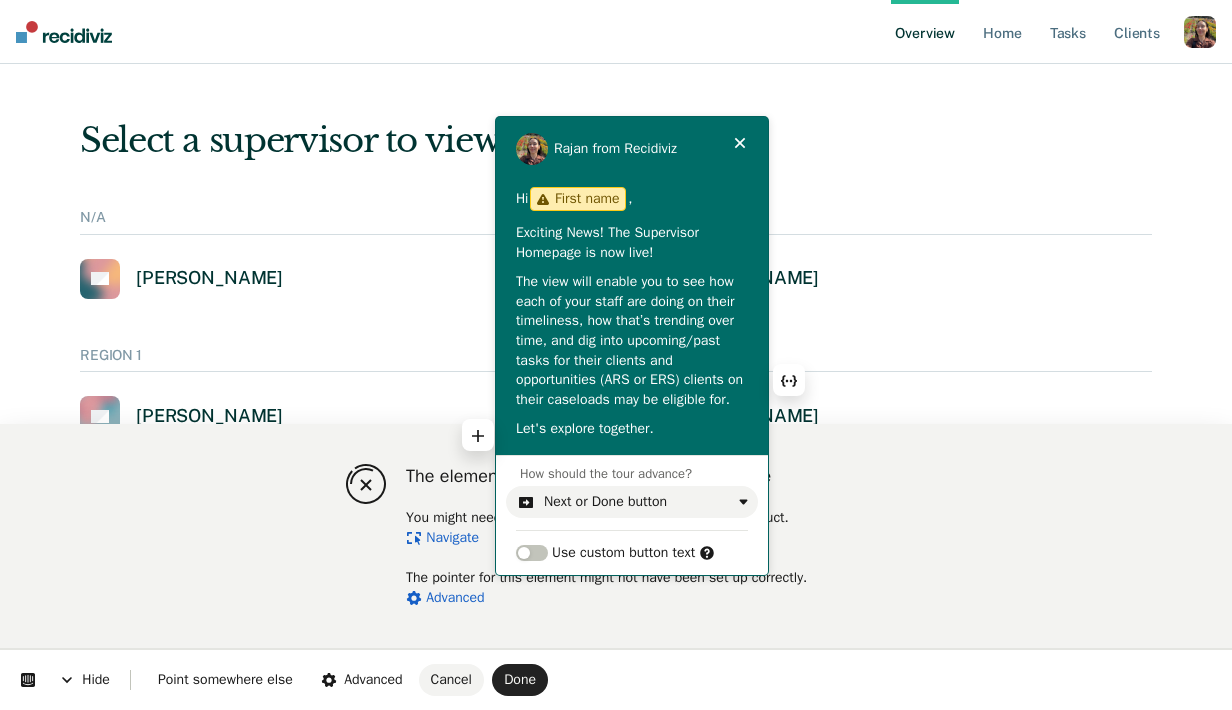 click on "The view will enable you to see how each of your staff are doing on their timeliness, how that’s trending over time, and dig into upcoming/past tasks for their clients and opportunities (ARS or ERS) clients on their caseloads may be eligible for." at bounding box center (632, 340) 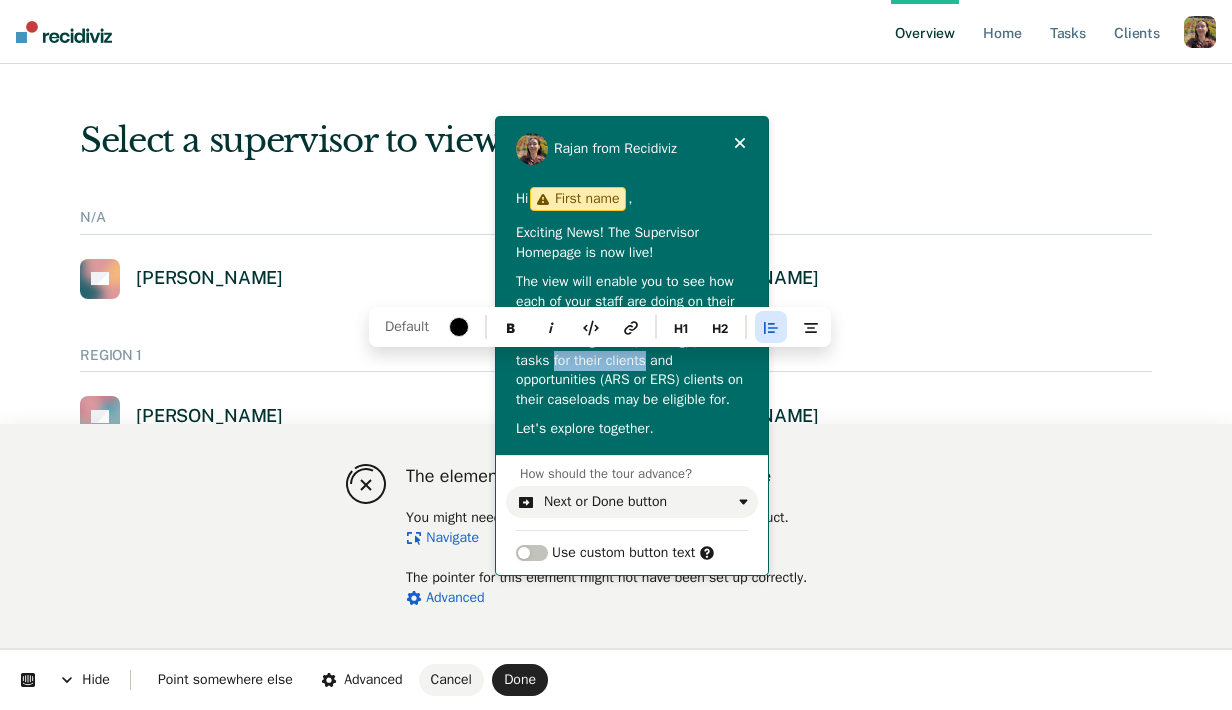drag, startPoint x: 651, startPoint y: 357, endPoint x: 553, endPoint y: 357, distance: 98 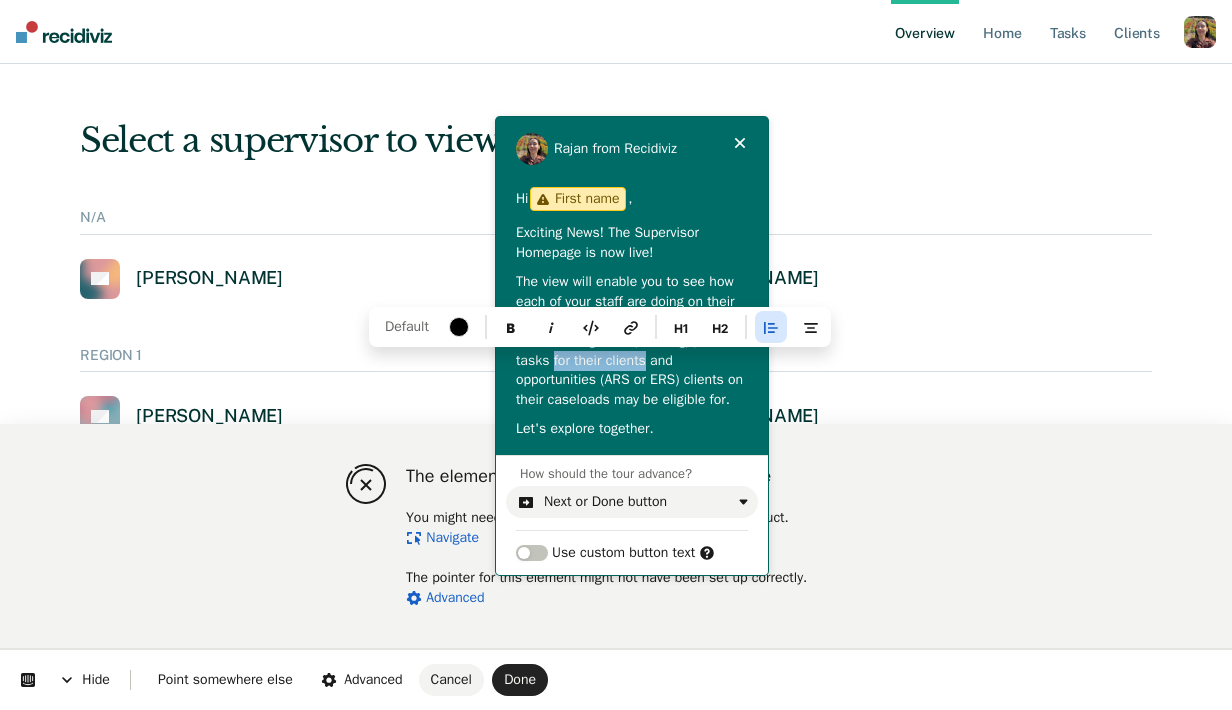 click on "The view will enable you to see how each of your staff are doing on their timeliness, how that’s trending over time, and dig into upcoming/past tasks for their clients and opportunities (ARS or ERS) clients on their caseloads may be eligible for." at bounding box center [632, 340] 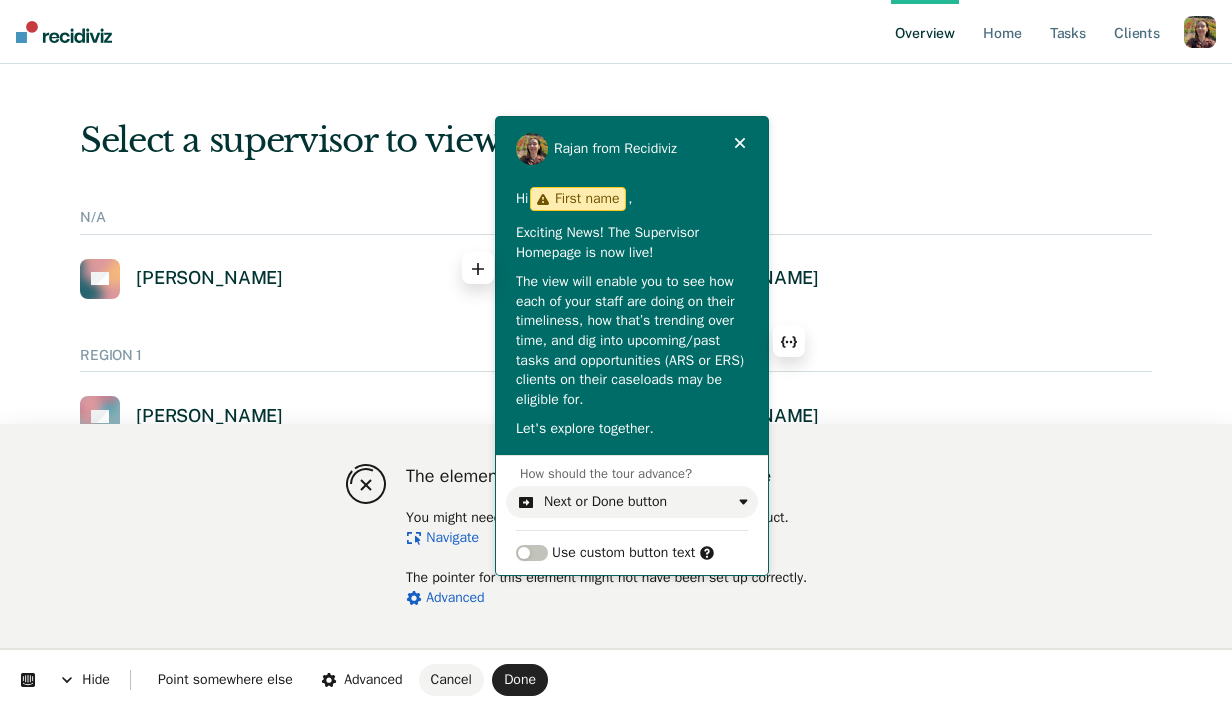 drag, startPoint x: 728, startPoint y: 331, endPoint x: 700, endPoint y: 333, distance: 28.071337 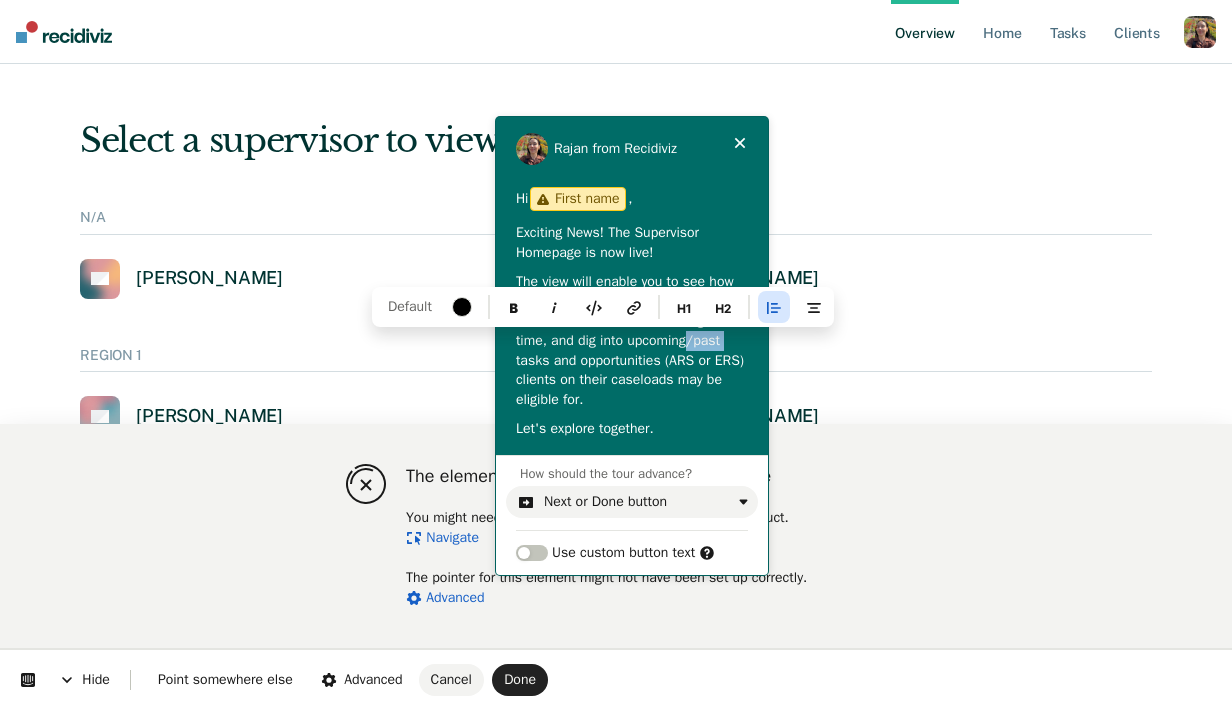 drag, startPoint x: 734, startPoint y: 340, endPoint x: 697, endPoint y: 341, distance: 37.01351 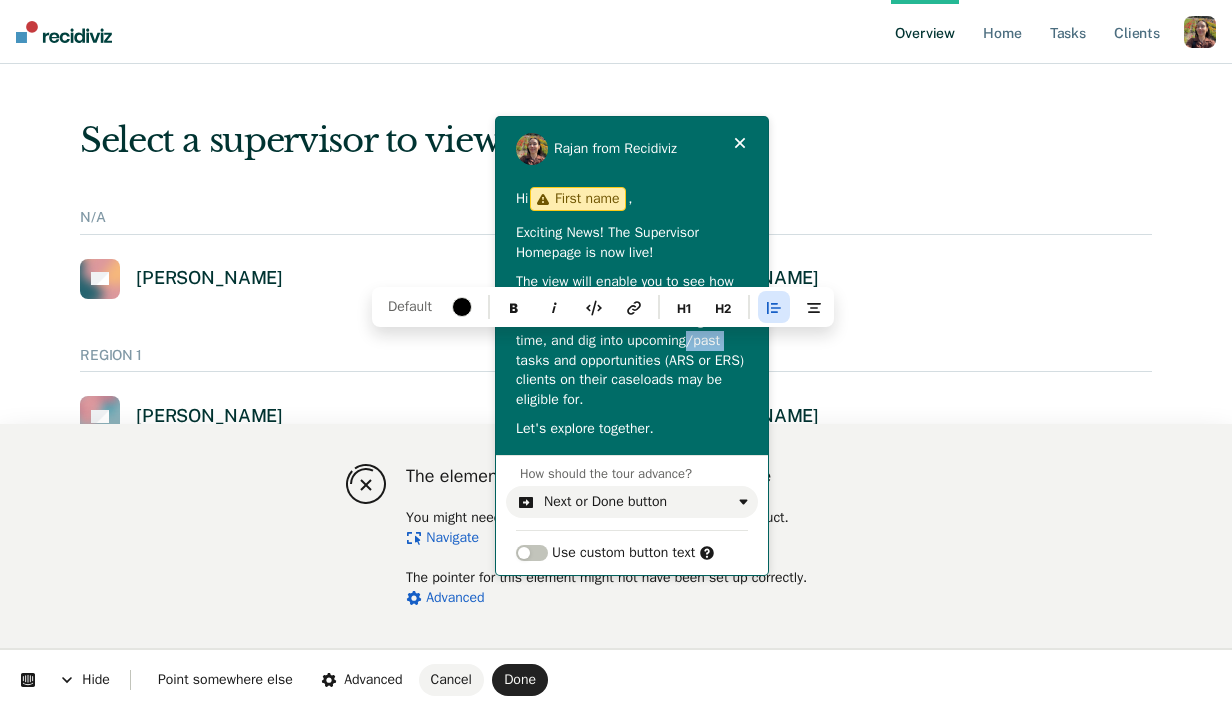 click on "The view will enable you to see how each of your staff are doing on their timeliness, how that’s trending over time, and dig into upcoming/past tasks and opportunities (ARS or ERS) clients on their caseloads may be eligible for." at bounding box center [632, 340] 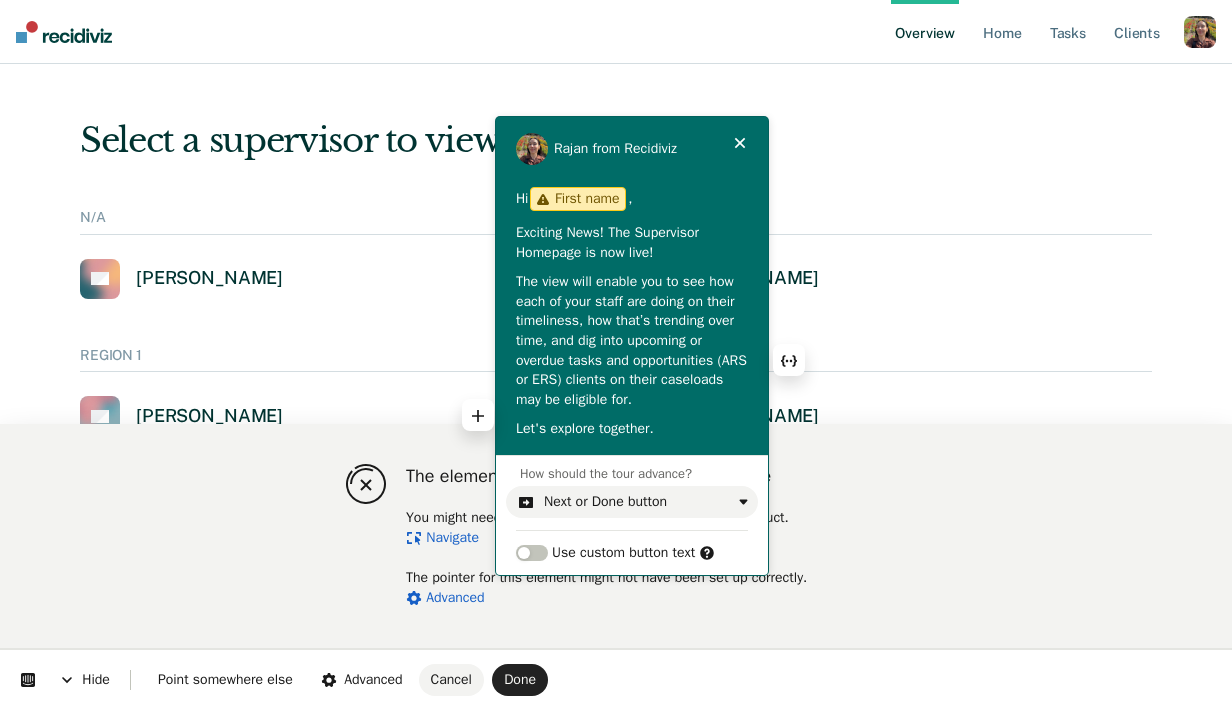 click on "The view will enable you to see how each of your staff are doing on their timeliness, how that’s trending over time, and dig into upcoming or overdue tasks and opportunities (ARS or ERS) clients on their caseloads may be eligible for." at bounding box center (632, 340) 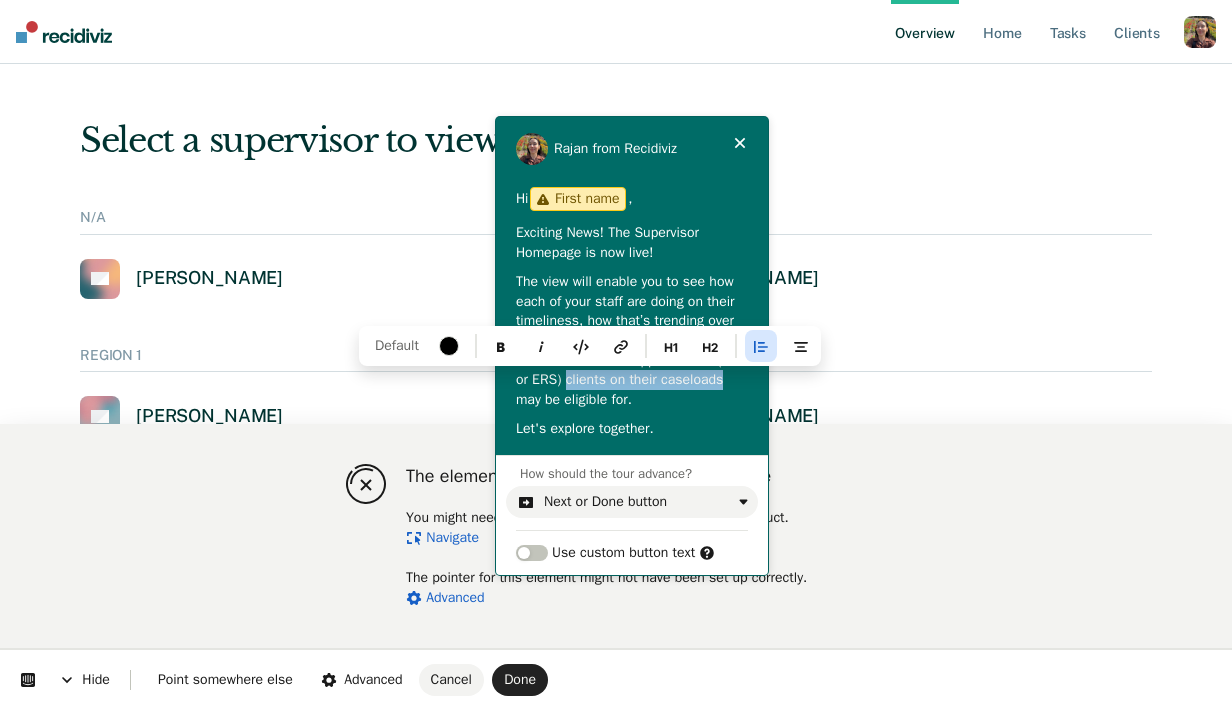 drag, startPoint x: 604, startPoint y: 379, endPoint x: 579, endPoint y: 402, distance: 33.970577 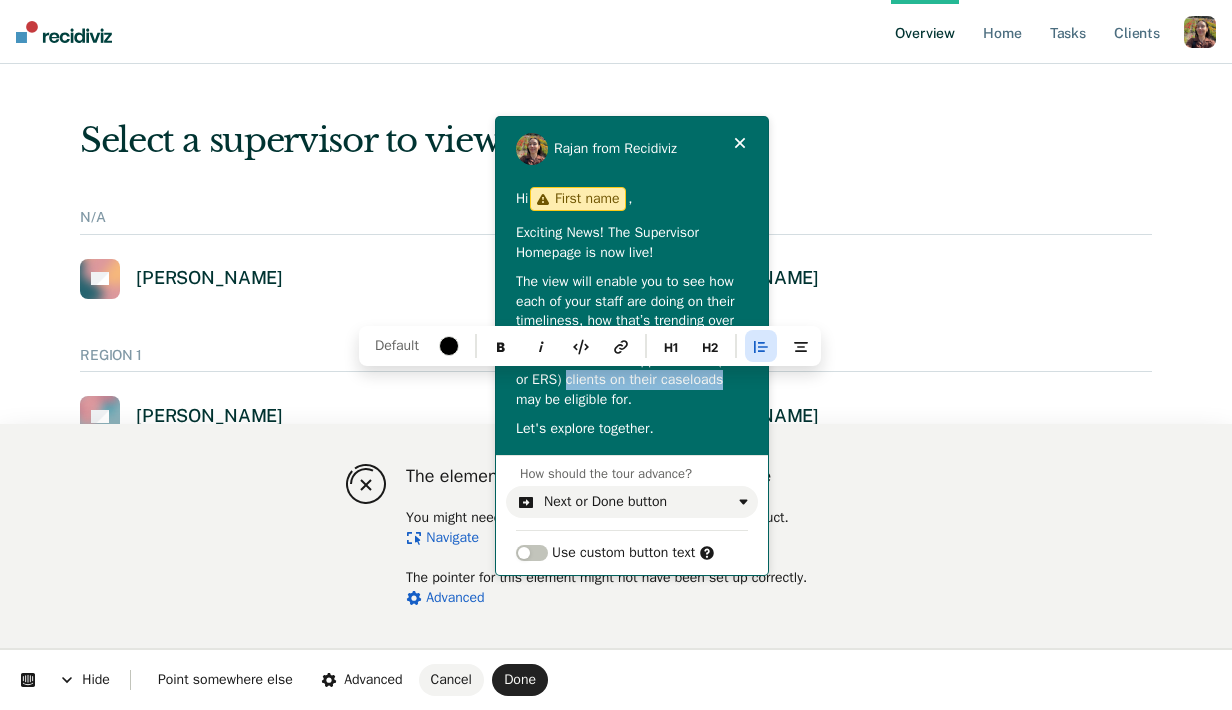 click on "The view will enable you to see how each of your staff are doing on their timeliness, how that’s trending over time, and dig into upcoming or overdue tasks and opportunities (ARS or ERS) clients on their caseloads may be eligible for." at bounding box center [632, 340] 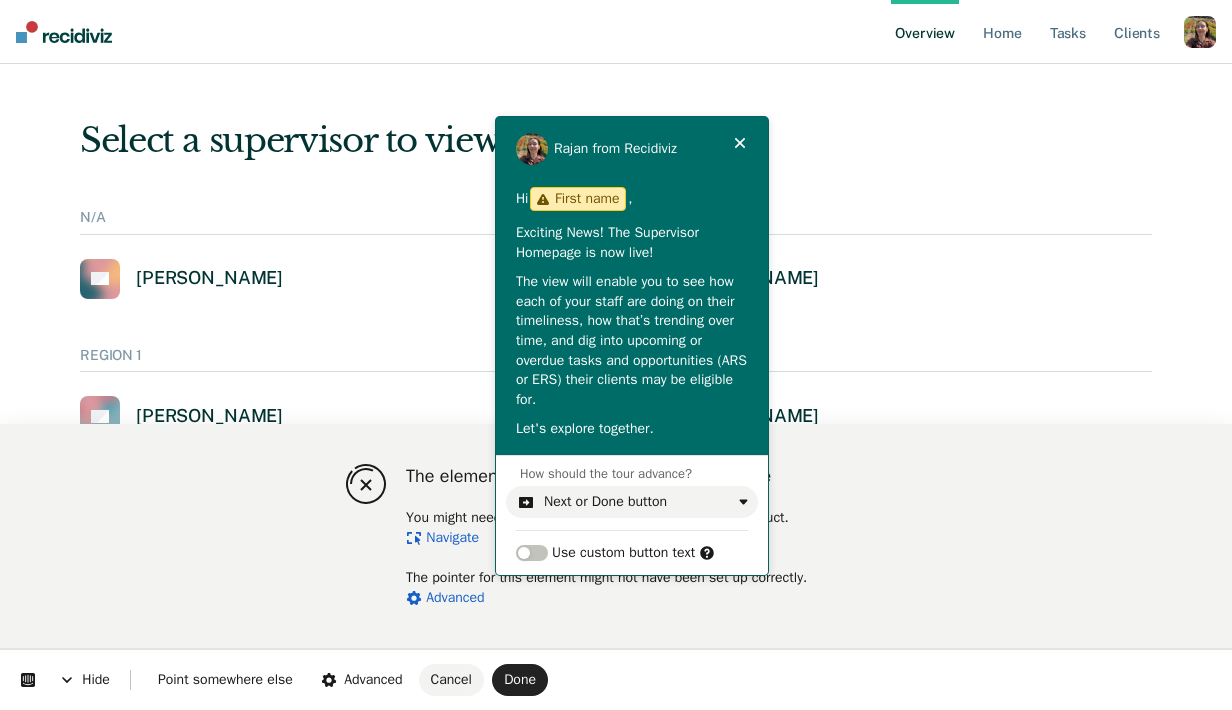 scroll, scrollTop: 5, scrollLeft: 0, axis: vertical 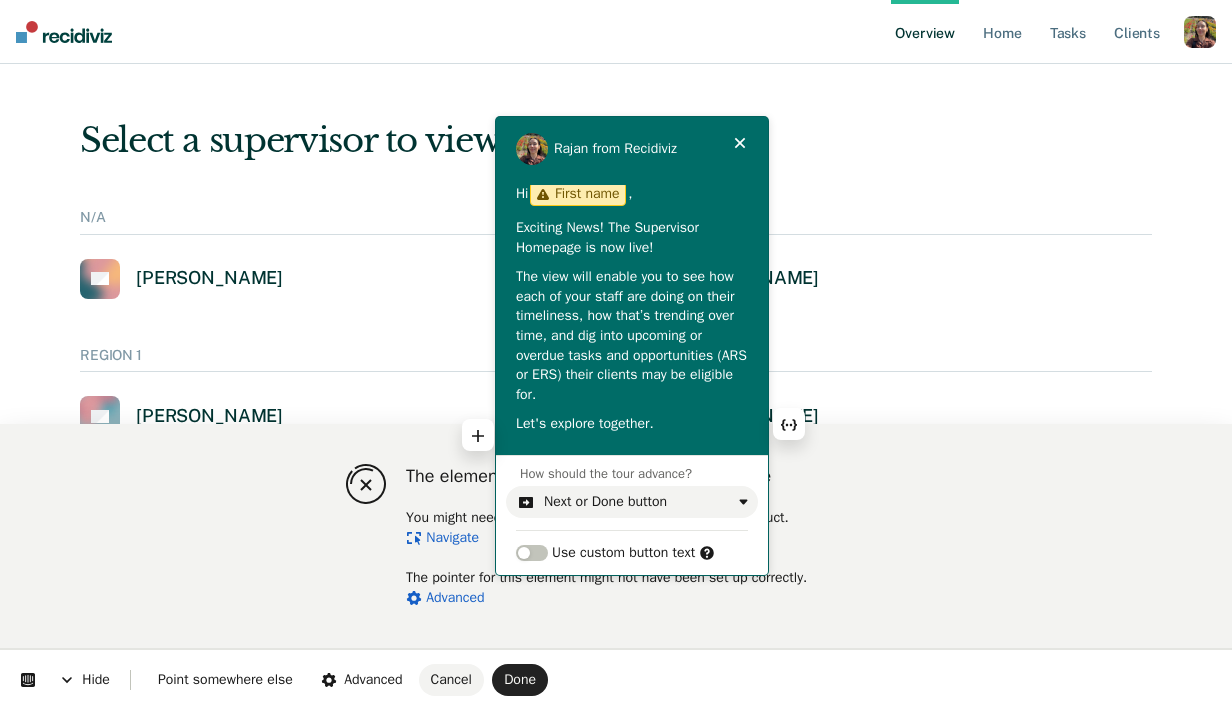 click on "Let's explore together." at bounding box center (632, 424) 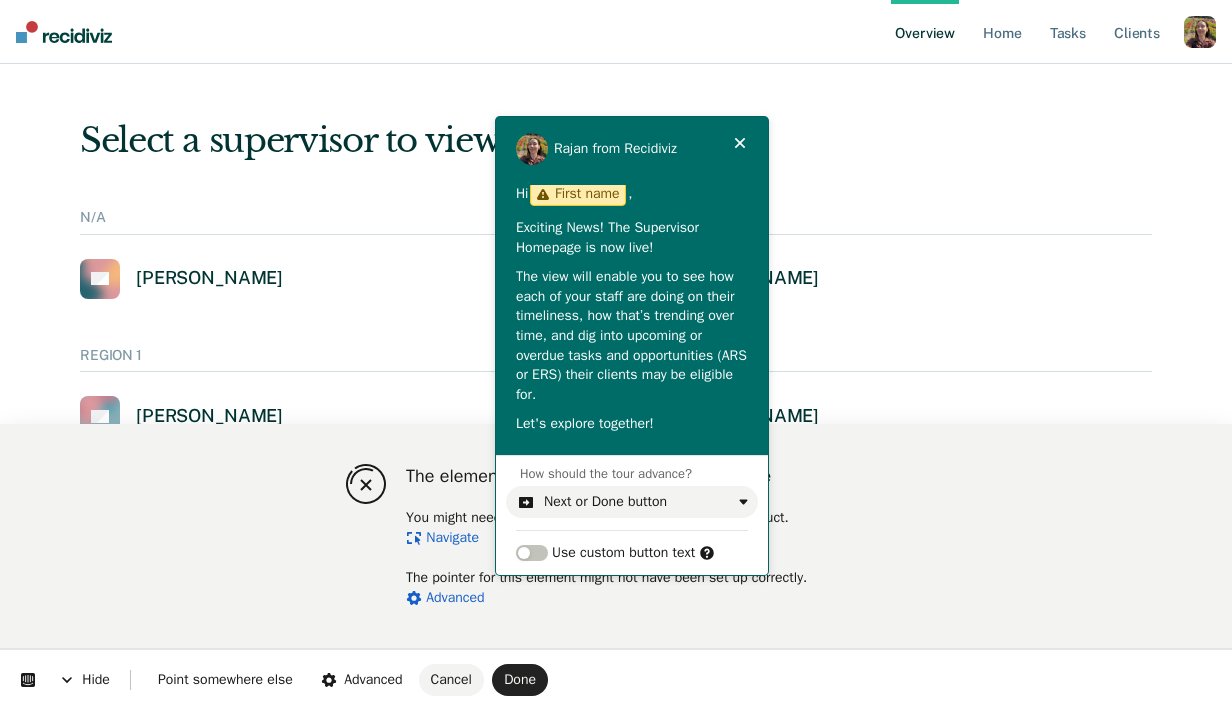 click on "Navigate" at bounding box center (442, 537) 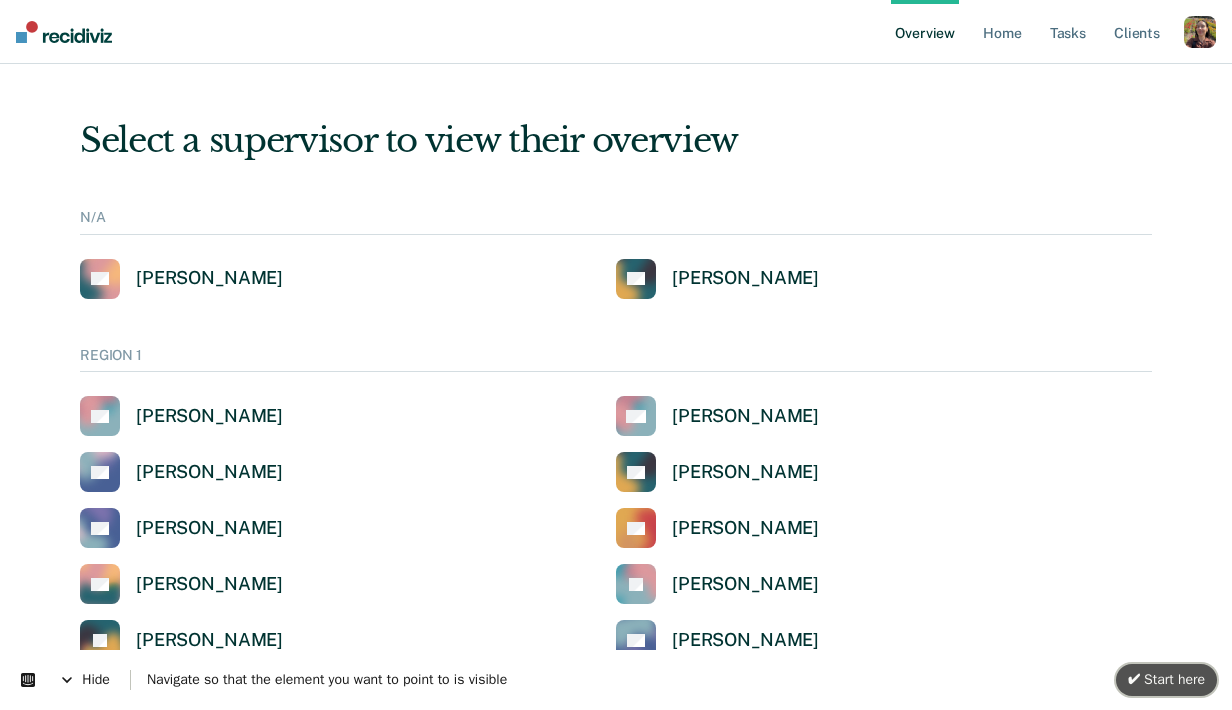 click on "✔ Start here" at bounding box center [1166, 679] 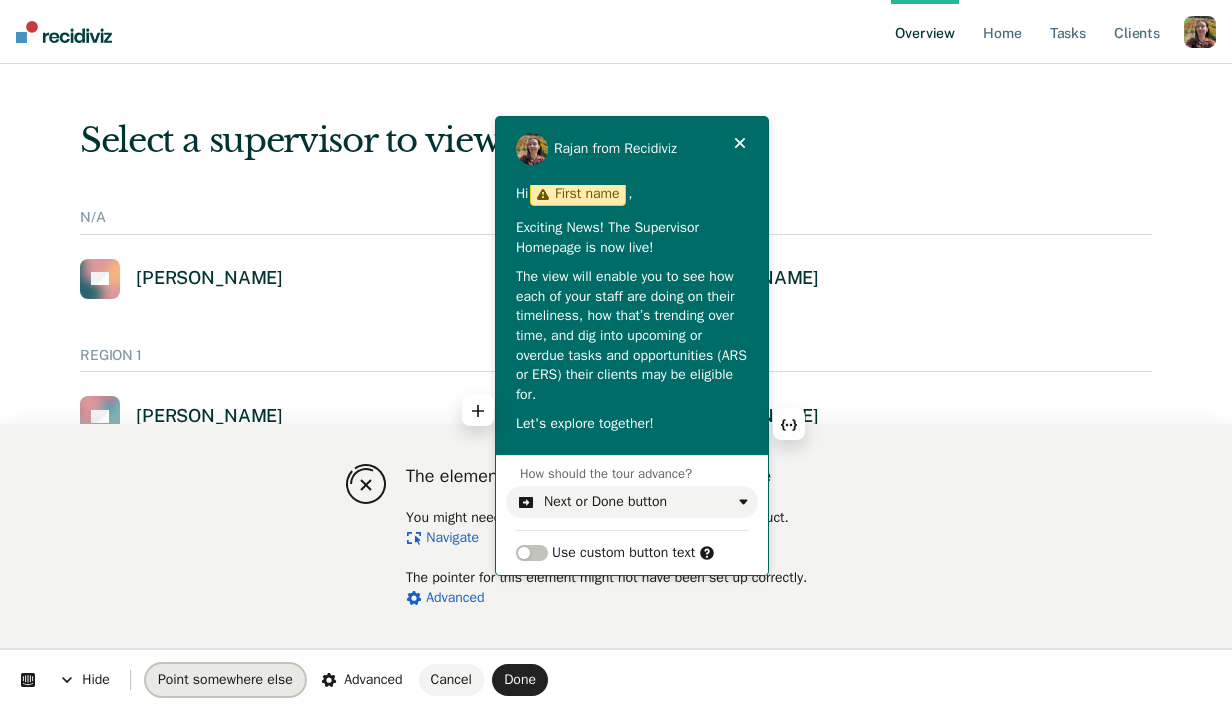 click on "Point somewhere else" at bounding box center (225, 679) 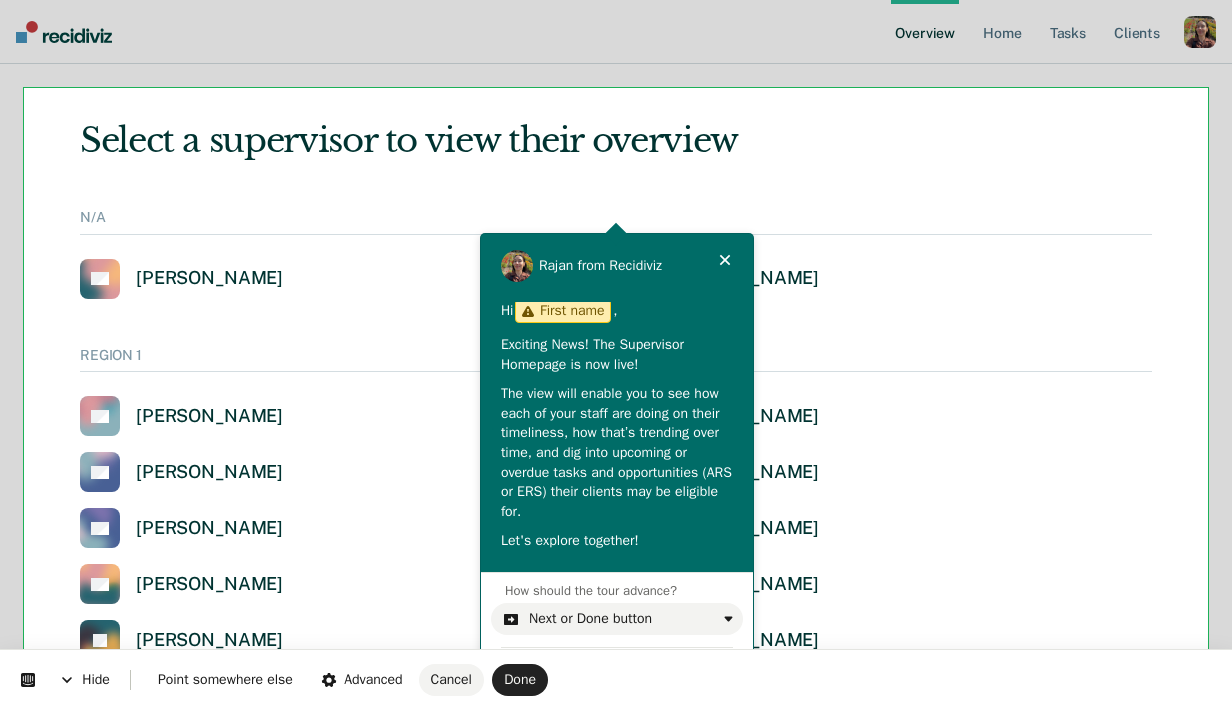 click on "Looks like you’re using Internet Explorer 11. For faster loading and a better experience, use Microsoft Edge, Google Chrome, or Firefox. × Overview Home Tasks Client s Profile How it works Log Out Select a supervisor to view their overview N/A AB Alfred Barrera AC Ana Ceballos REGION 1 AS Alicia Sanchez AG Anabel Guy AR Anna Ronning-Batton AC Annetta Cagle AL Ashley Loftis CT Camelia Townsend ED Elissa Dent JD Jasmine Douglas JR Jeremy Robertson KB Kathleen Briones KB Kristina Bryan LJ Latisha Jones MH Megan Harper RN Rebecca Nitsche RK Robert Kimbro RG Rogerick Gill SB Shayla Broussard SW Sylvia Willis TB Tamiya Bridges REGION 2 AM Alfrida Moland AB Alyssa Barton AM Angel Martin AO Ann Oodo AS Ardenia Smith-Watson AW Audra Wellington BH Brittany Harris CC Candace Cherry CM Charles Morris CN Chinedu Nwanegbo CD Christina Dawkins CW Claxton Wright DP Darian Phillips DS David Sims DW Deasharea Winfield DW Deavon Williamson DC Denzel Chukwurah DW Derek Webb DW Dewal Wilson DW Donald Williams FF GB" at bounding box center (616, 355) 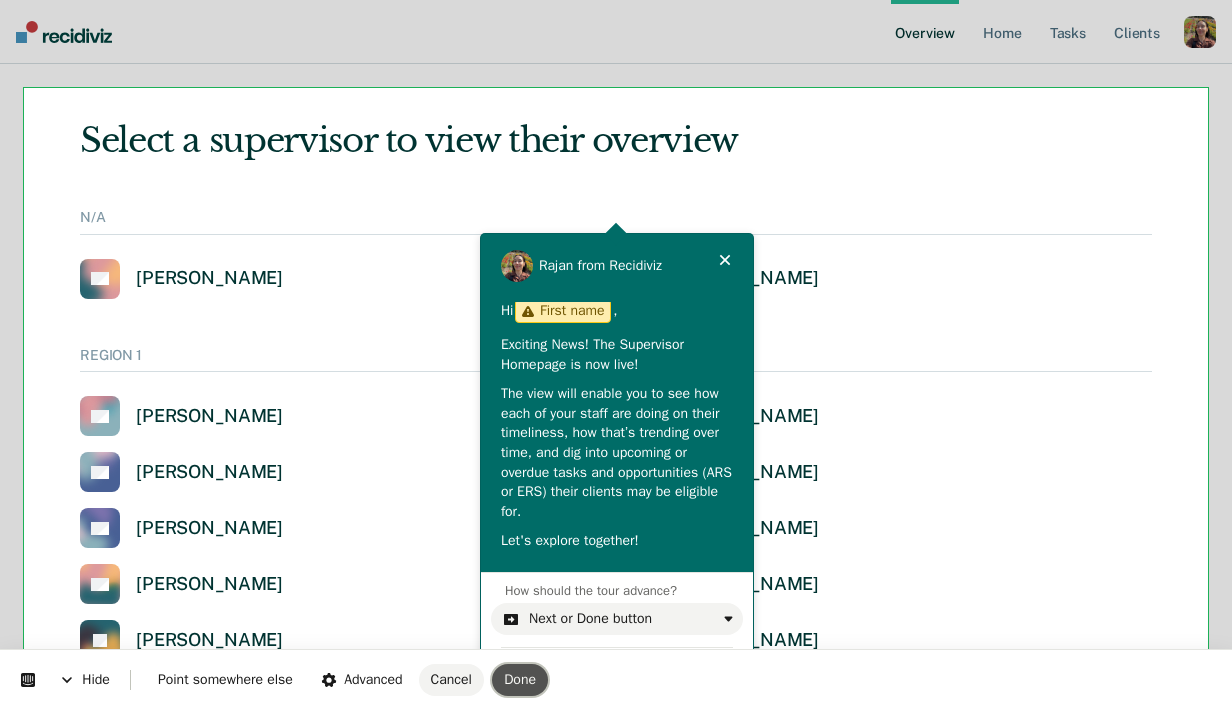 click on "Done" at bounding box center [520, 679] 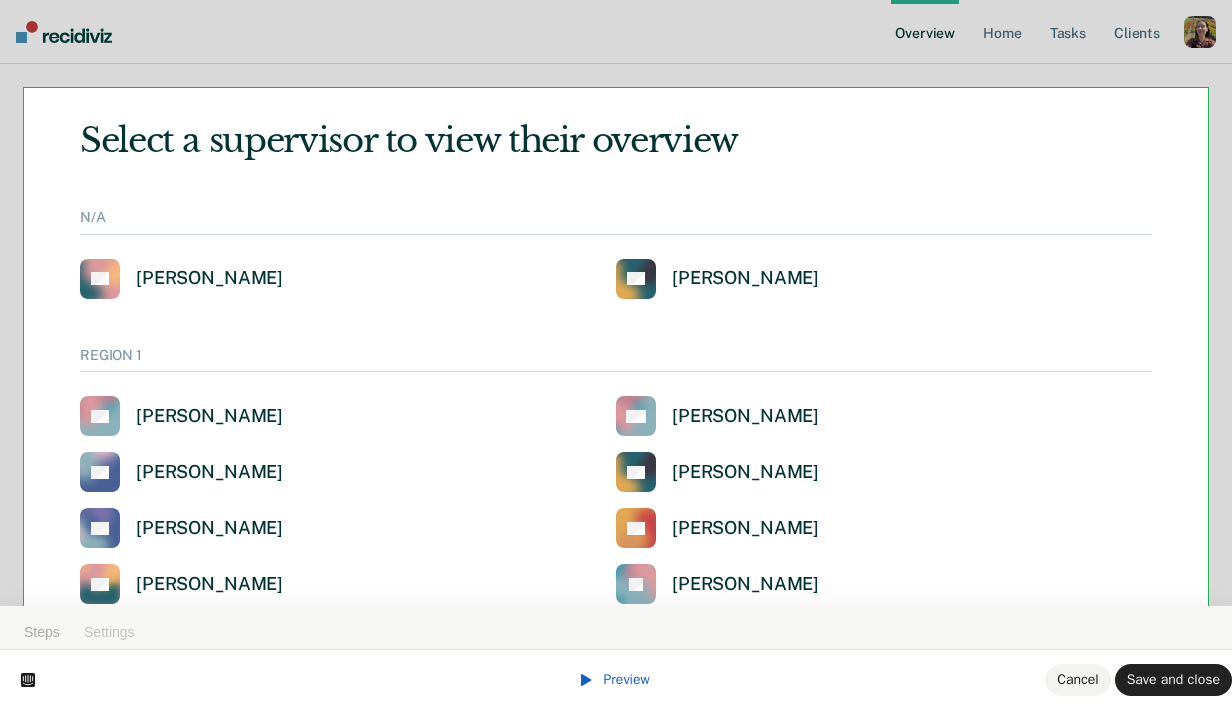 scroll, scrollTop: 57, scrollLeft: 0, axis: vertical 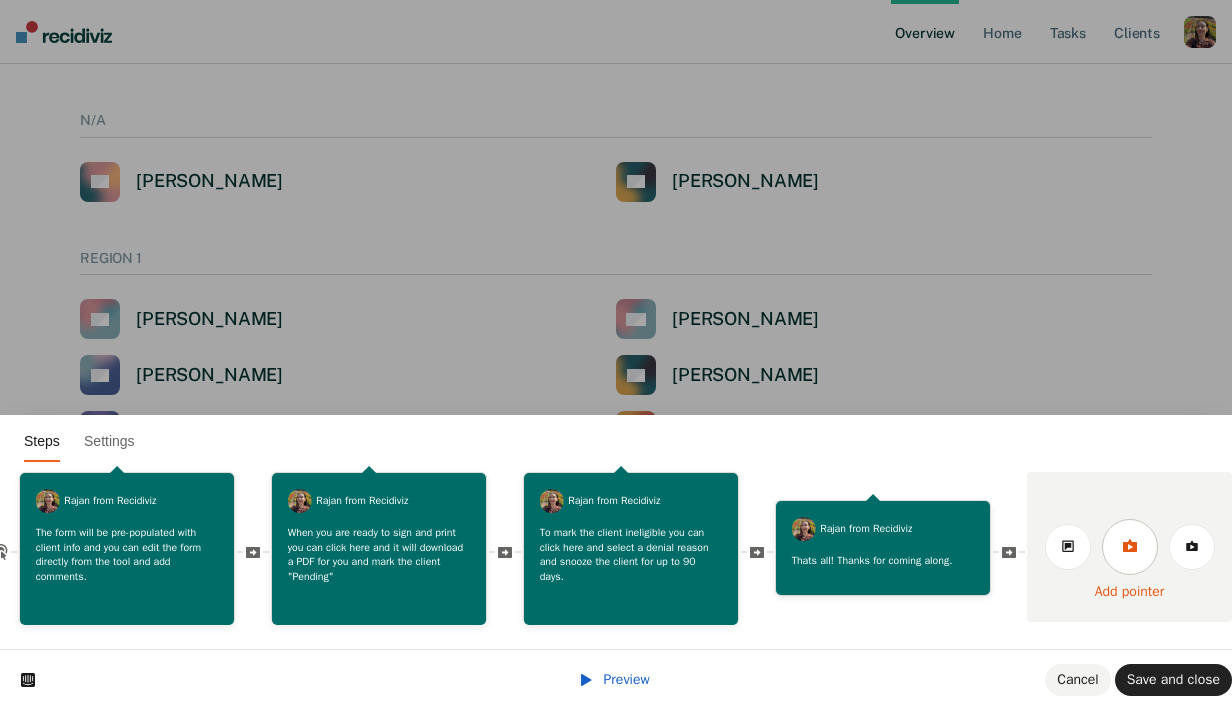click at bounding box center [1130, 547] 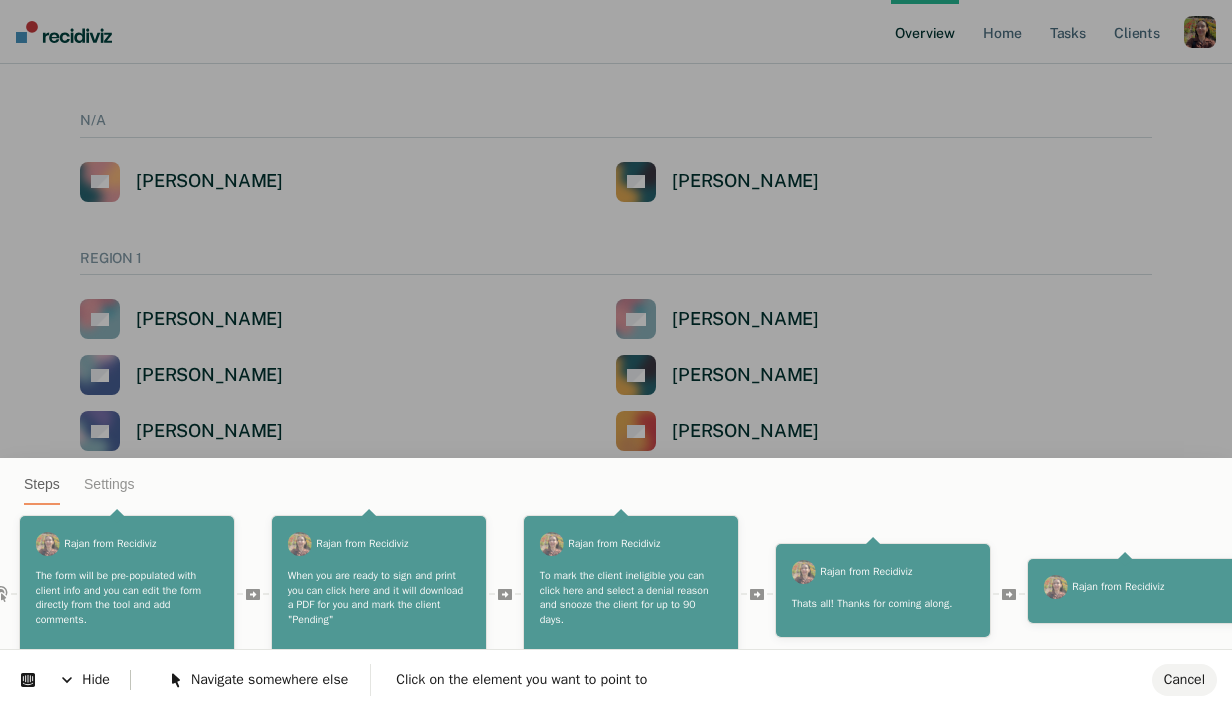 scroll, scrollTop: 0, scrollLeft: 0, axis: both 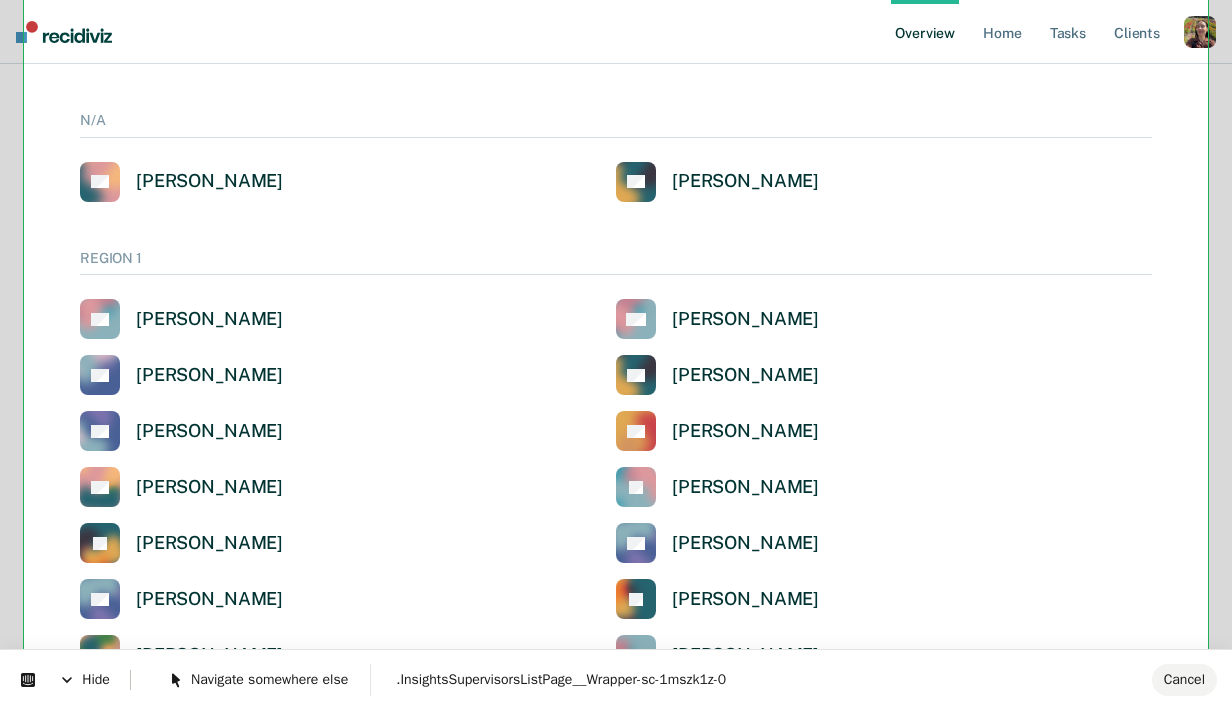 click on "Looks like you’re using Internet Explorer 11. For faster loading and a better experience, use Microsoft Edge, Google Chrome, or Firefox. × Overview Home Tasks Client s Profile How it works Log Out Select a supervisor to view their overview N/A AB Alfred Barrera AC Ana Ceballos REGION 1 AS Alicia Sanchez AG Anabel Guy AR Anna Ronning-Batton AC Annetta Cagle AL Ashley Loftis CT Camelia Townsend ED Elissa Dent JD Jasmine Douglas JR Jeremy Robertson KB Kathleen Briones KB Kristina Bryan LJ Latisha Jones MH Megan Harper RN Rebecca Nitsche RK Robert Kimbro RG Rogerick Gill SB Shayla Broussard SW Sylvia Willis TB Tamiya Bridges REGION 2 AM Alfrida Moland AB Alyssa Barton AM Angel Martin AO Ann Oodo AS Ardenia Smith-Watson AW Audra Wellington BH Brittany Harris CC Candace Cherry CM Charles Morris CN Chinedu Nwanegbo CD Christina Dawkins CW Claxton Wright DP Darian Phillips DS David Sims DW Deasharea Winfield DW Deavon Williamson DC Denzel Chukwurah DW Derek Webb DW Dewal Wilson DW Donald Williams FF GB" at bounding box center [616, 258] 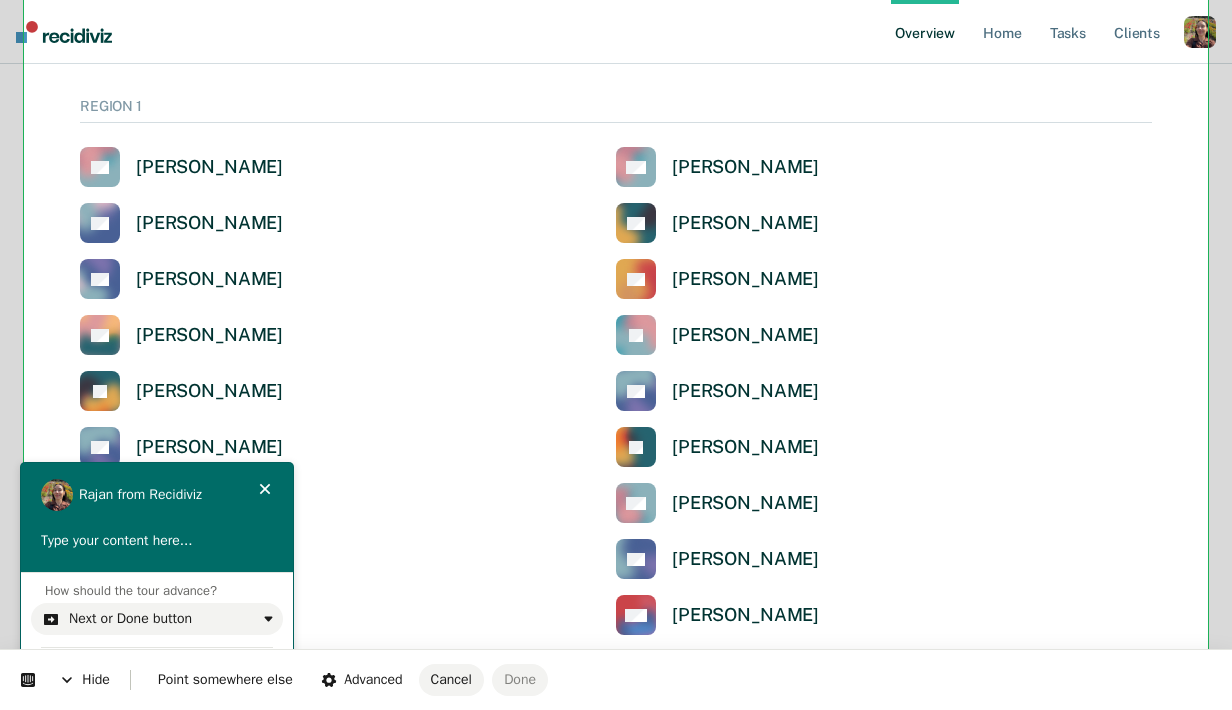 scroll, scrollTop: 251, scrollLeft: 0, axis: vertical 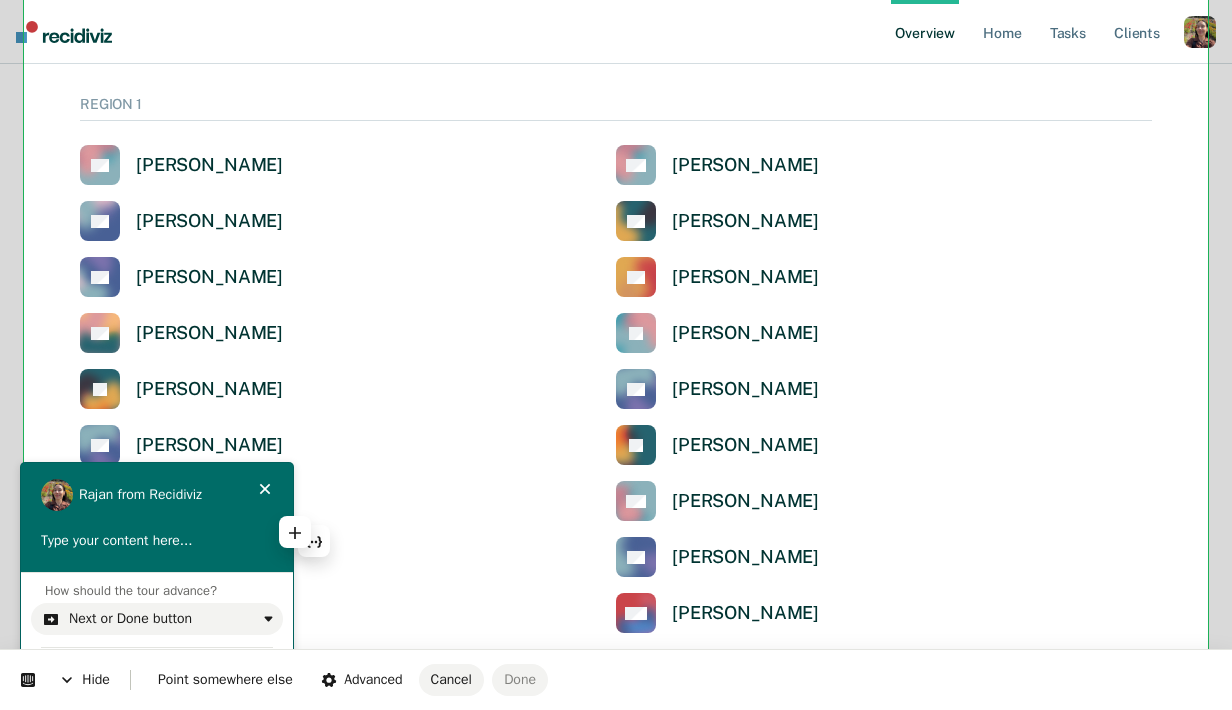 click at bounding box center (157, 541) 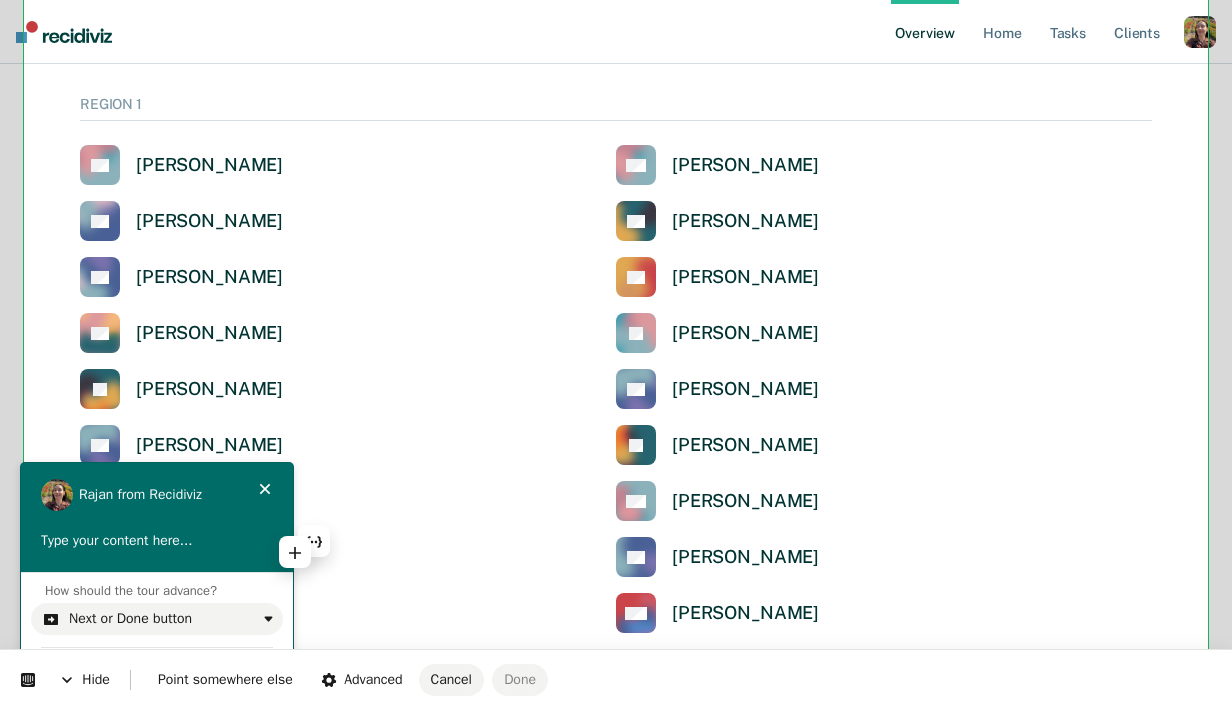 type 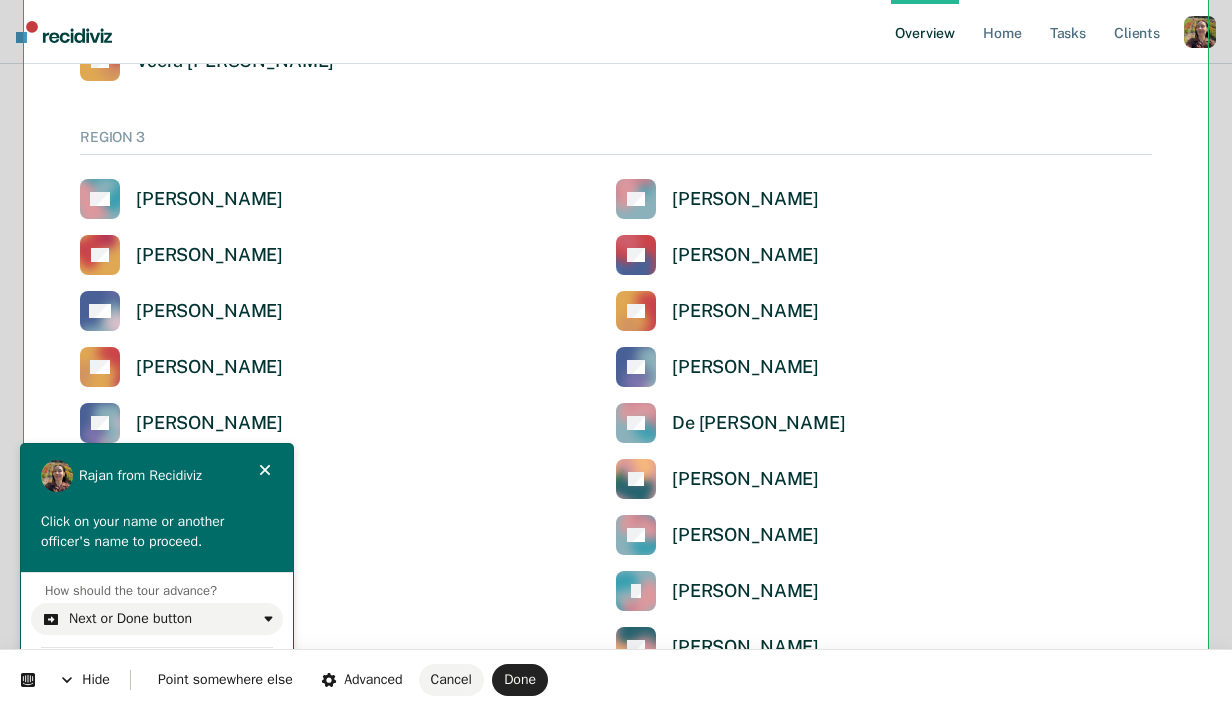 scroll, scrollTop: 2510, scrollLeft: 0, axis: vertical 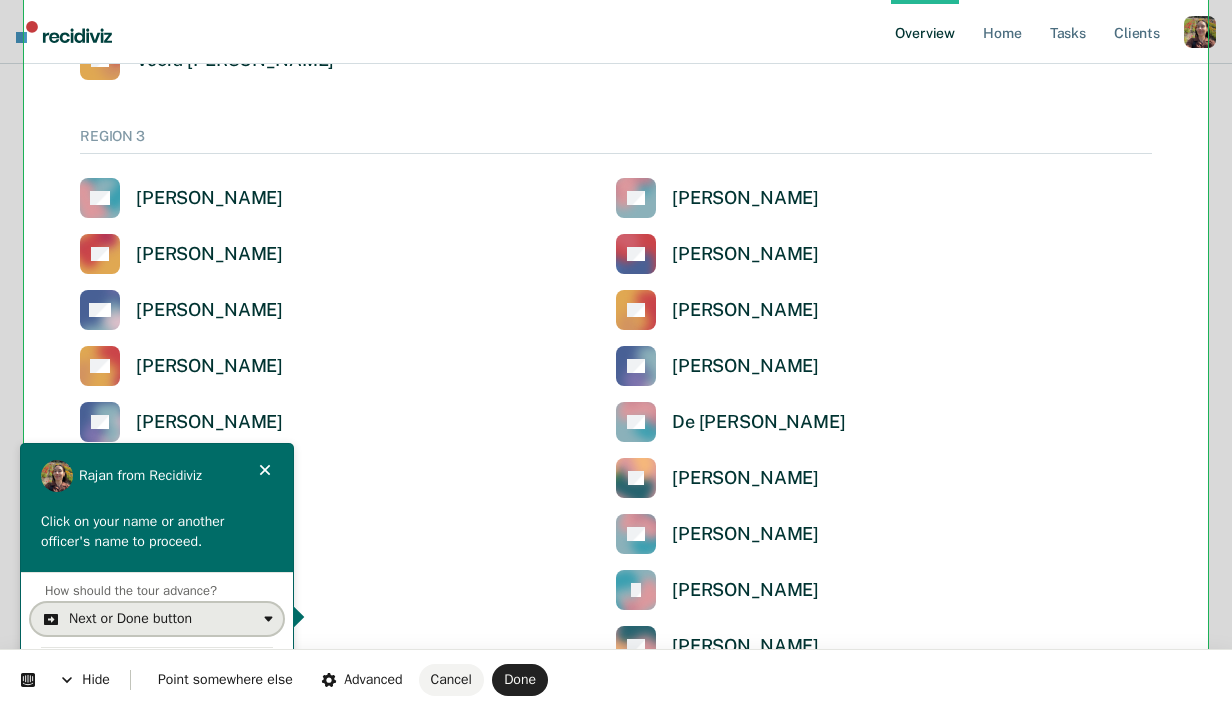 click on "Next or Done button" at bounding box center (157, 619) 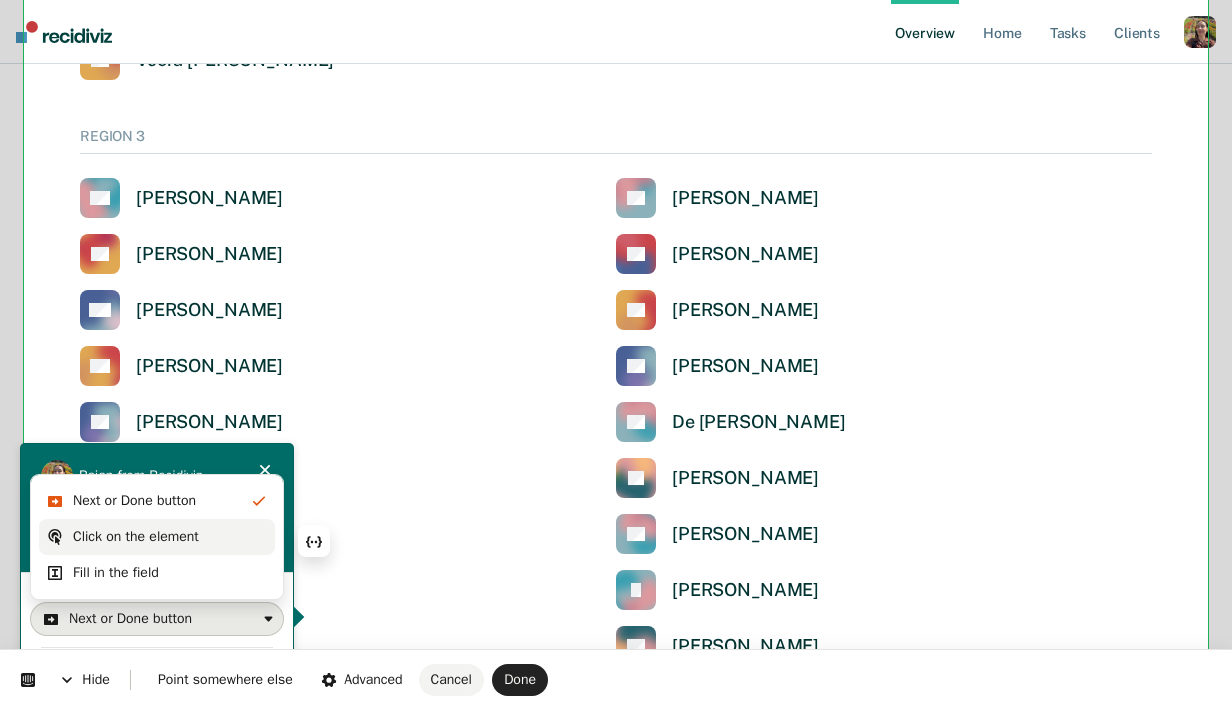 click on "Click on the element" at bounding box center [136, 537] 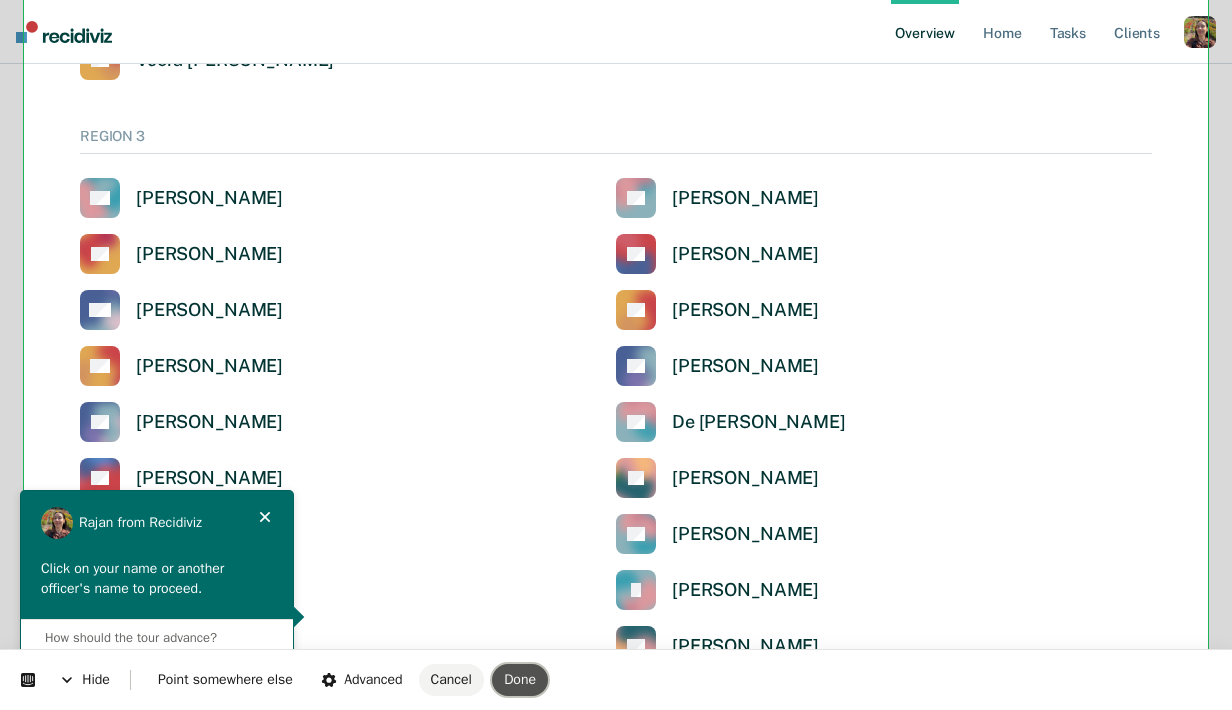 click on "Done" at bounding box center [520, 680] 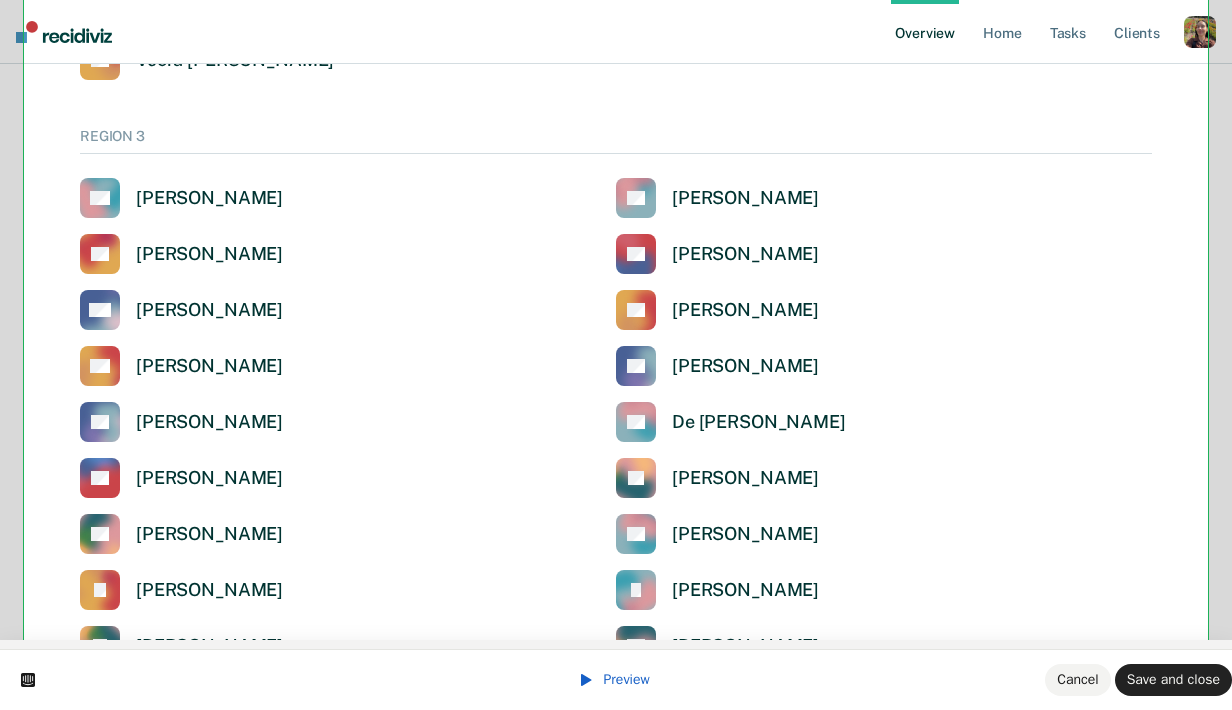 scroll, scrollTop: 57, scrollLeft: 0, axis: vertical 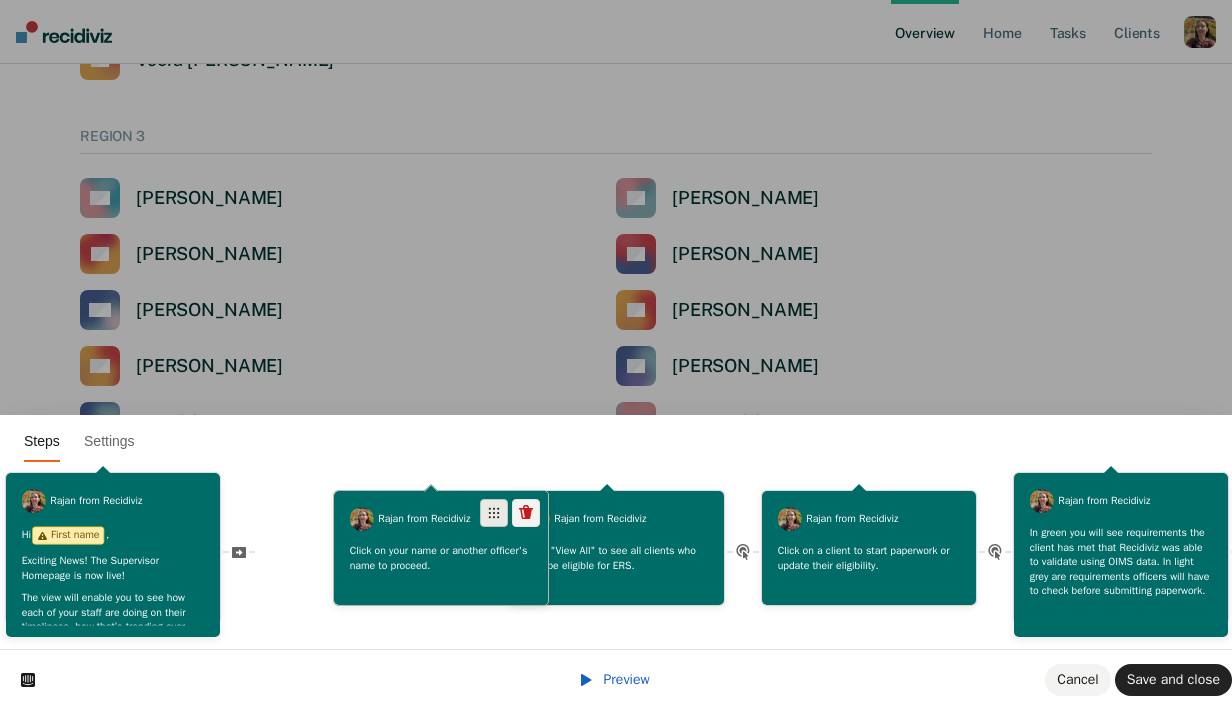 drag, startPoint x: 935, startPoint y: 567, endPoint x: 492, endPoint y: 506, distance: 447.18005 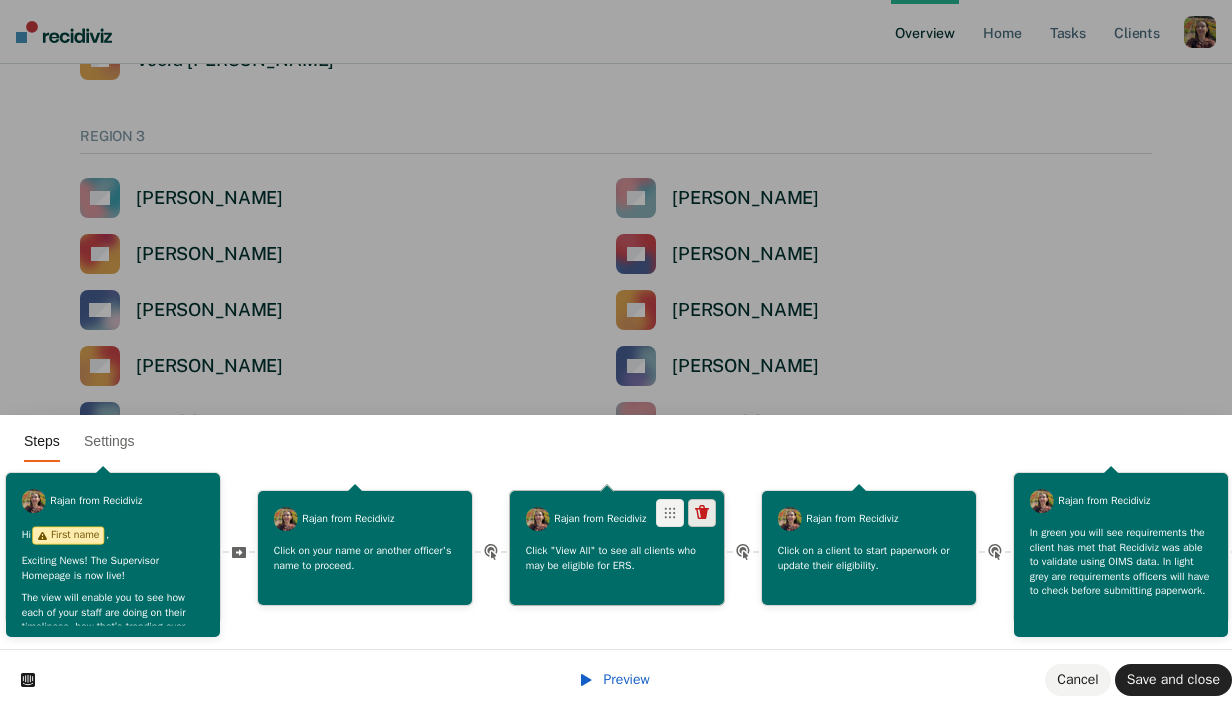click 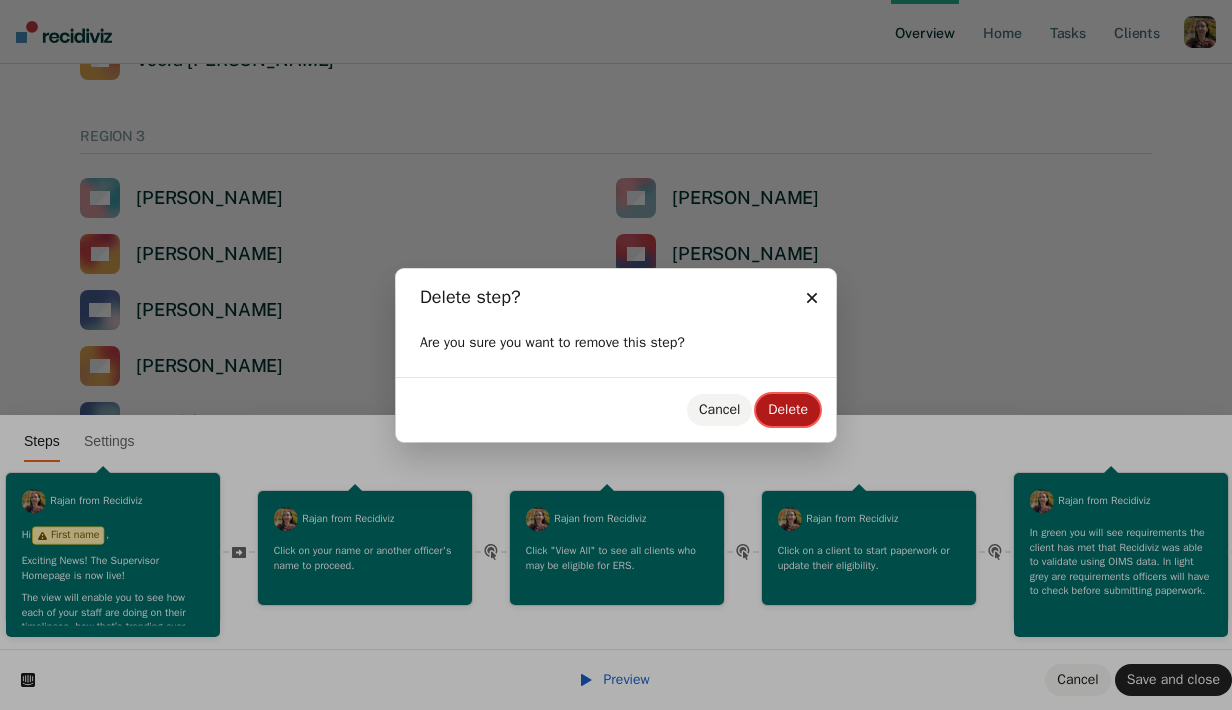 click on "Delete" at bounding box center (788, 409) 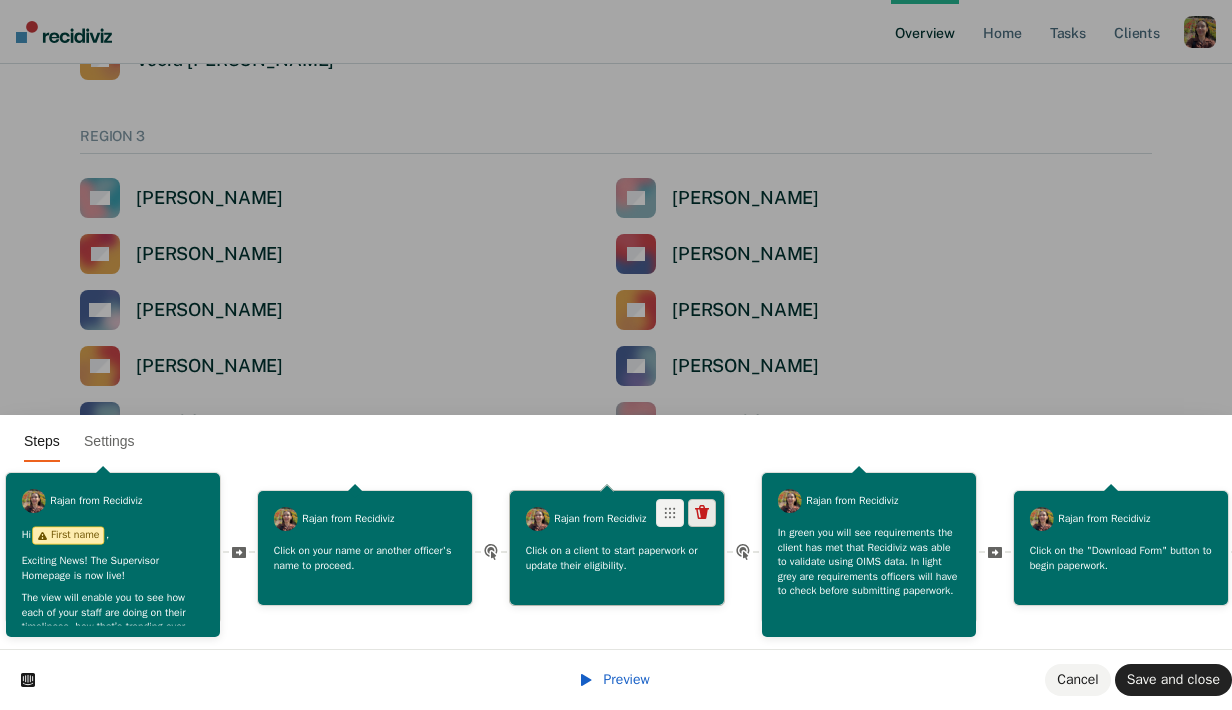 click 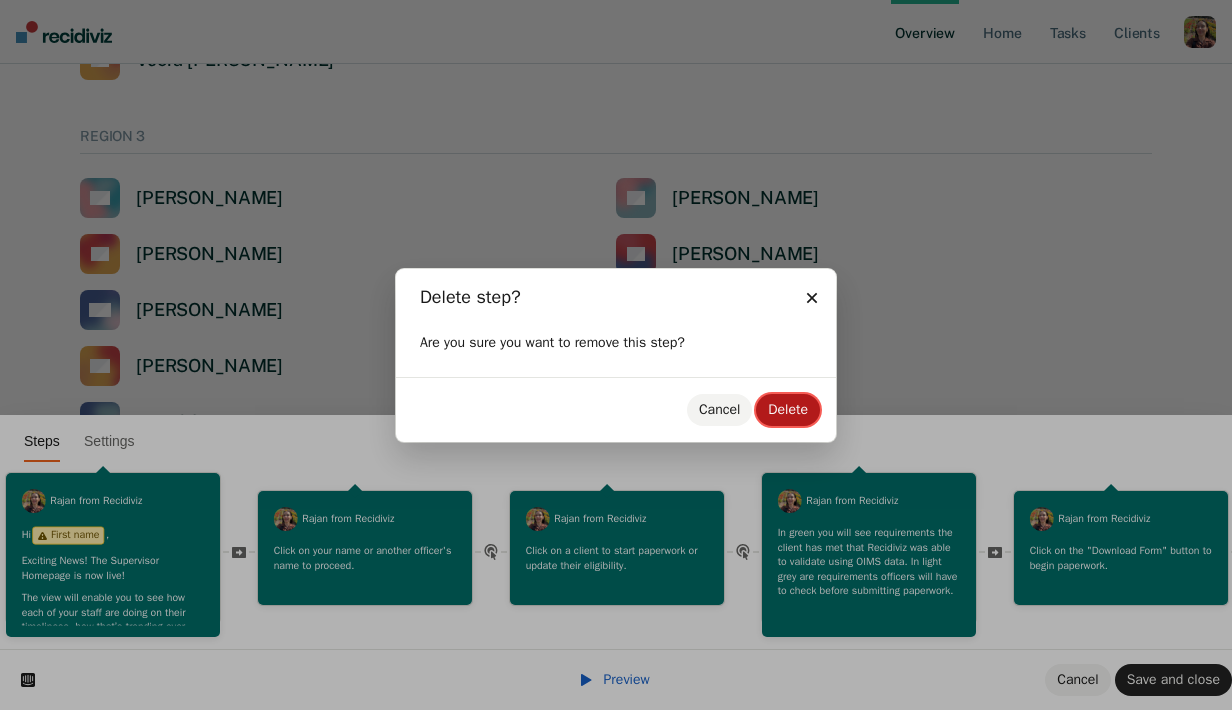 click on "Delete" at bounding box center [788, 409] 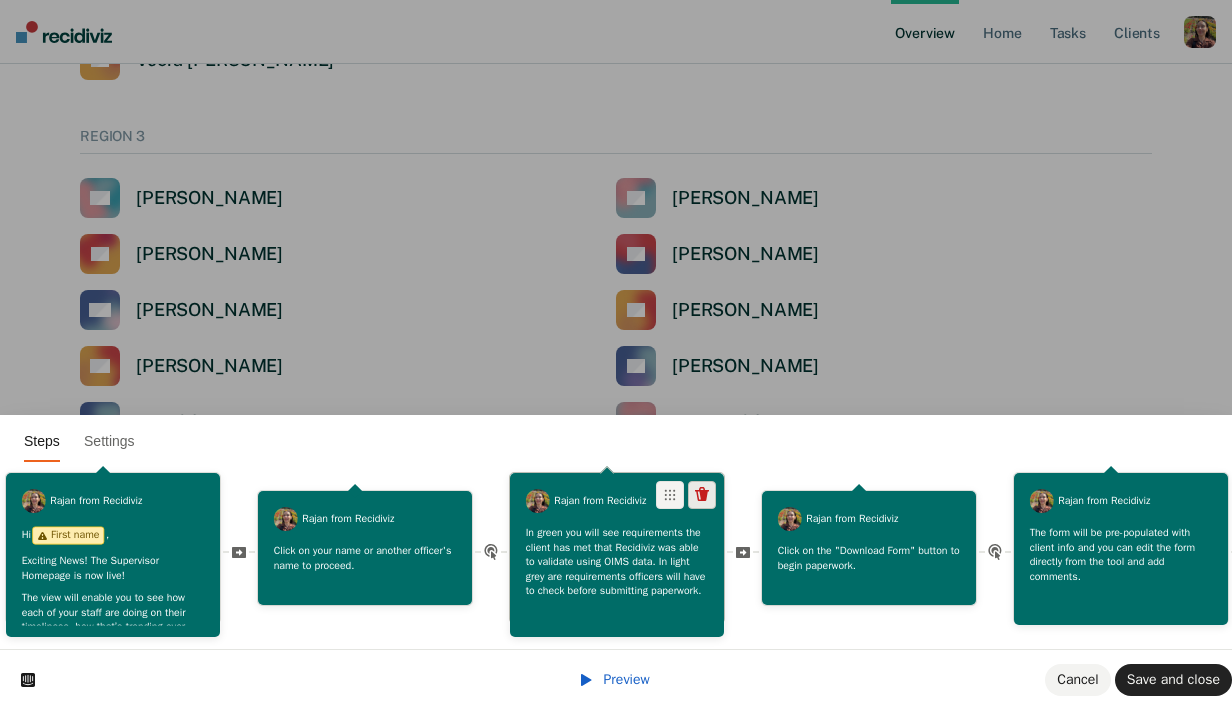 click 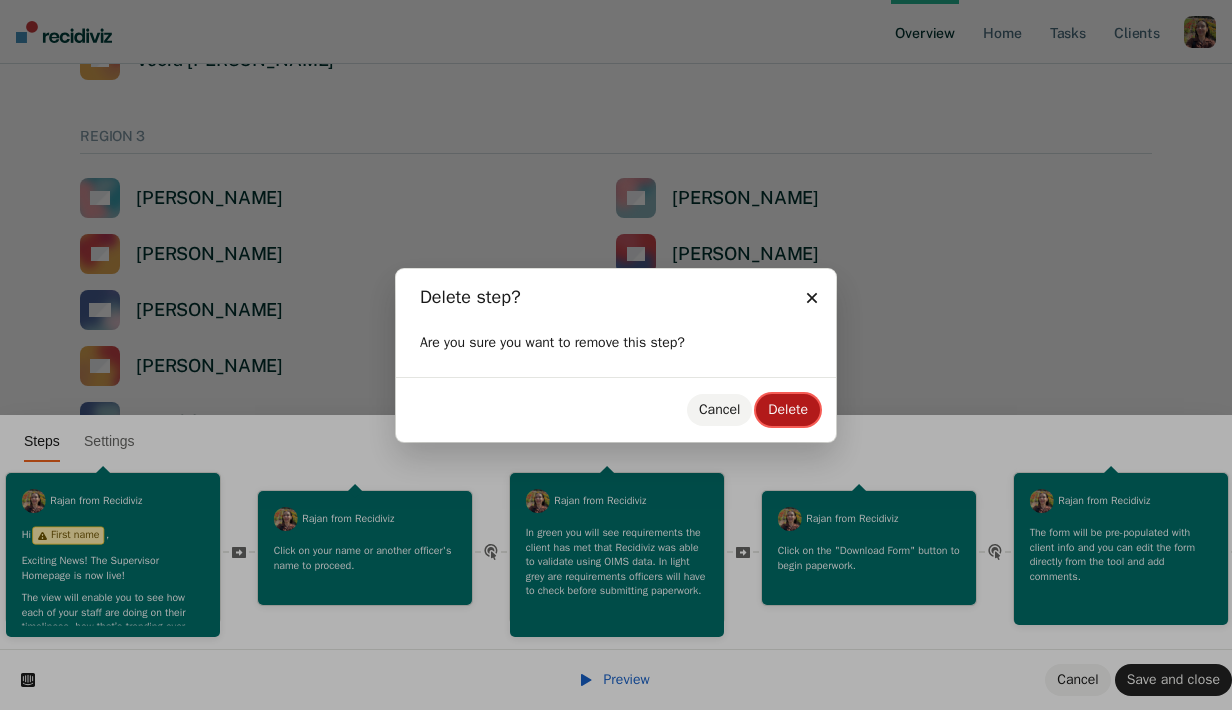 click on "Delete" at bounding box center (788, 409) 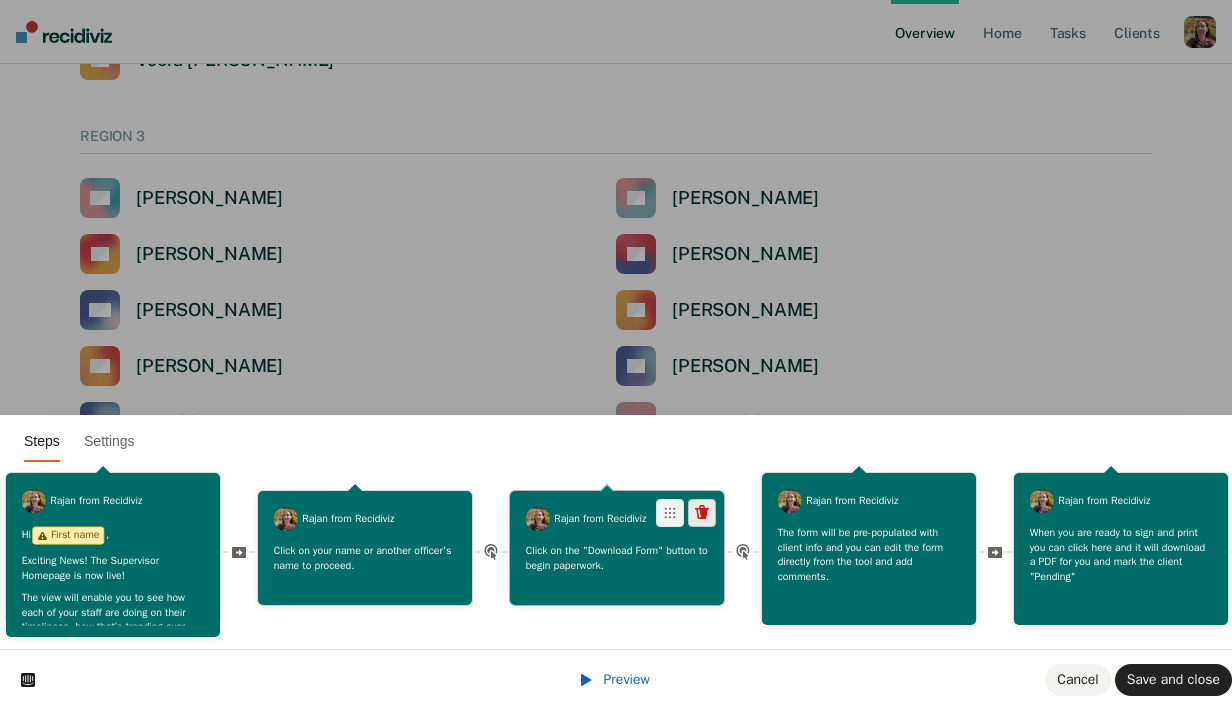 click 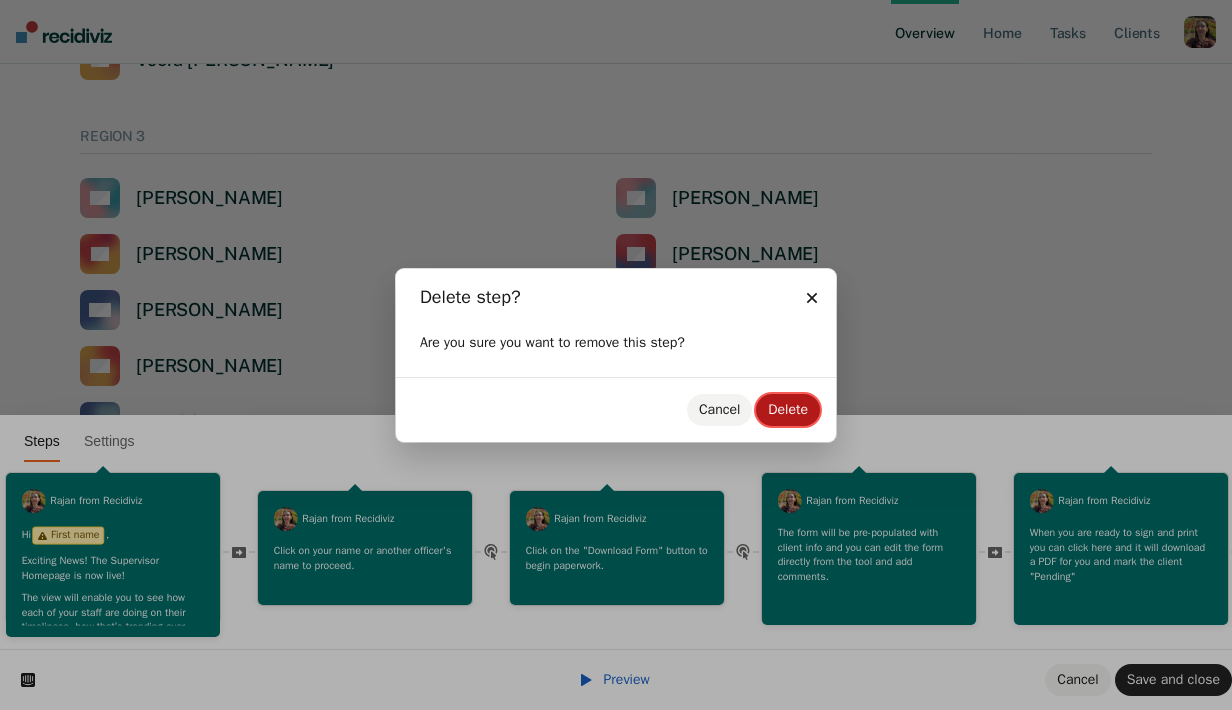 click on "Delete" at bounding box center (788, 409) 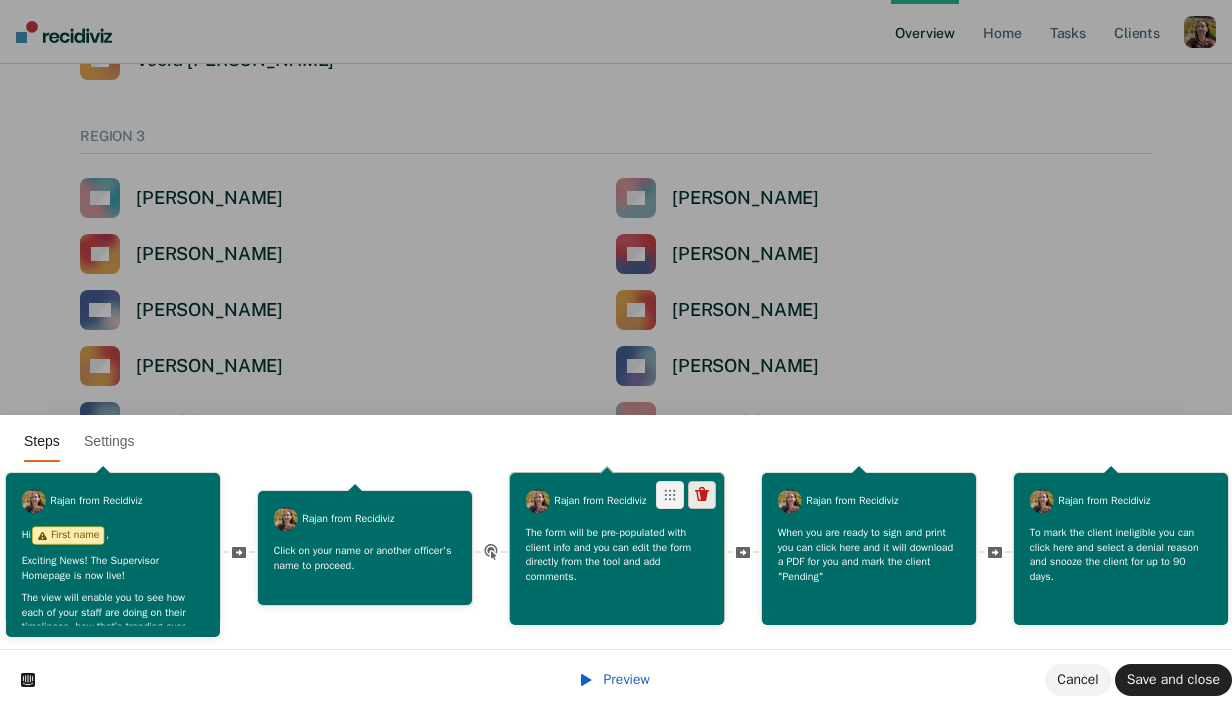 click 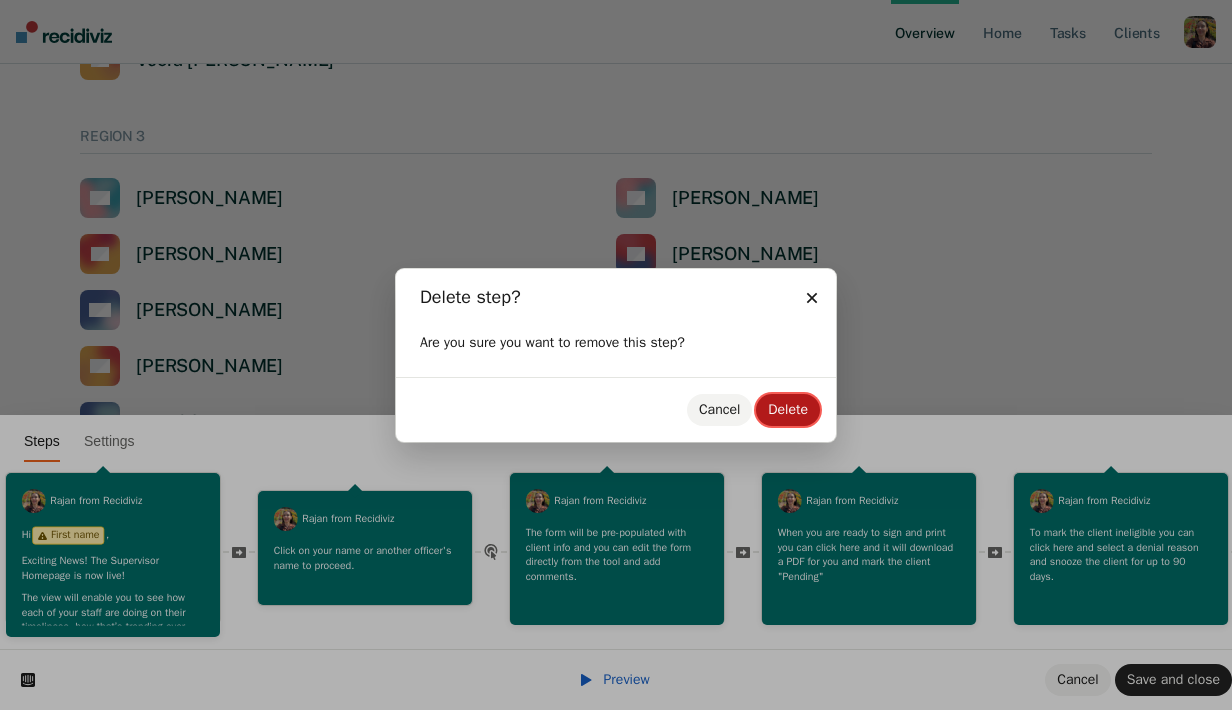 click on "Delete" at bounding box center [788, 409] 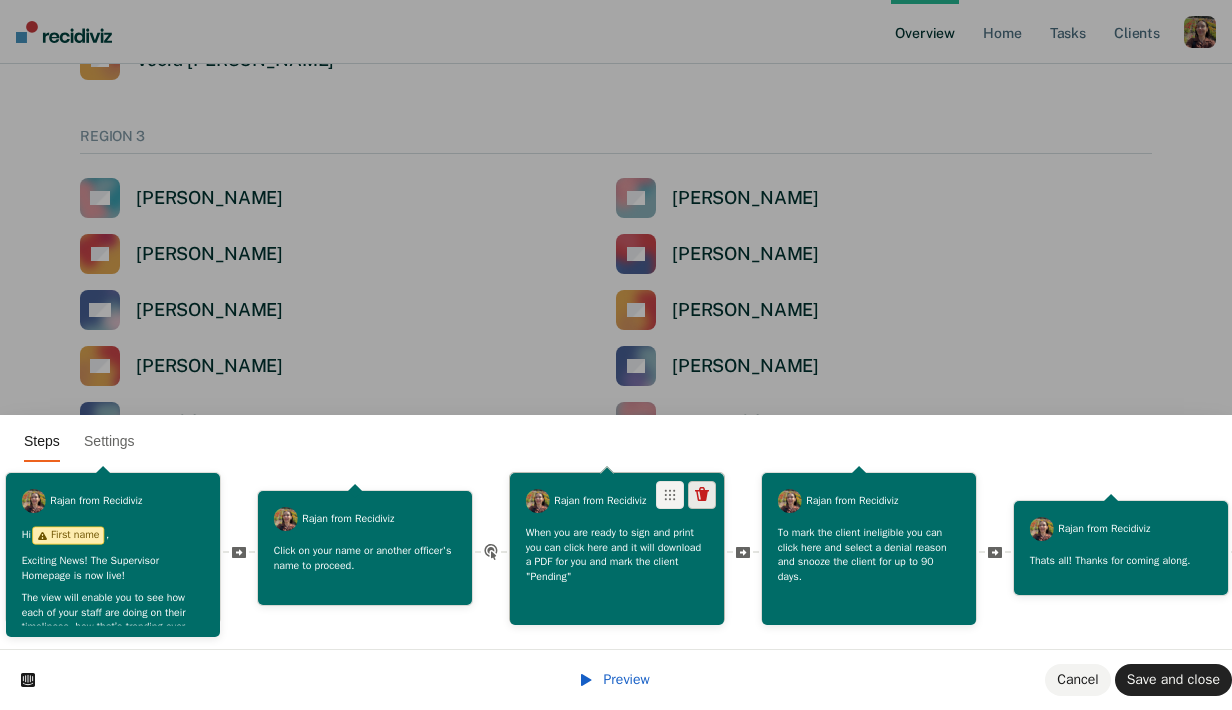 click 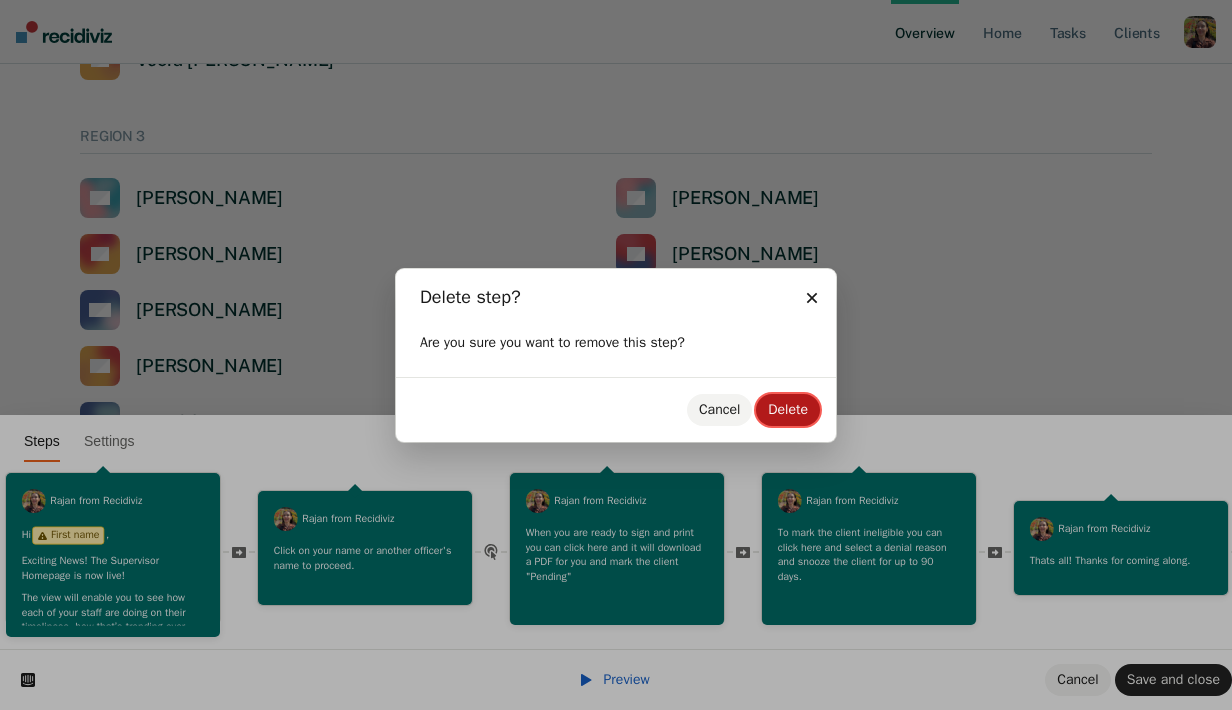 click on "Delete" at bounding box center (788, 409) 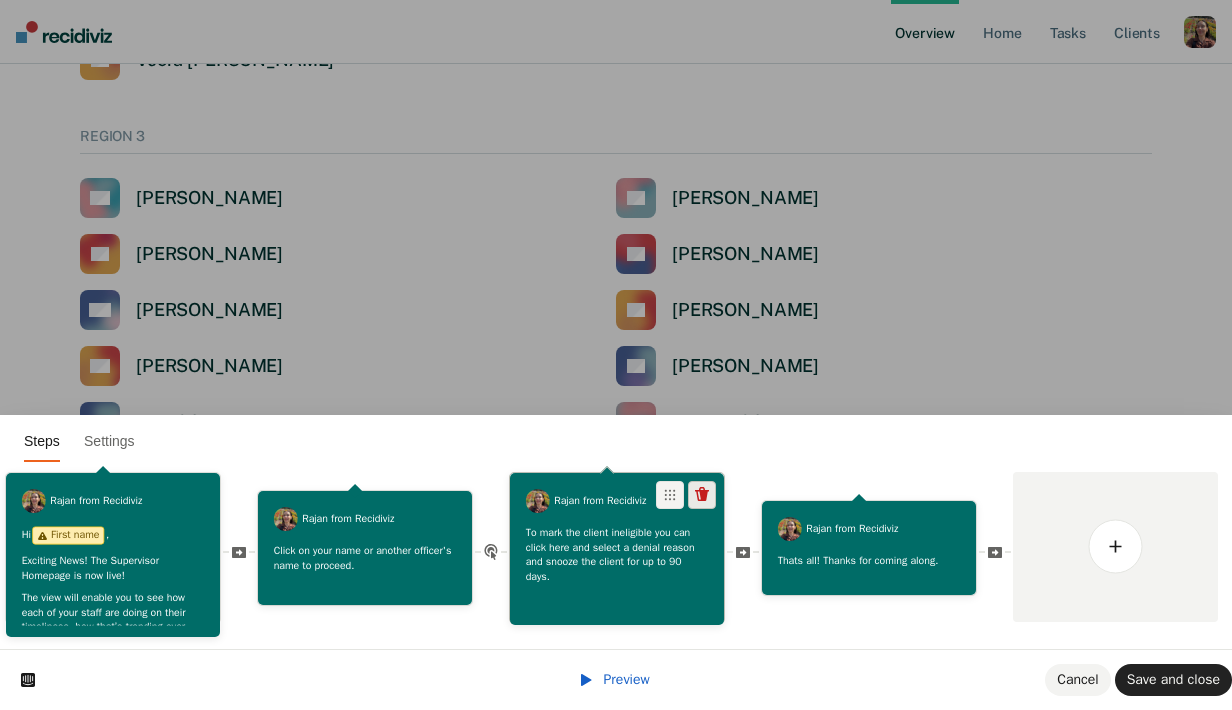 click 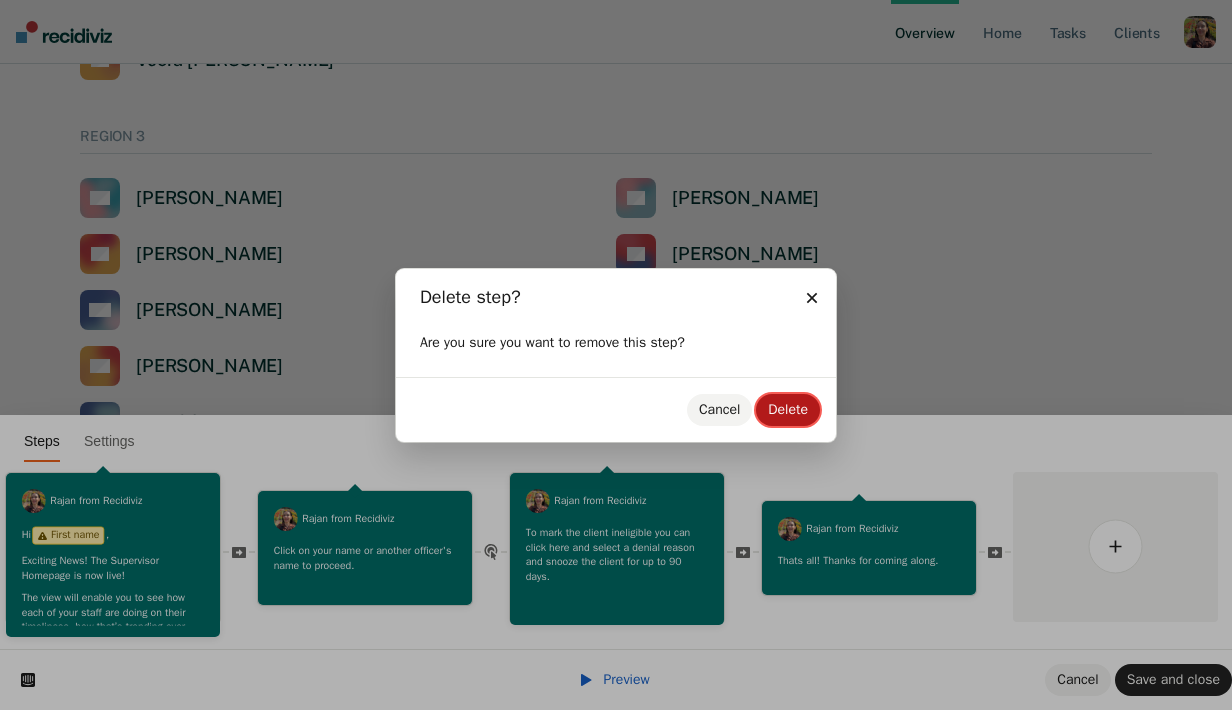 click on "Delete" at bounding box center (788, 409) 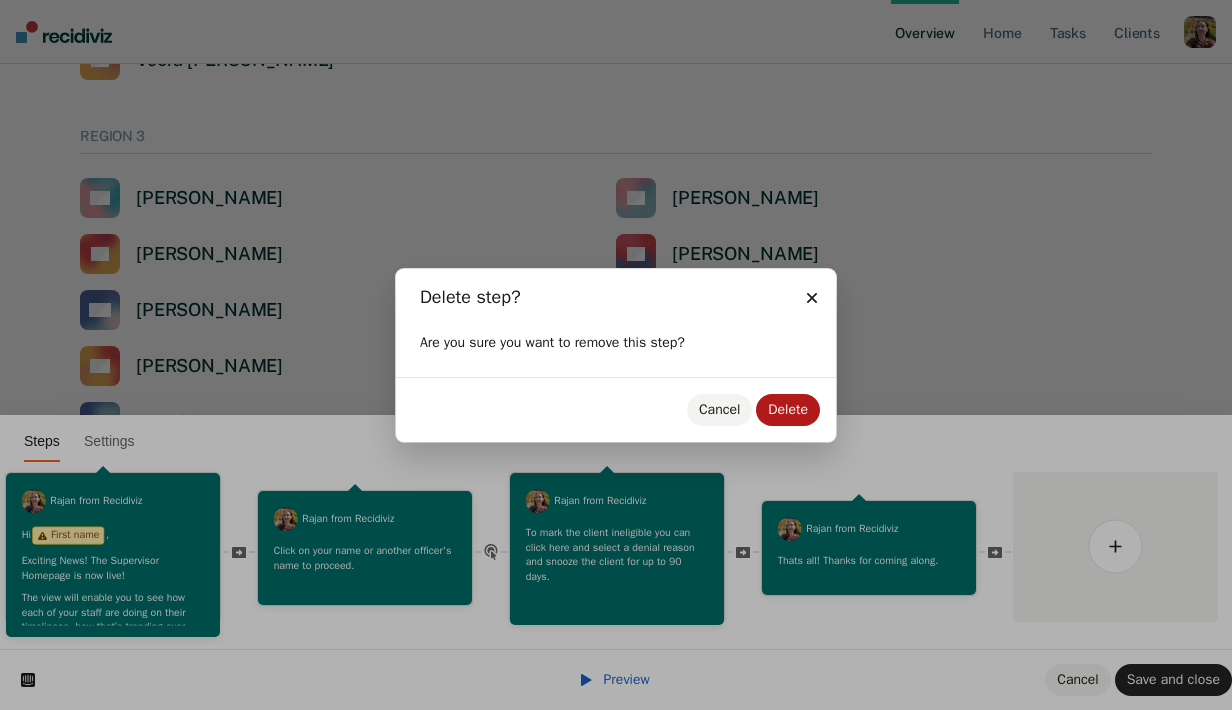 scroll, scrollTop: 0, scrollLeft: 0, axis: both 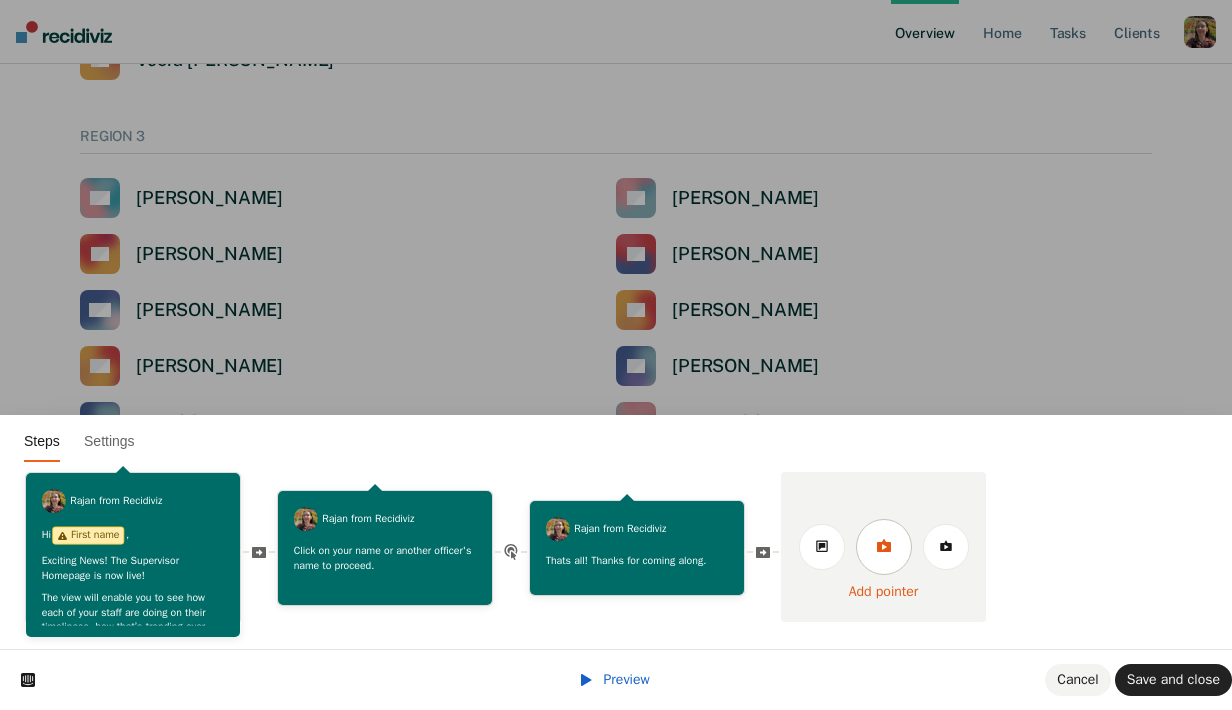 click 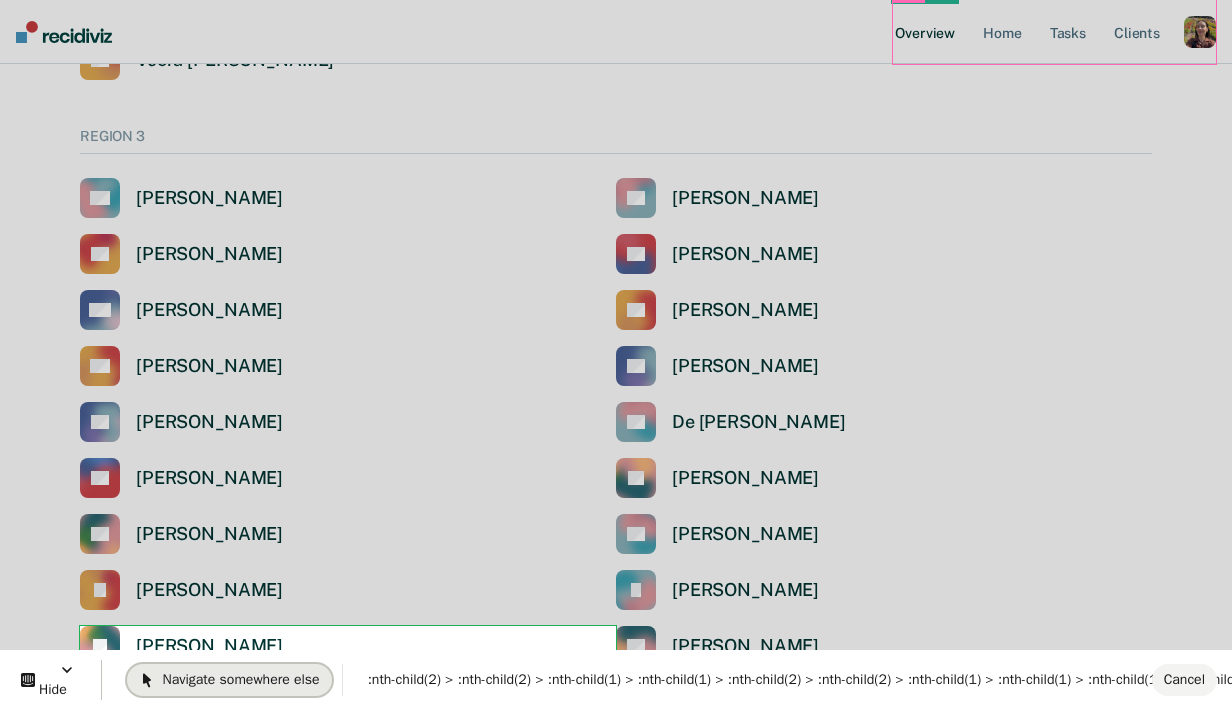click on "Navigate somewhere else" at bounding box center [229, 679] 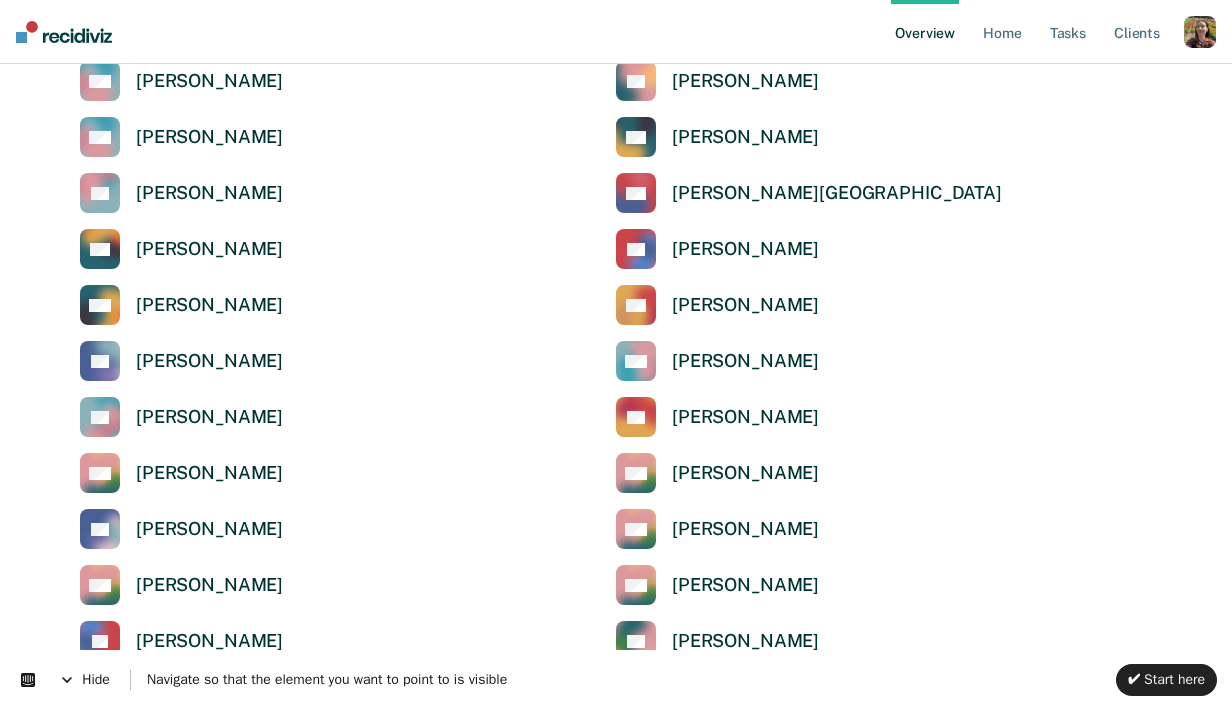 scroll, scrollTop: 982, scrollLeft: 0, axis: vertical 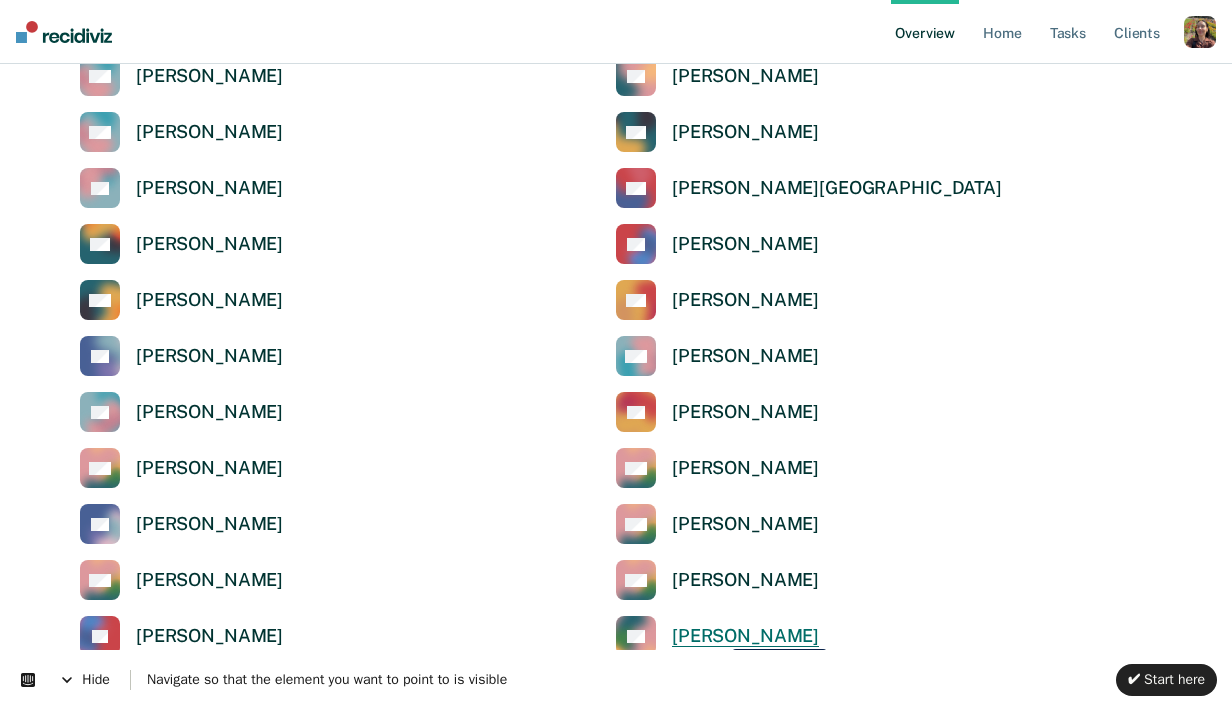 click on "[PERSON_NAME]" at bounding box center (745, 636) 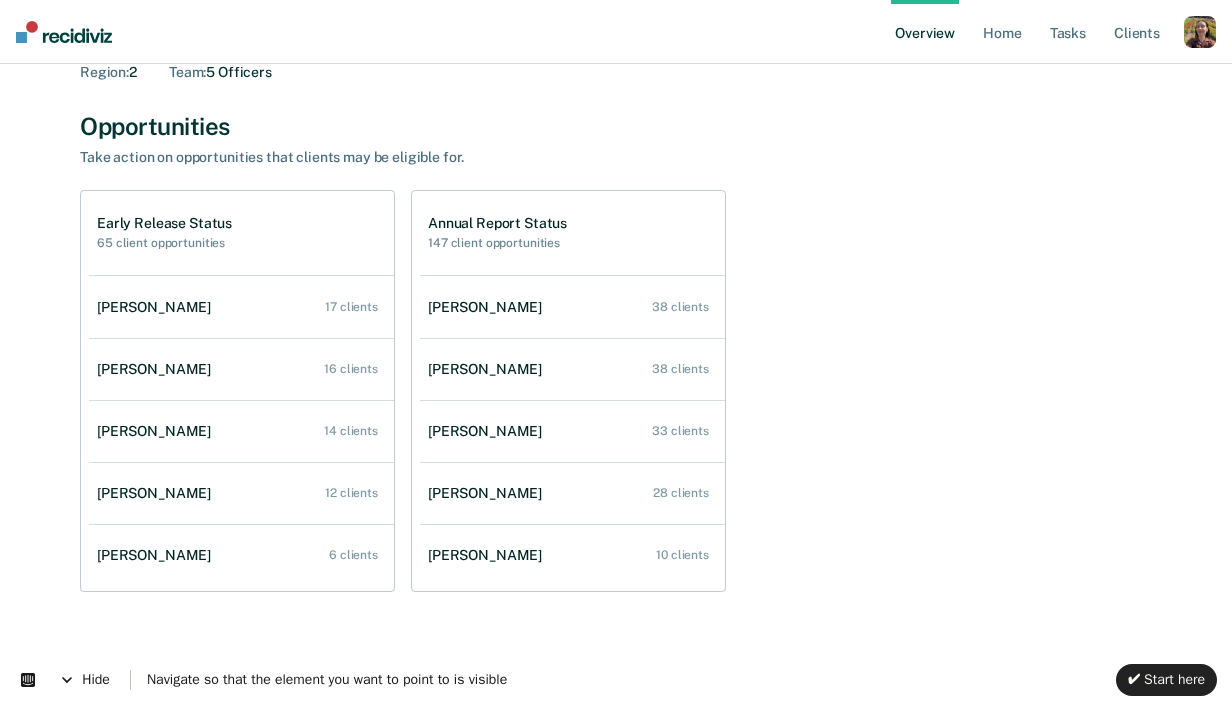 scroll, scrollTop: 149, scrollLeft: 0, axis: vertical 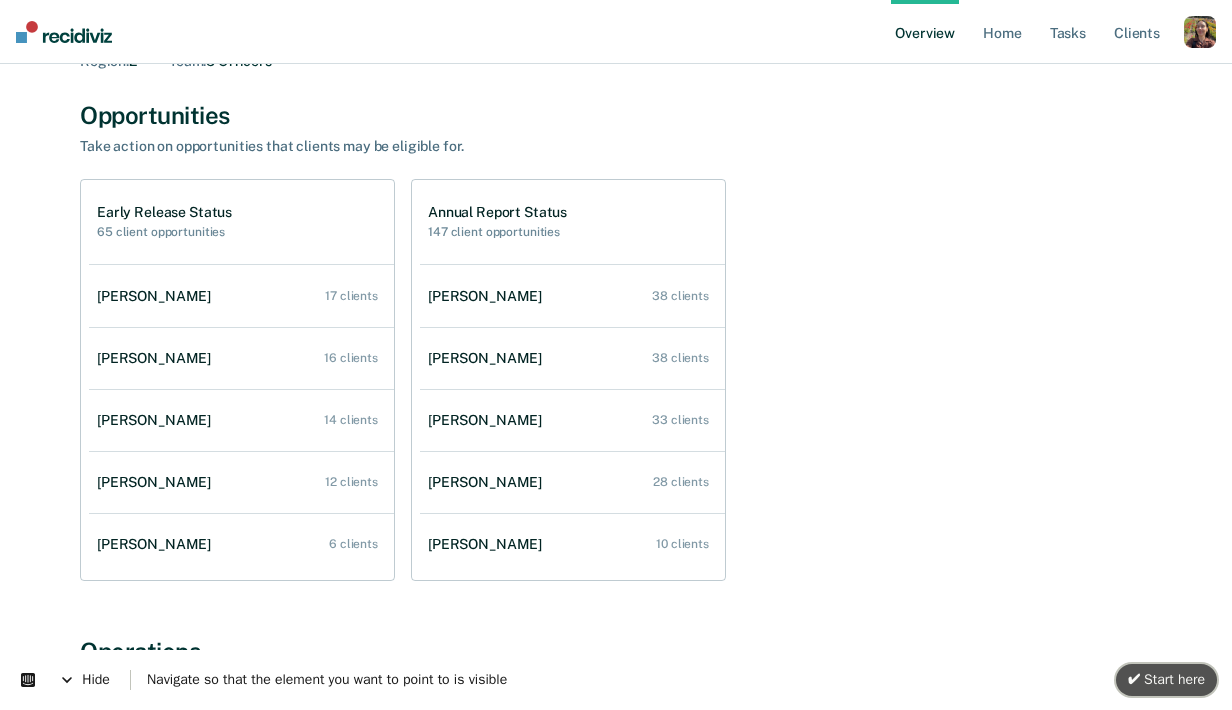 click on "✔ Start here" at bounding box center [1166, 680] 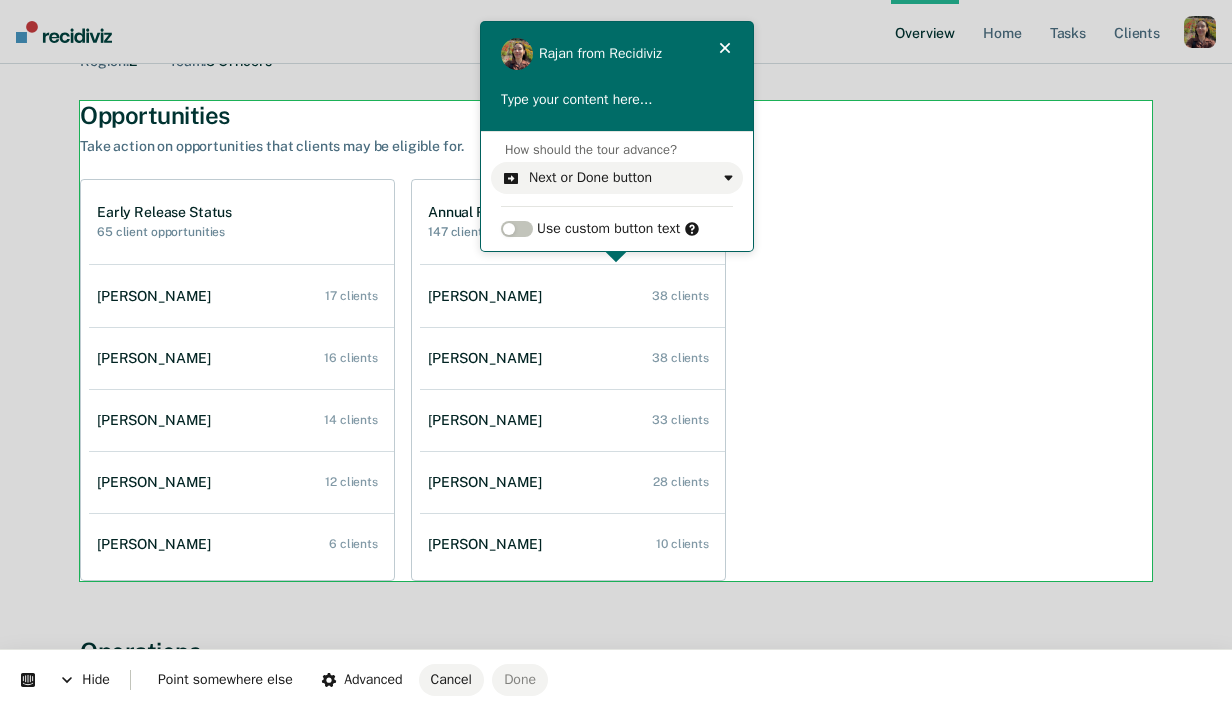 click on "Looks like you’re using Internet Explorer 11. For faster loading and a better experience, use Microsoft Edge, Google Chrome, or Firefox. × Overview Home Tasks Client s Profile How it works Log Out All Supervisors / Gordon Brown Gordon Brown Overview Region :  2 Team :  5 Officers Opportunities Take action on opportunities that clients may be eligible for.   Early Release Status 65 client opportunities Nathalie Bujold   17 clients Adam Wood   16 clients Elizabeth Odukogbe   14 clients Harry Agyapong   12 clients Jomika Hooper   6 clients Annual Report Status 147 client opportunities Adam Wood   38 clients Elizabeth Odukogbe   38 clients Nathalie Bujold   33 clients Harry Agyapong   28 clients Jomika Hooper   10 clients Operations   How did we calculate this rate? Timely Contact Harry Agyapong   87% Adam Wood   94% Nathalie Bujold   96% Elizabeth Odukogbe   97% Jomika Hooper   100% Timely Risk Assessment Elizabeth Odukogbe Low Timeliness   55% Jomika Hooper Low Timeliness   60% Harry Agyapong" at bounding box center (616, 206) 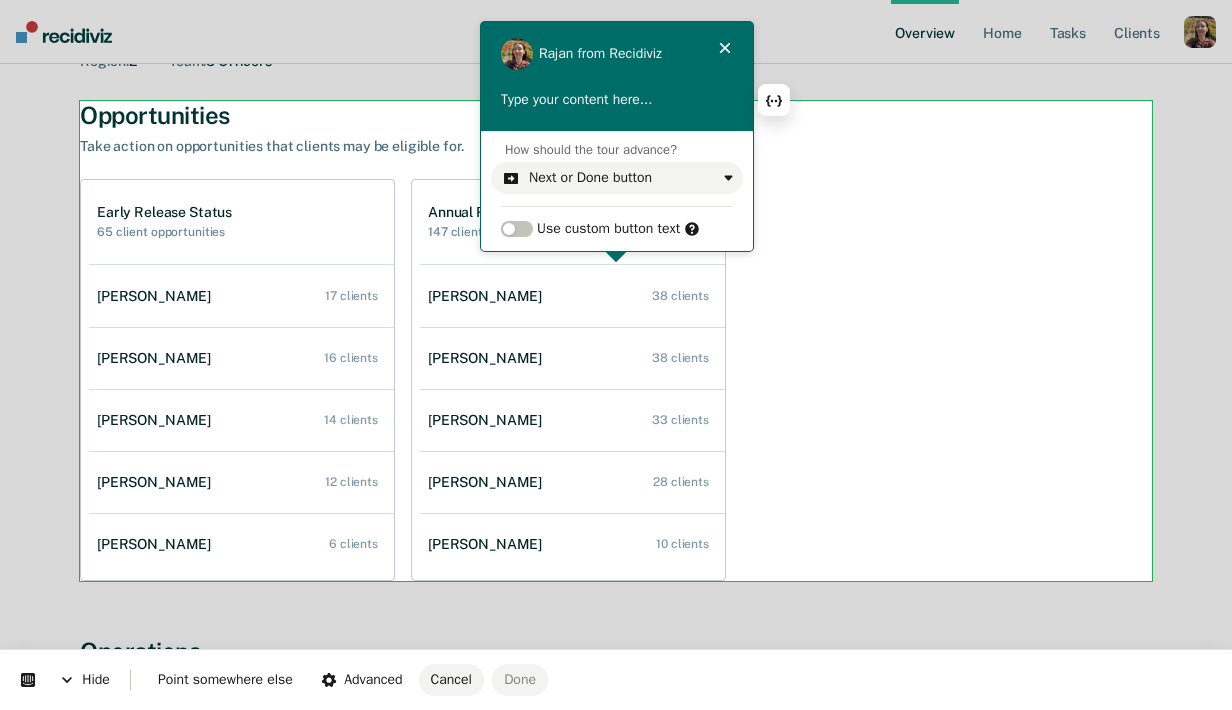 click on "Type your content here..." at bounding box center (617, 110) 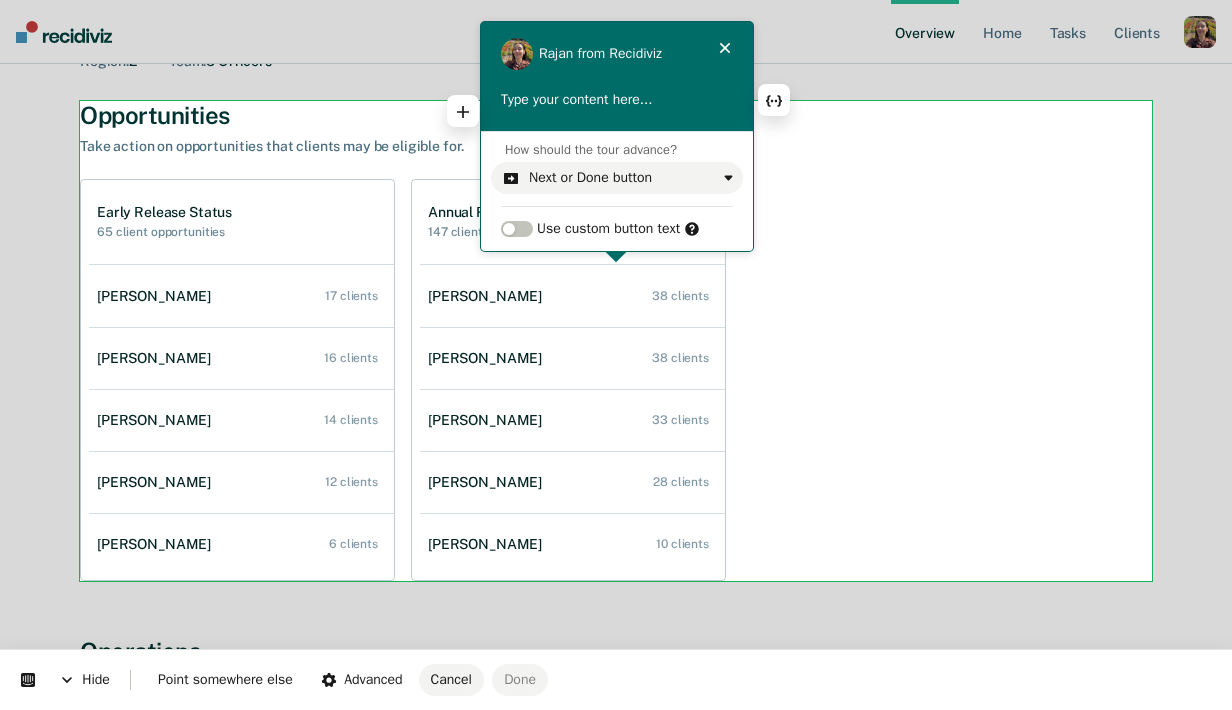 click at bounding box center (617, 100) 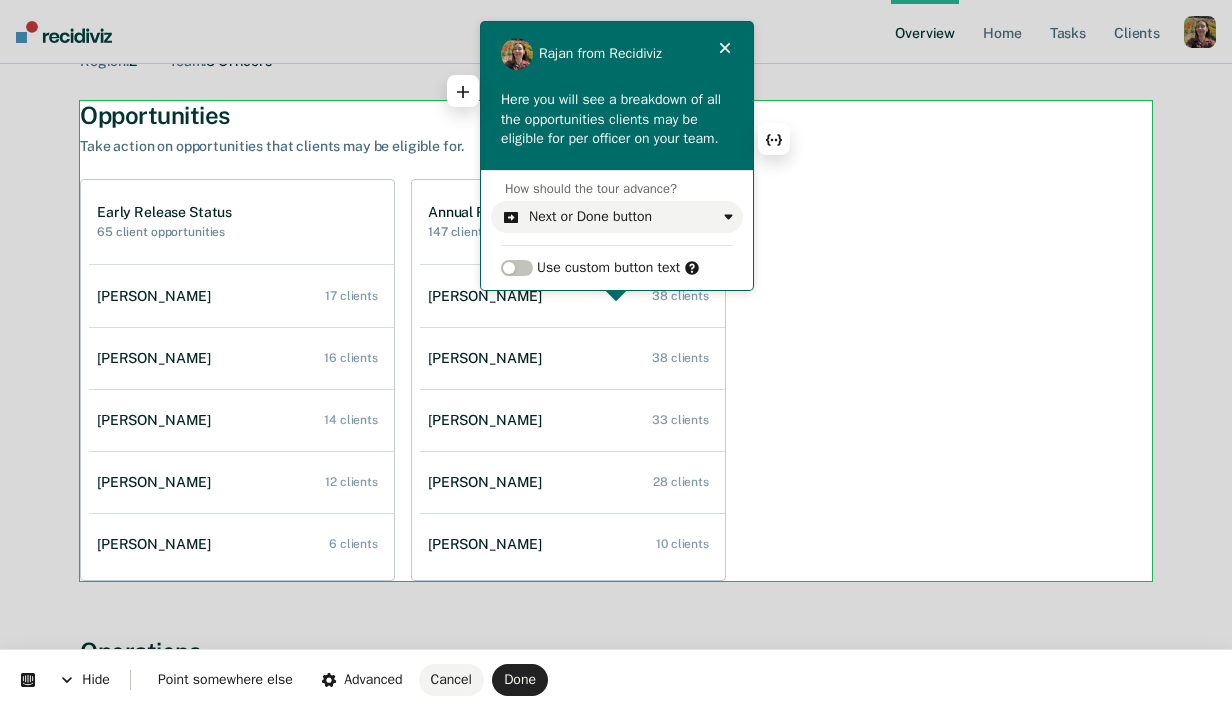 click on "Here you will see a breakdown of all the opportunities clients may be eligible for per officer on your team." at bounding box center (617, 119) 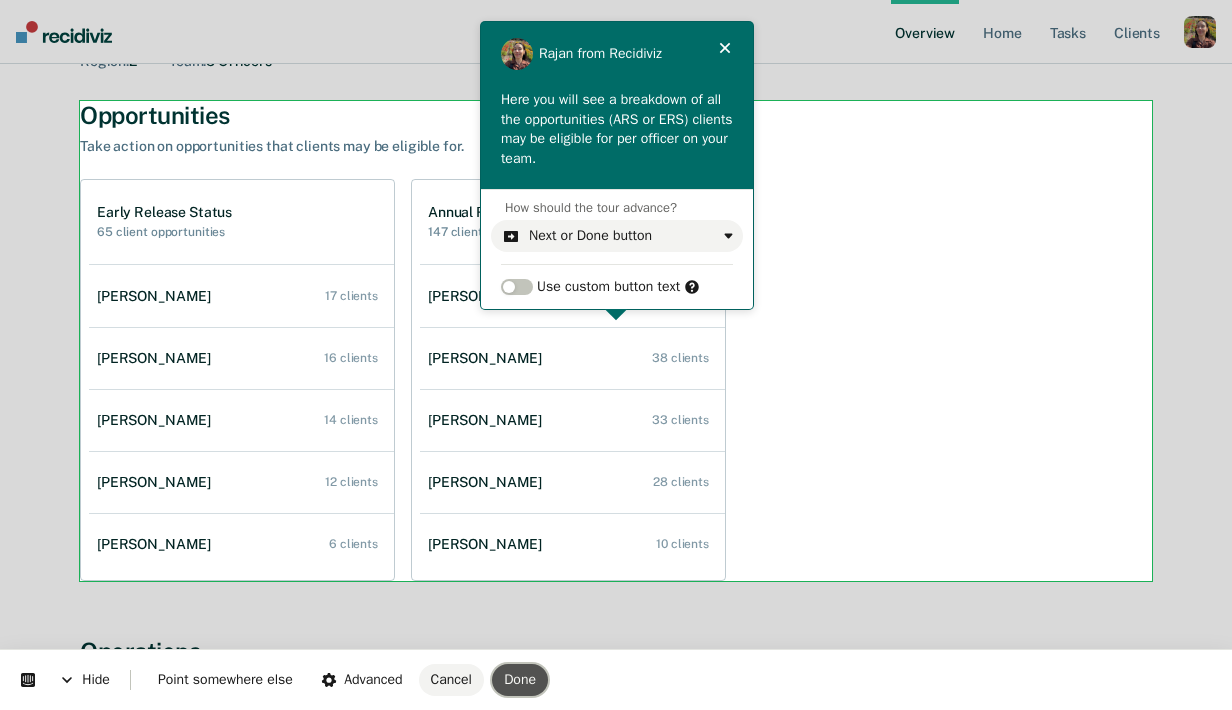 click on "Done" at bounding box center [520, 680] 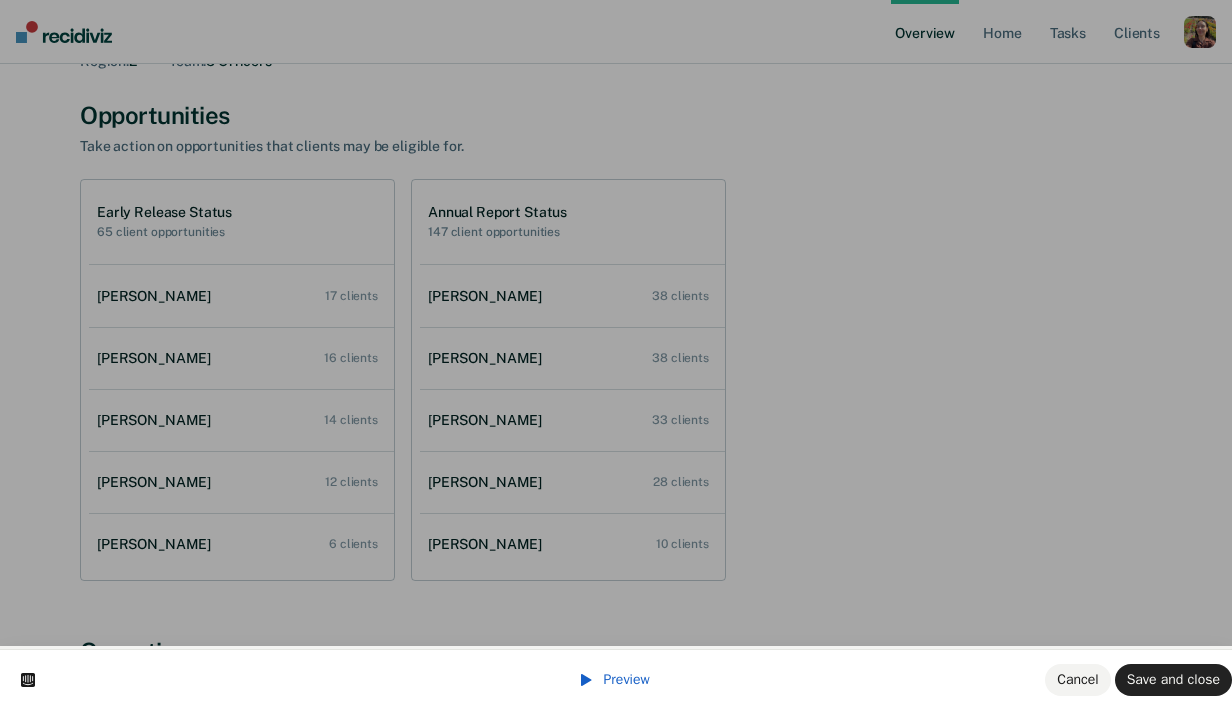 scroll, scrollTop: 57, scrollLeft: 0, axis: vertical 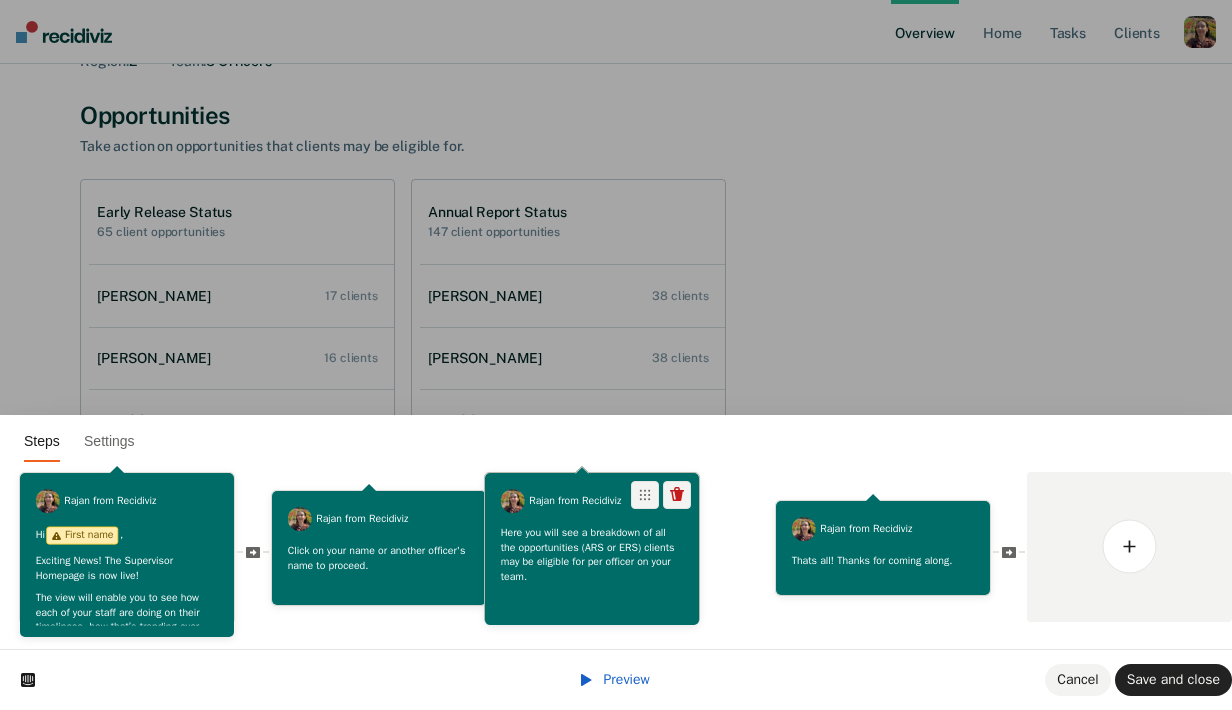 drag, startPoint x: 871, startPoint y: 559, endPoint x: 580, endPoint y: 559, distance: 291 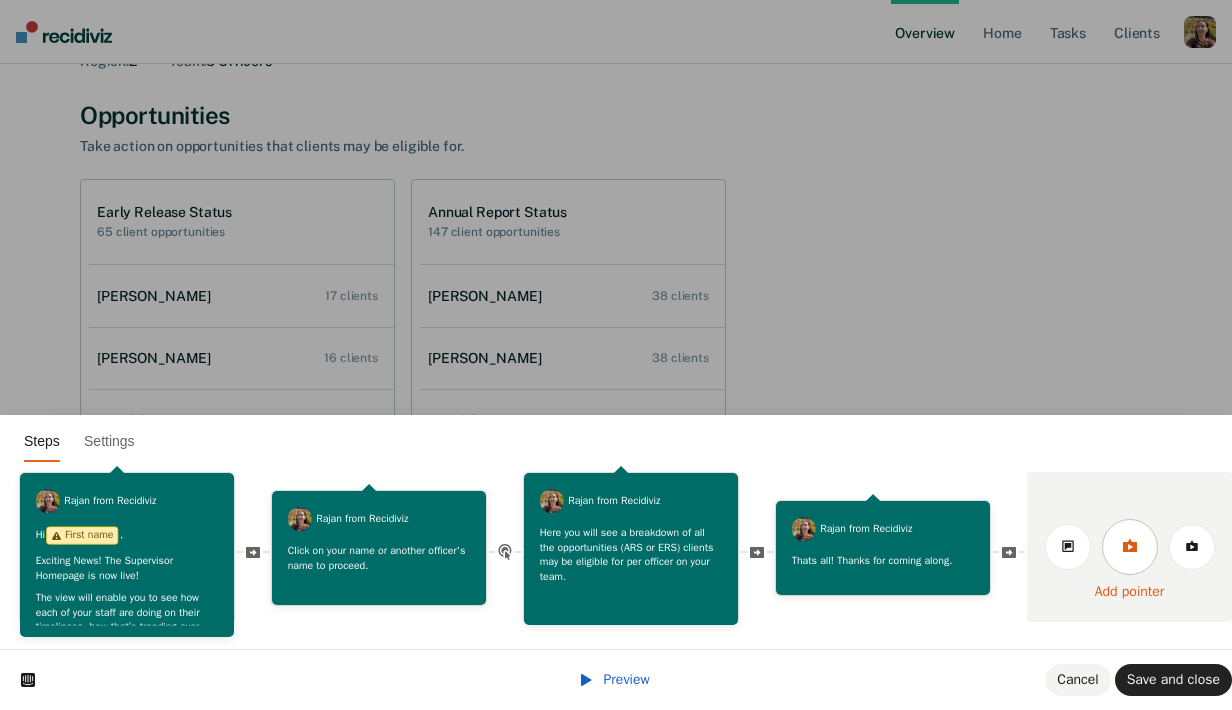 click 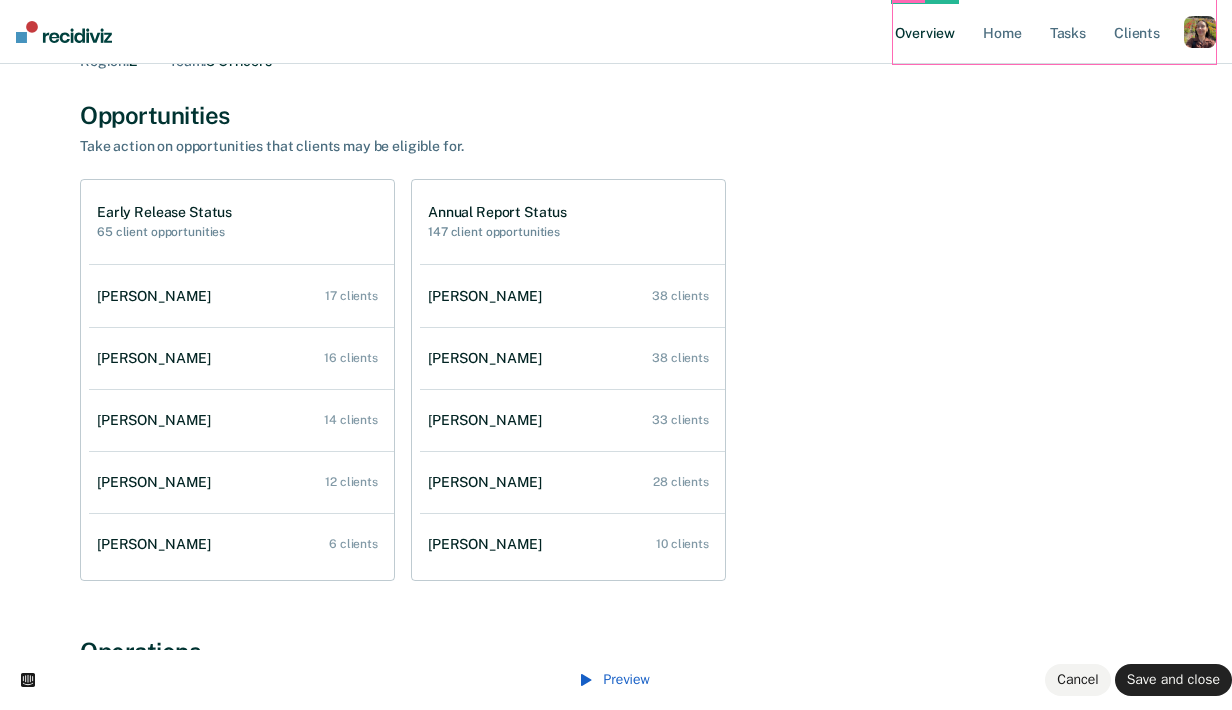 scroll, scrollTop: 0, scrollLeft: 0, axis: both 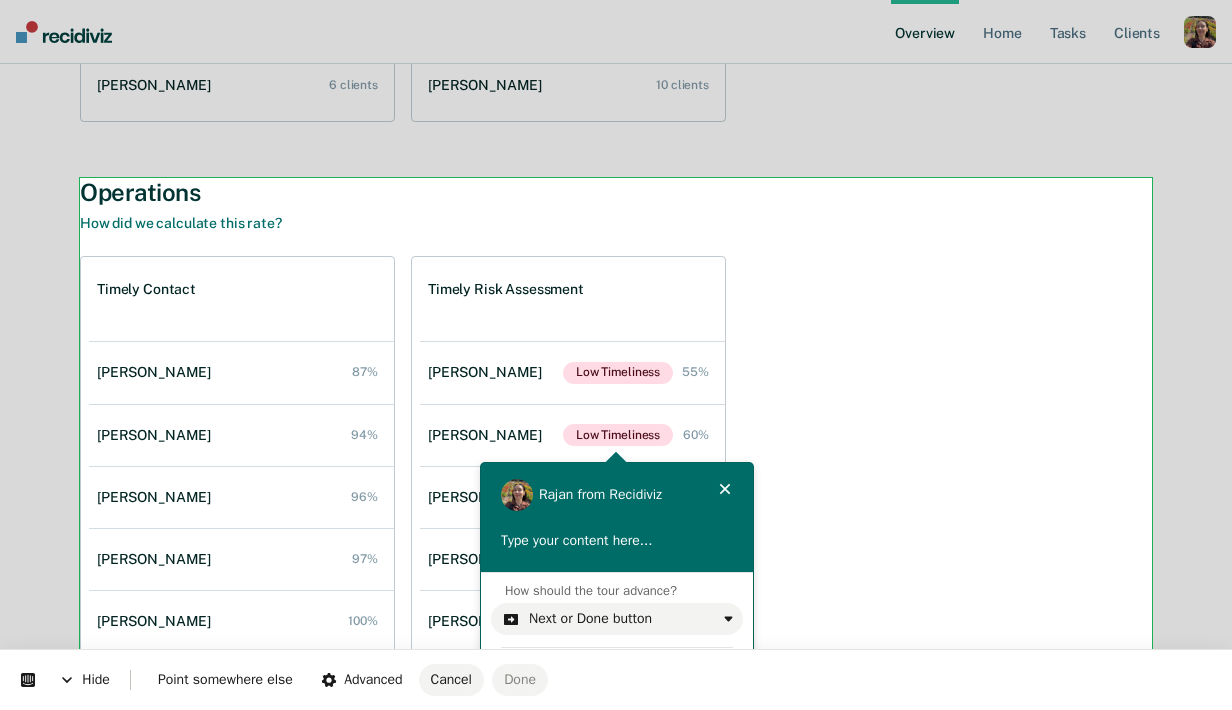 click on "Looks like you’re using Internet Explorer 11. For faster loading and a better experience, use Microsoft Edge, Google Chrome, or Firefox. × Overview Home Tasks Client s Profile How it works Log Out All Supervisors / Gordon Brown Gordon Brown Overview Region :  2 Team :  5 Officers Opportunities Take action on opportunities that clients may be eligible for.   Early Release Status 65 client opportunities Nathalie Bujold   17 clients Adam Wood   16 clients Elizabeth Odukogbe   14 clients Harry Agyapong   12 clients Jomika Hooper   6 clients Annual Report Status 147 client opportunities Adam Wood   38 clients Elizabeth Odukogbe   38 clients Nathalie Bujold   33 clients Harry Agyapong   28 clients Jomika Hooper   10 clients Operations   How did we calculate this rate? Timely Contact Harry Agyapong   87% Adam Wood   94% Nathalie Bujold   96% Elizabeth Odukogbe   97% Jomika Hooper   100% Timely Risk Assessment Elizabeth Odukogbe Low Timeliness   55% Jomika Hooper Low Timeliness   60%   67%   67%" at bounding box center [616, -253] 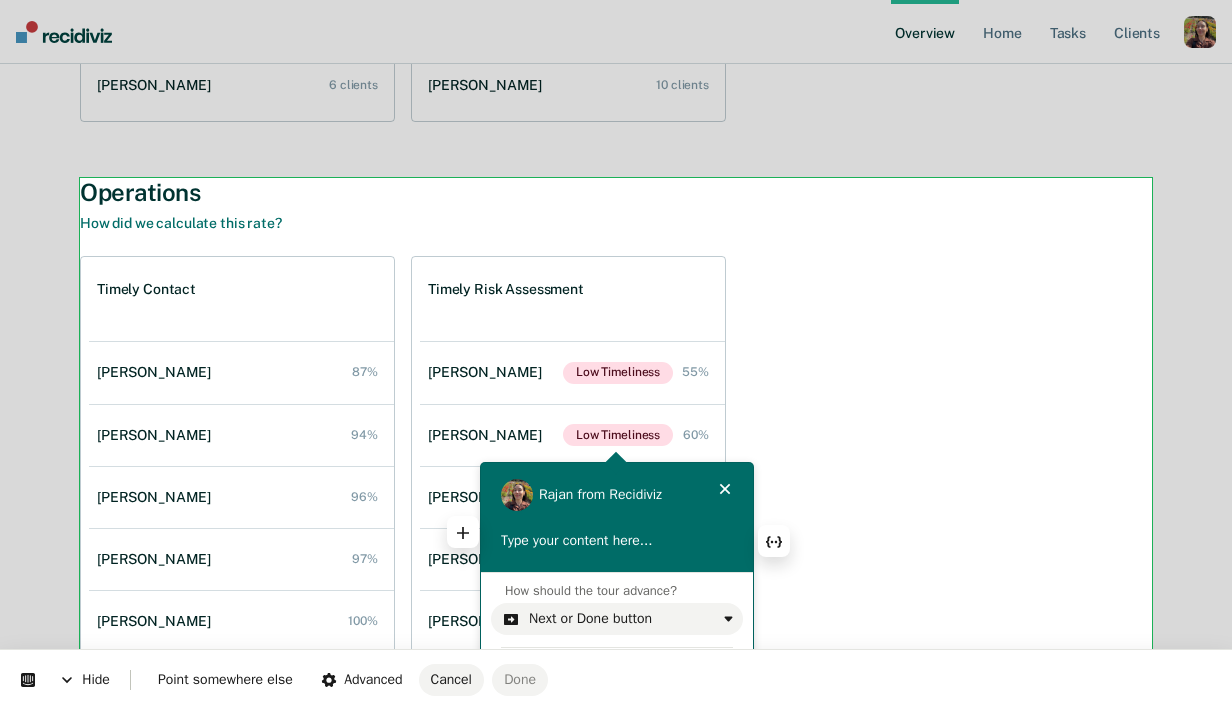click at bounding box center (617, 541) 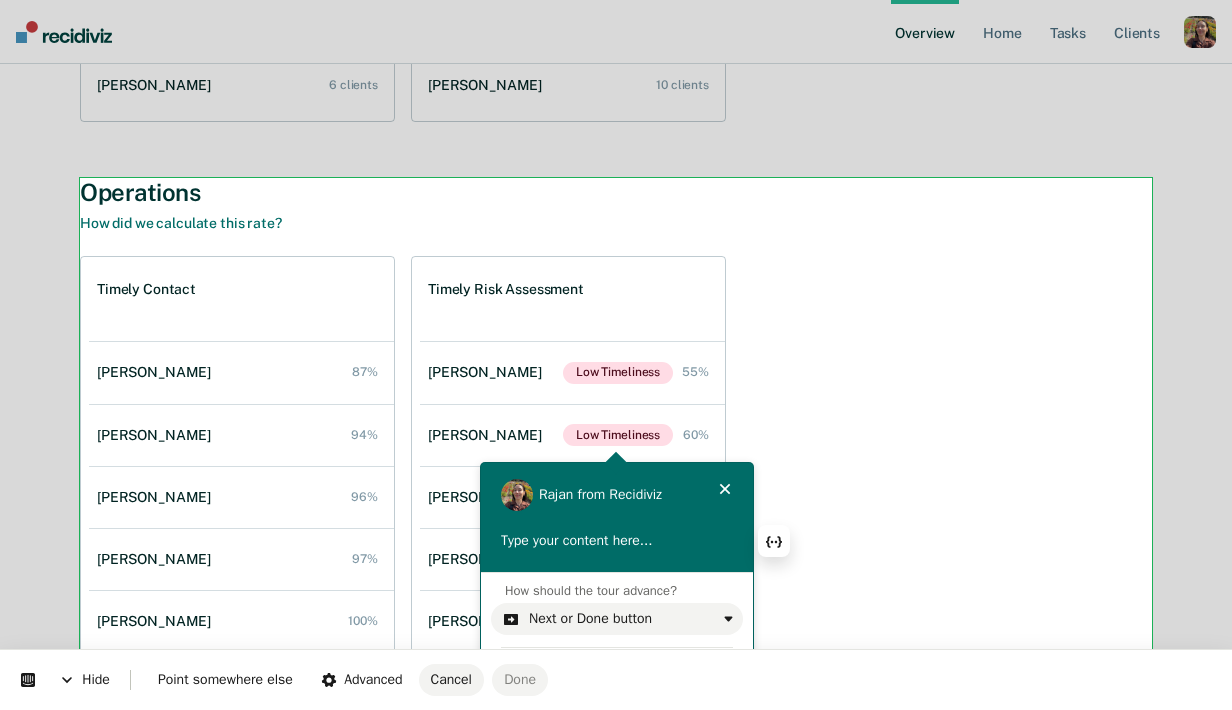 type 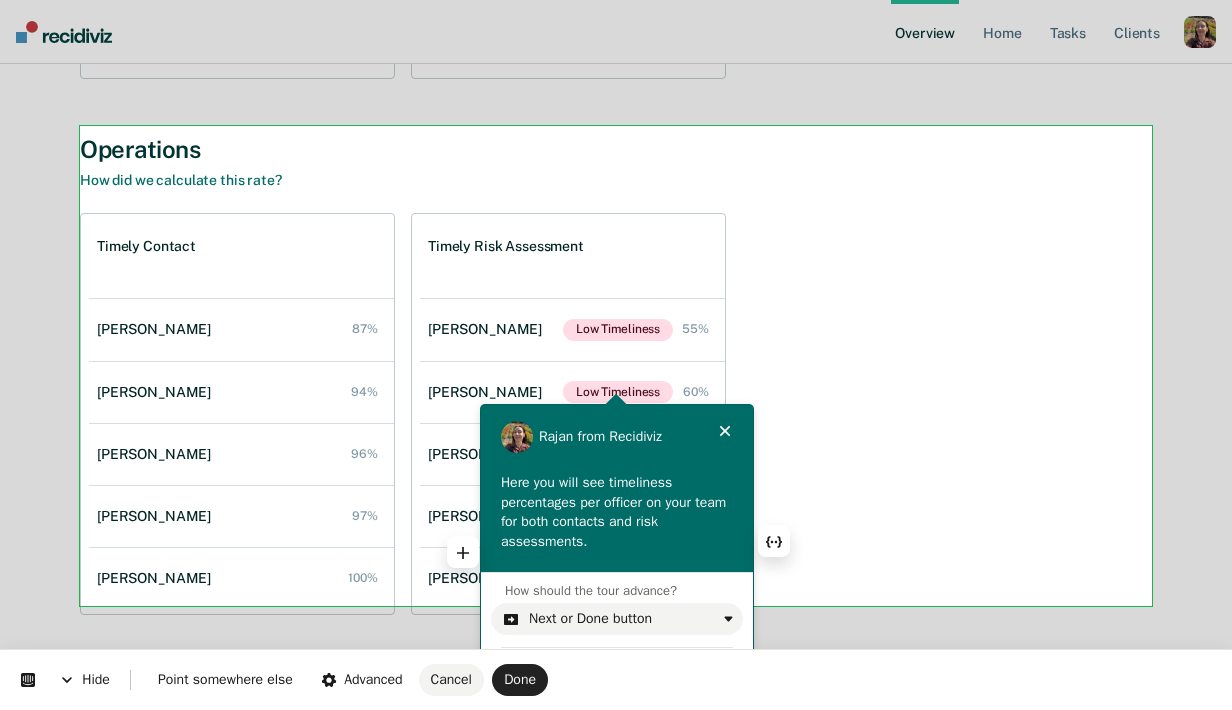 scroll, scrollTop: 660, scrollLeft: 0, axis: vertical 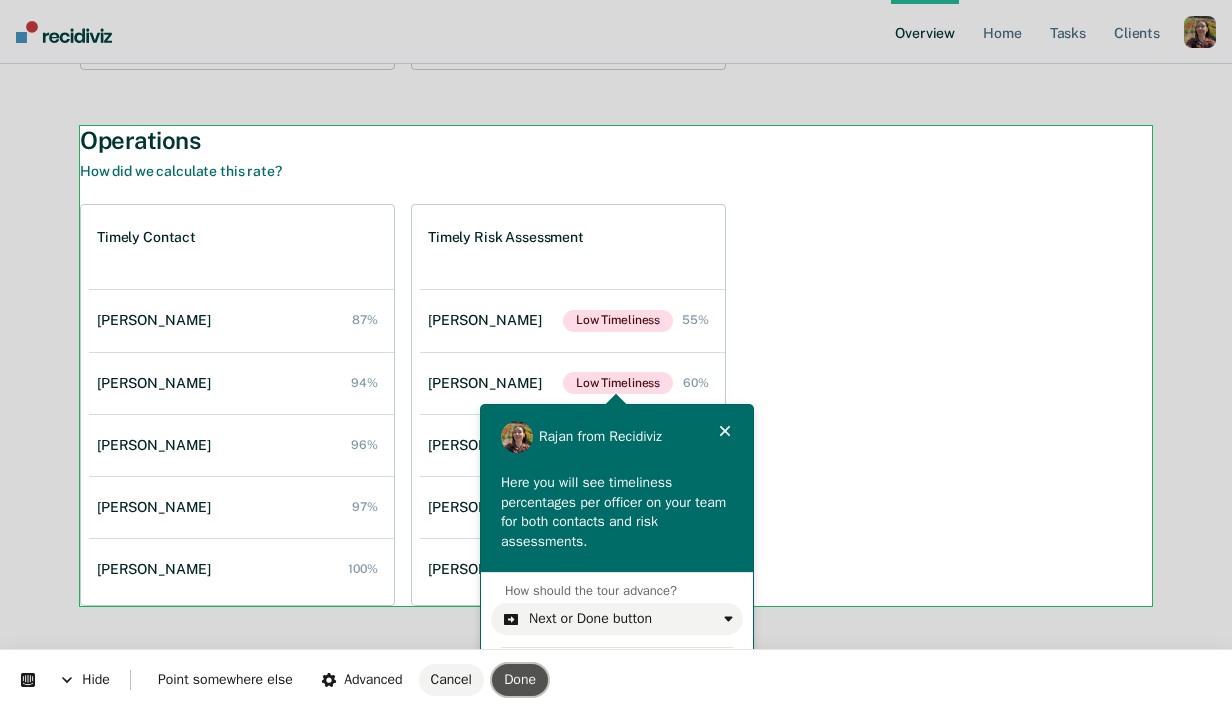 click on "Done" at bounding box center (520, 679) 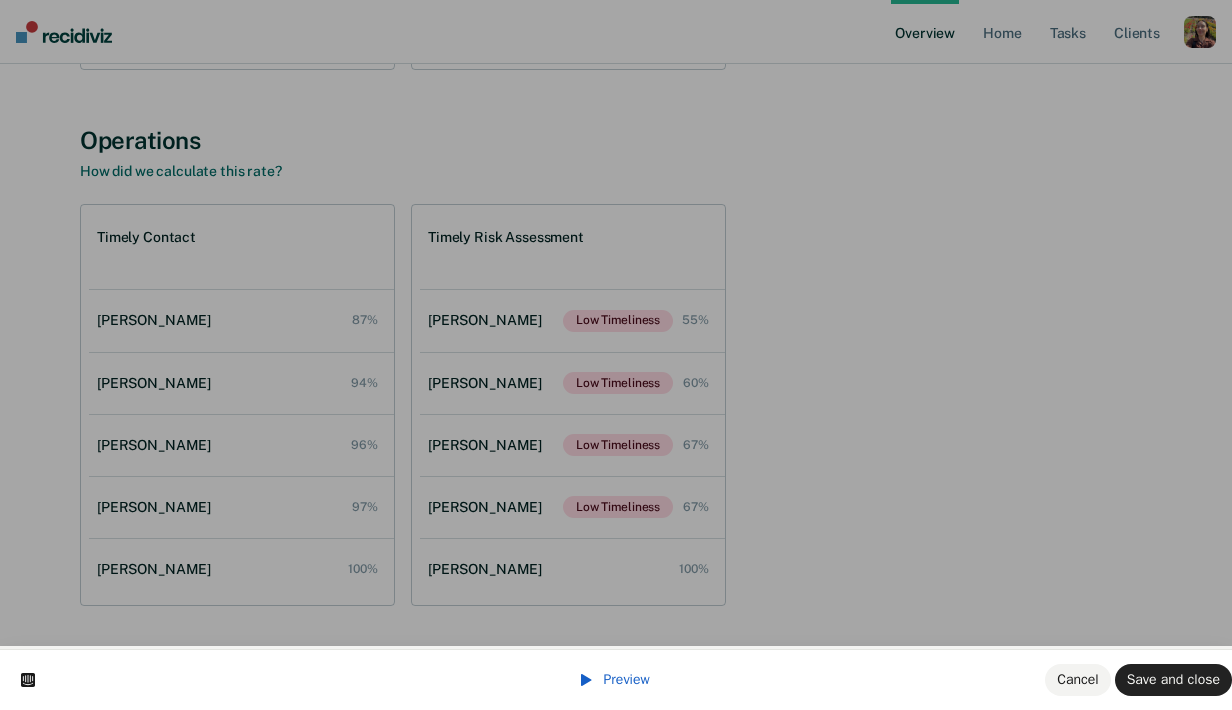 scroll, scrollTop: 57, scrollLeft: 0, axis: vertical 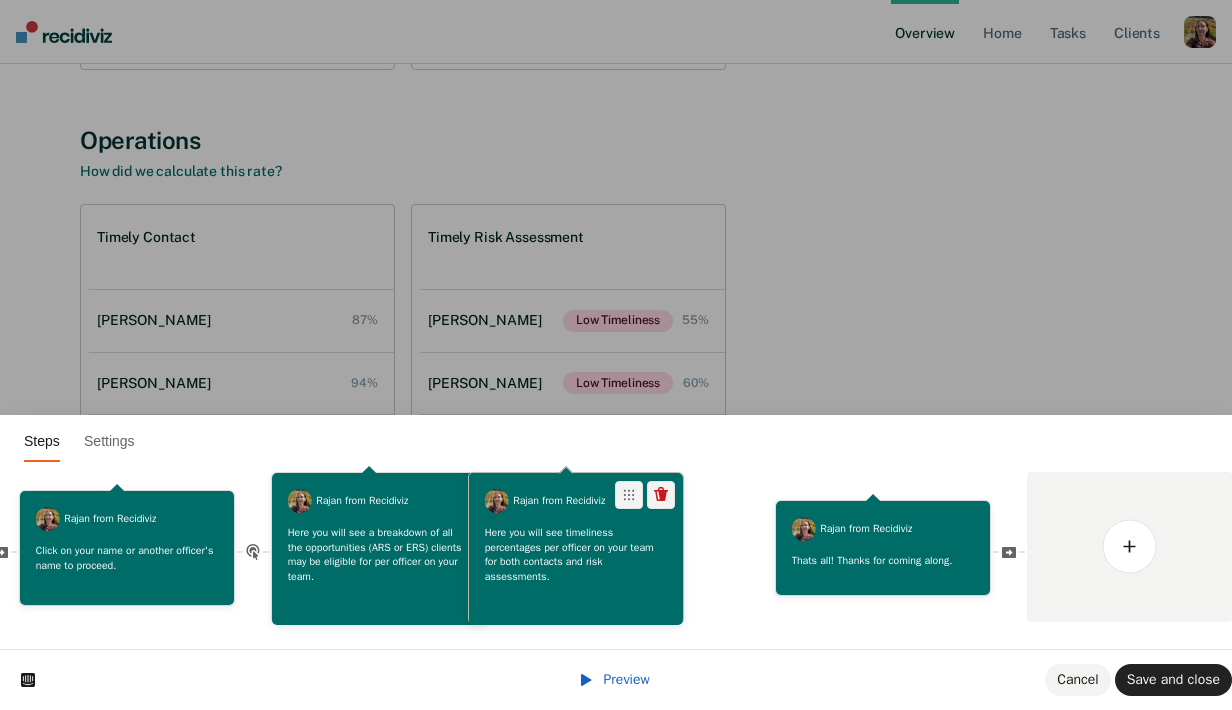 drag, startPoint x: 881, startPoint y: 581, endPoint x: 574, endPoint y: 578, distance: 307.01465 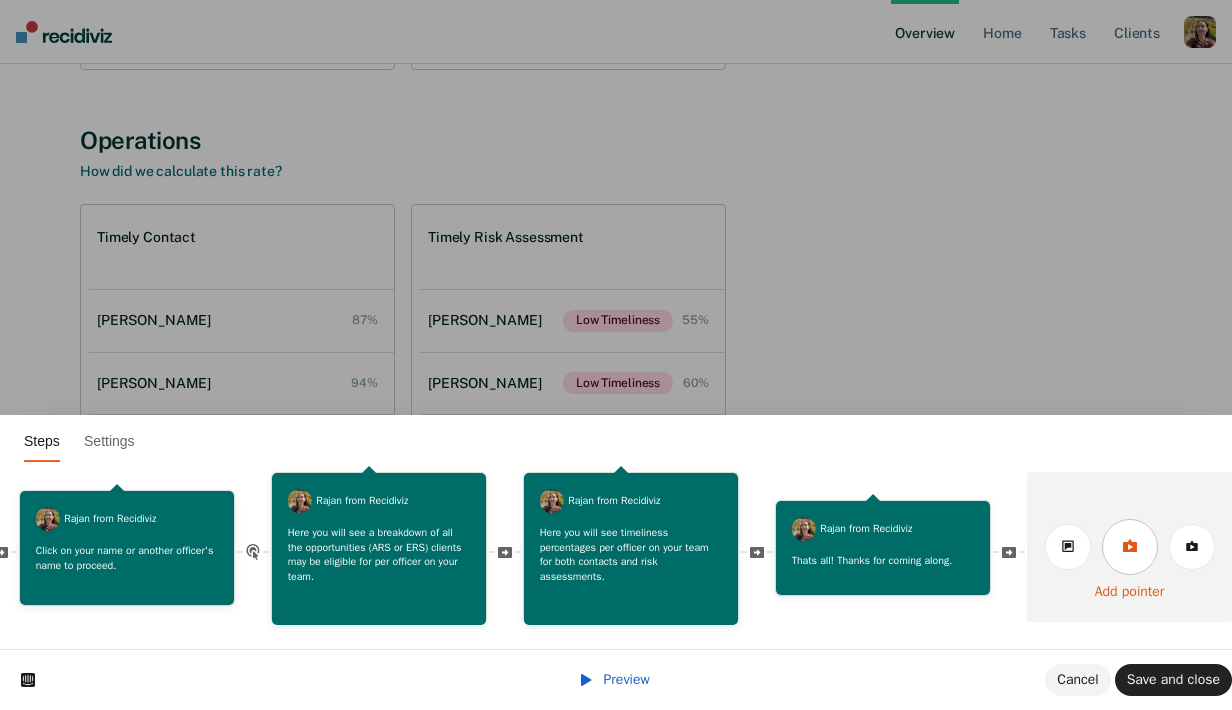 click at bounding box center [1130, 547] 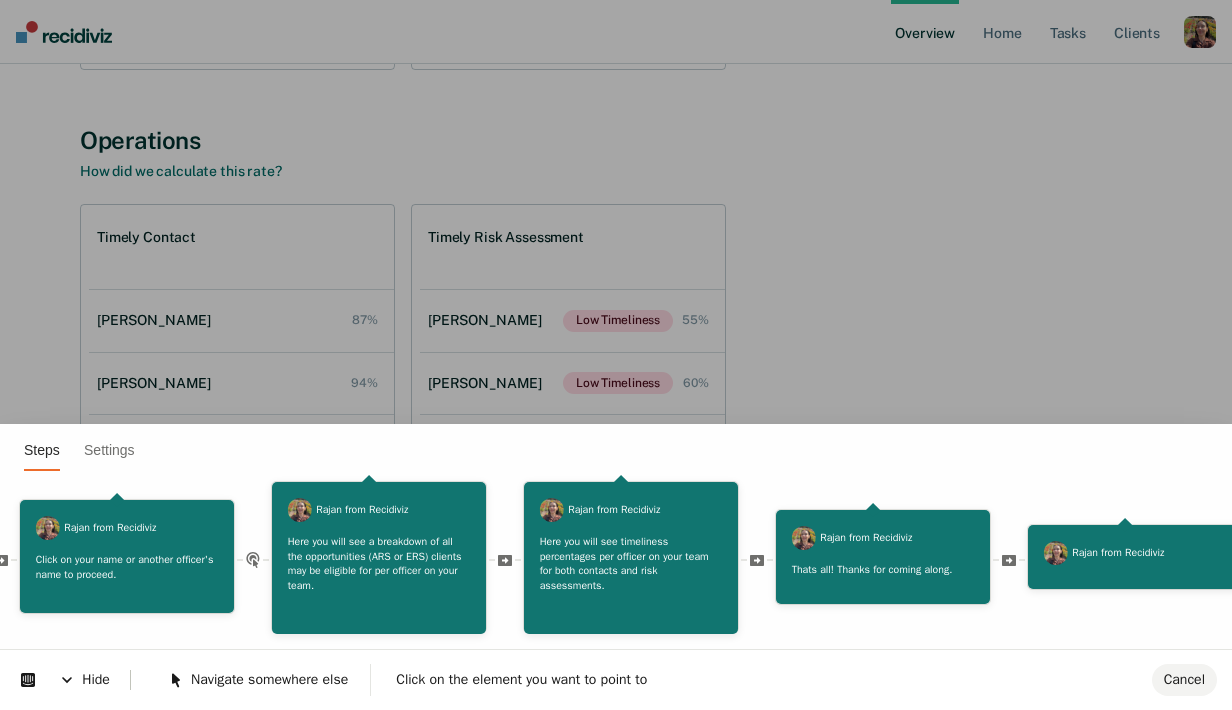 scroll, scrollTop: 0, scrollLeft: 0, axis: both 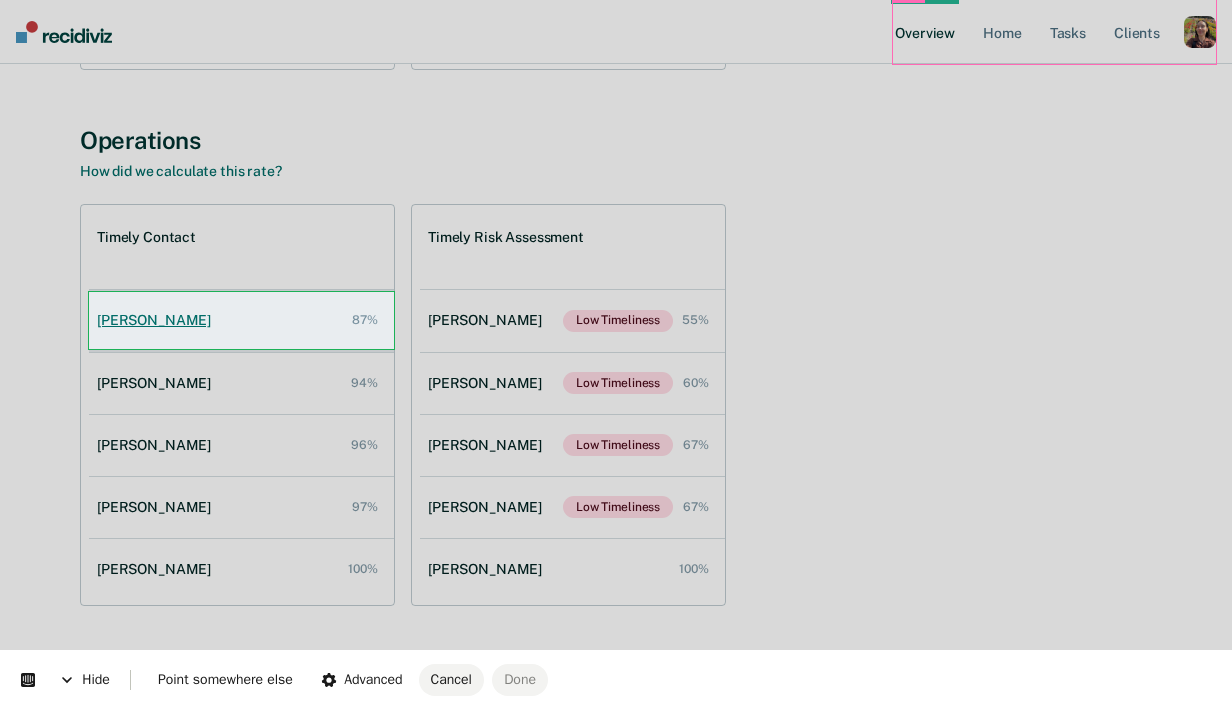 click on "Looks like you’re using Internet Explorer 11. For faster loading and a better experience, use Microsoft Edge, Google Chrome, or Firefox. × Overview Home Tasks Client s Profile How it works Log Out All Supervisors / Gordon Brown Gordon Brown Overview Region :  2 Team :  5 Officers Opportunities Take action on opportunities that clients may be eligible for.   Early Release Status 65 client opportunities Nathalie Bujold   17 clients Adam Wood   16 clients Elizabeth Odukogbe   14 clients Harry Agyapong   12 clients Jomika Hooper   6 clients Annual Report Status 147 client opportunities Adam Wood   38 clients Elizabeth Odukogbe   38 clients Nathalie Bujold   33 clients Harry Agyapong   28 clients Jomika Hooper   10 clients Operations   How did we calculate this rate? Timely Contact Harry Agyapong   87% Adam Wood   94% Nathalie Bujold   96% Elizabeth Odukogbe   97% Jomika Hooper   100% Timely Risk Assessment Elizabeth Odukogbe Low Timeliness   55% Jomika Hooper Low Timeliness   60%   67%   67%" at bounding box center [616, -305] 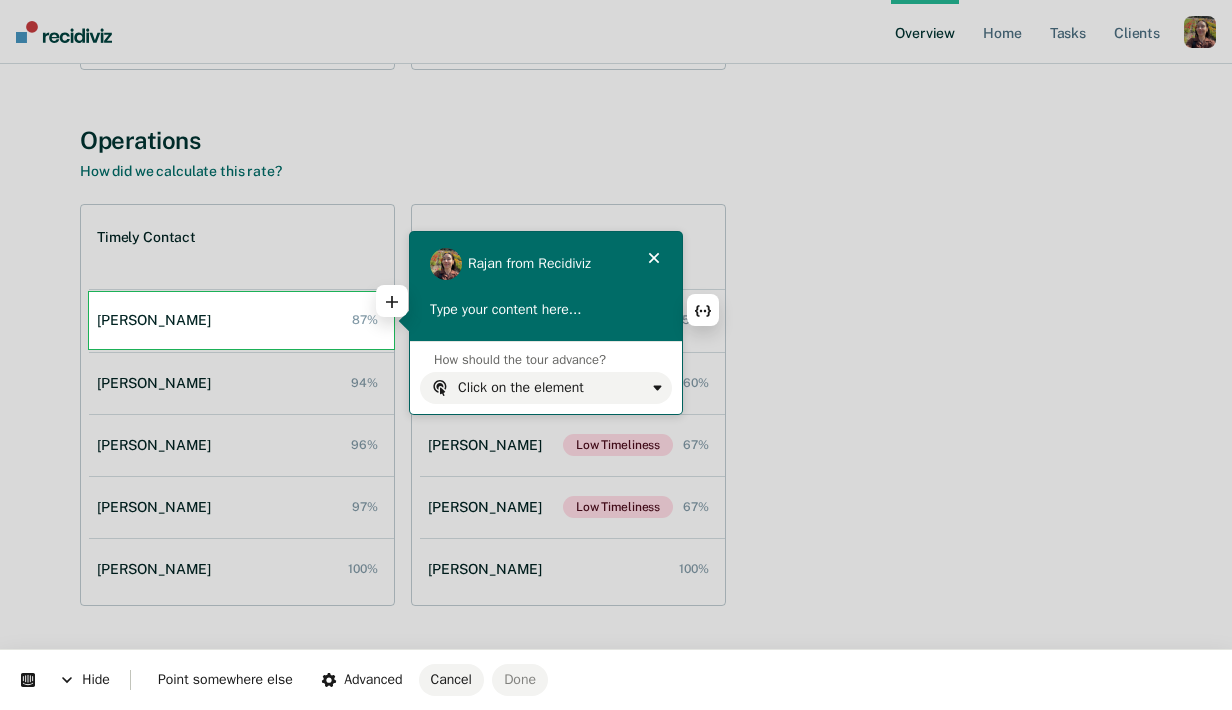 click at bounding box center (546, 310) 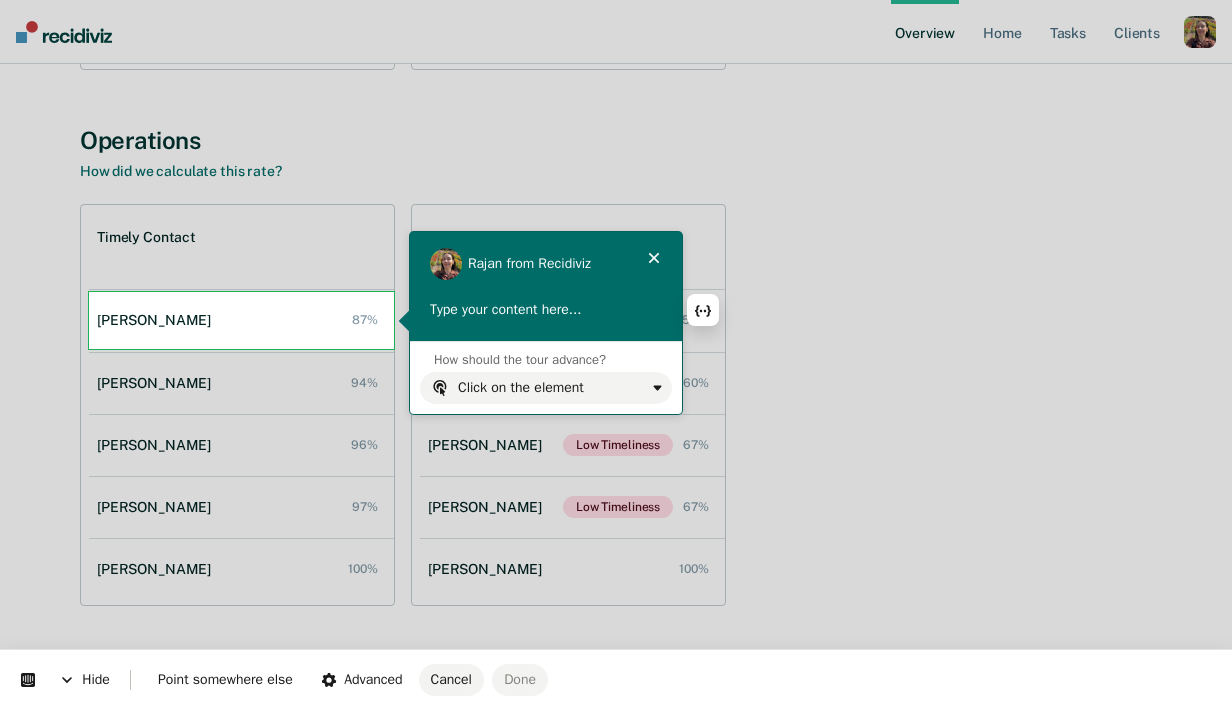 type 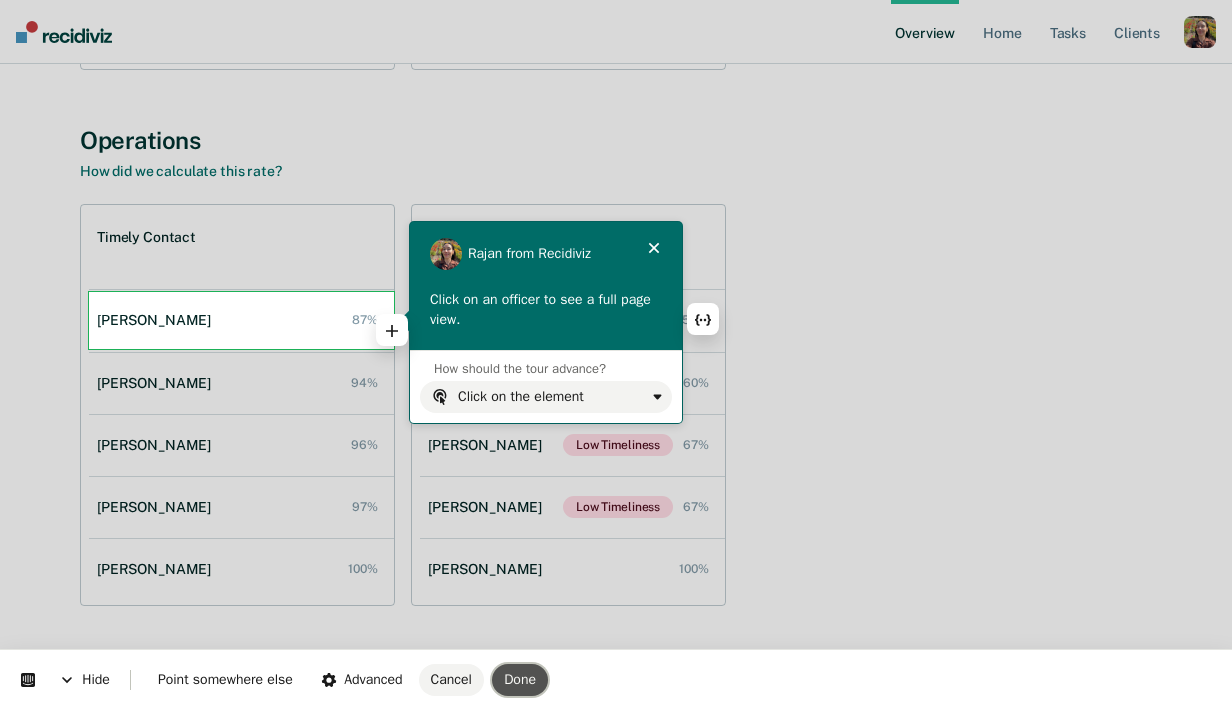 click on "Done" at bounding box center [520, 679] 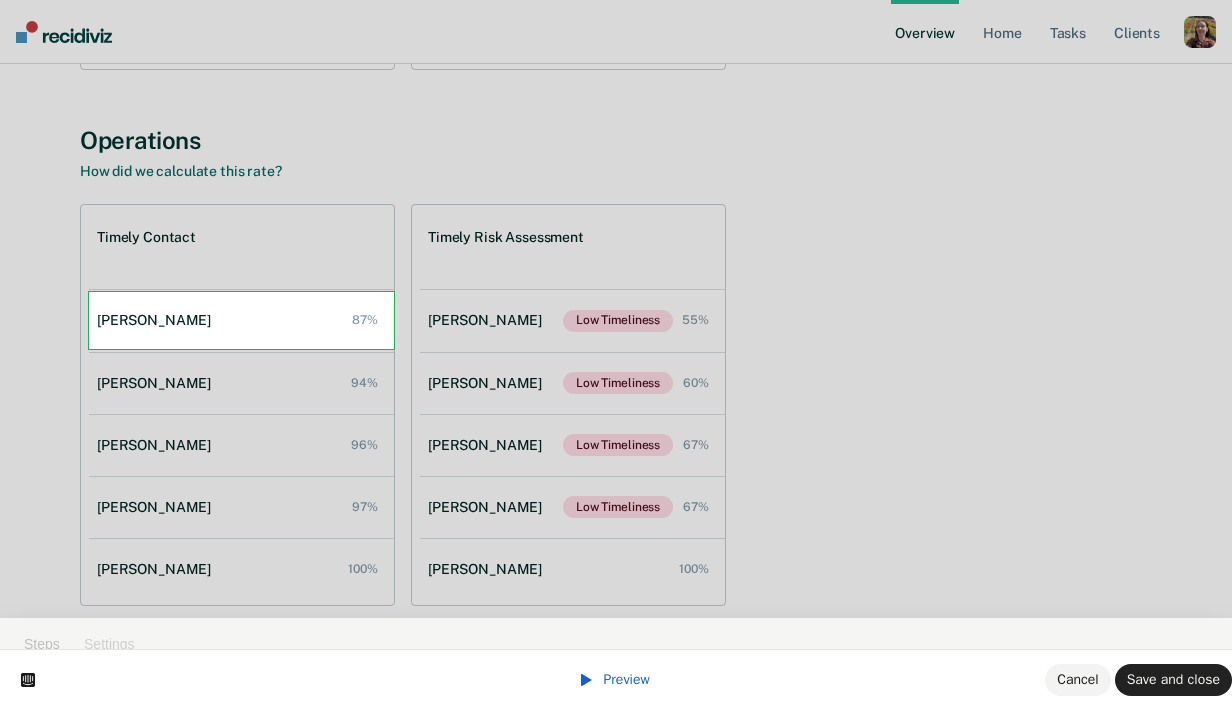scroll, scrollTop: 0, scrollLeft: 0, axis: both 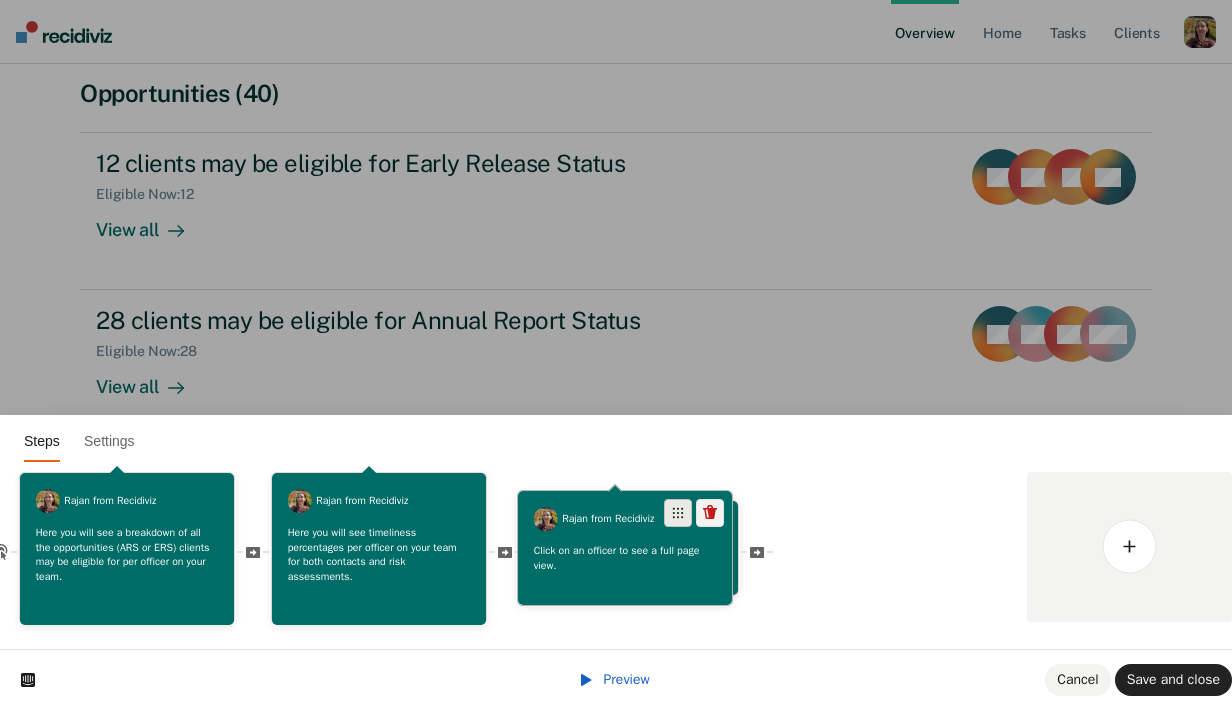 drag, startPoint x: 932, startPoint y: 515, endPoint x: 641, endPoint y: 516, distance: 291.0017 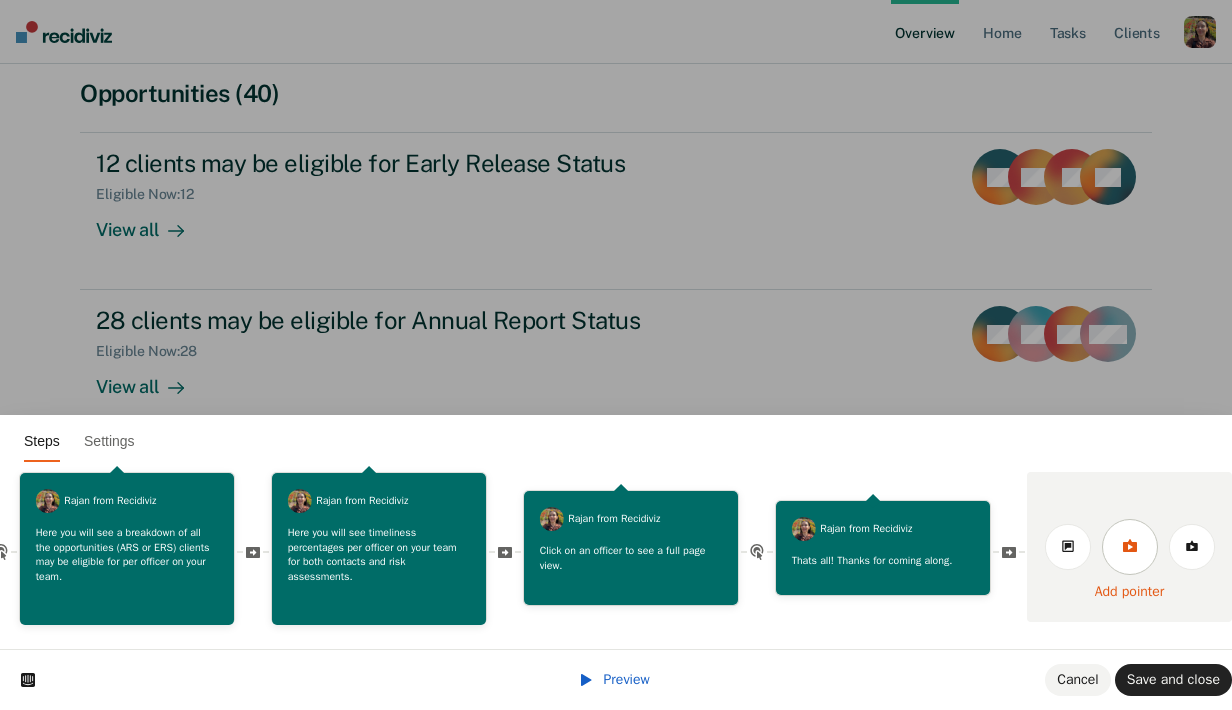 click at bounding box center [1130, 547] 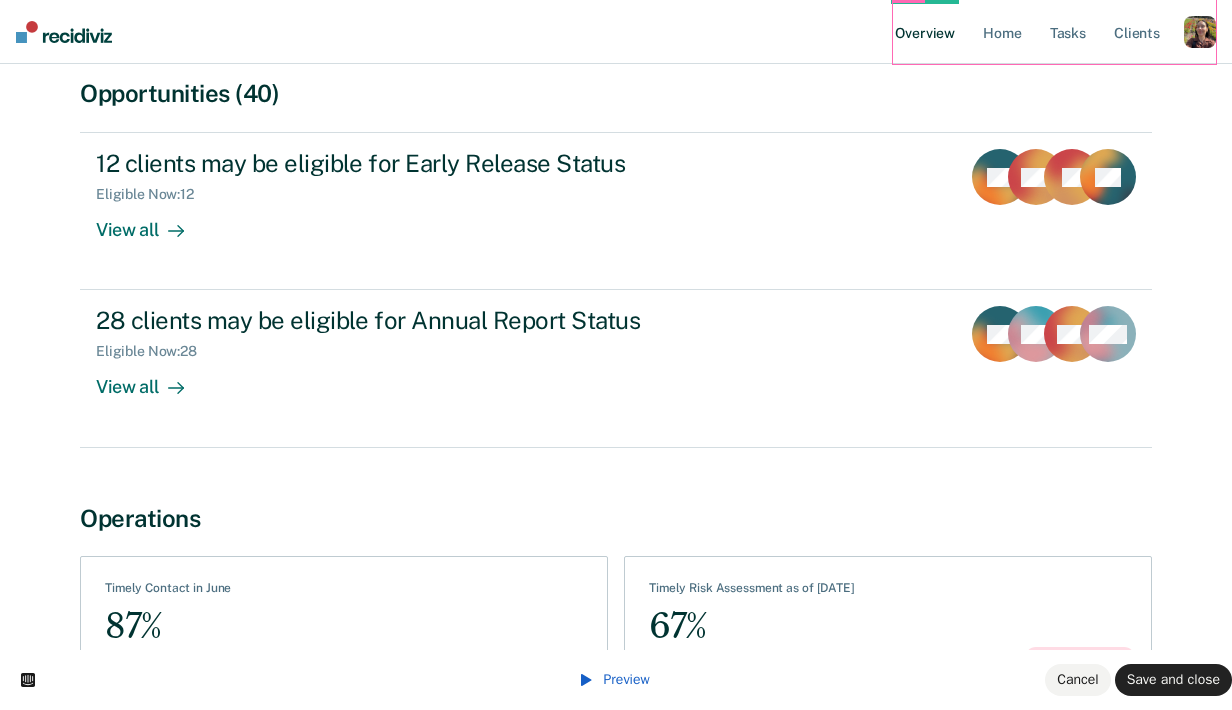 scroll, scrollTop: 0, scrollLeft: 0, axis: both 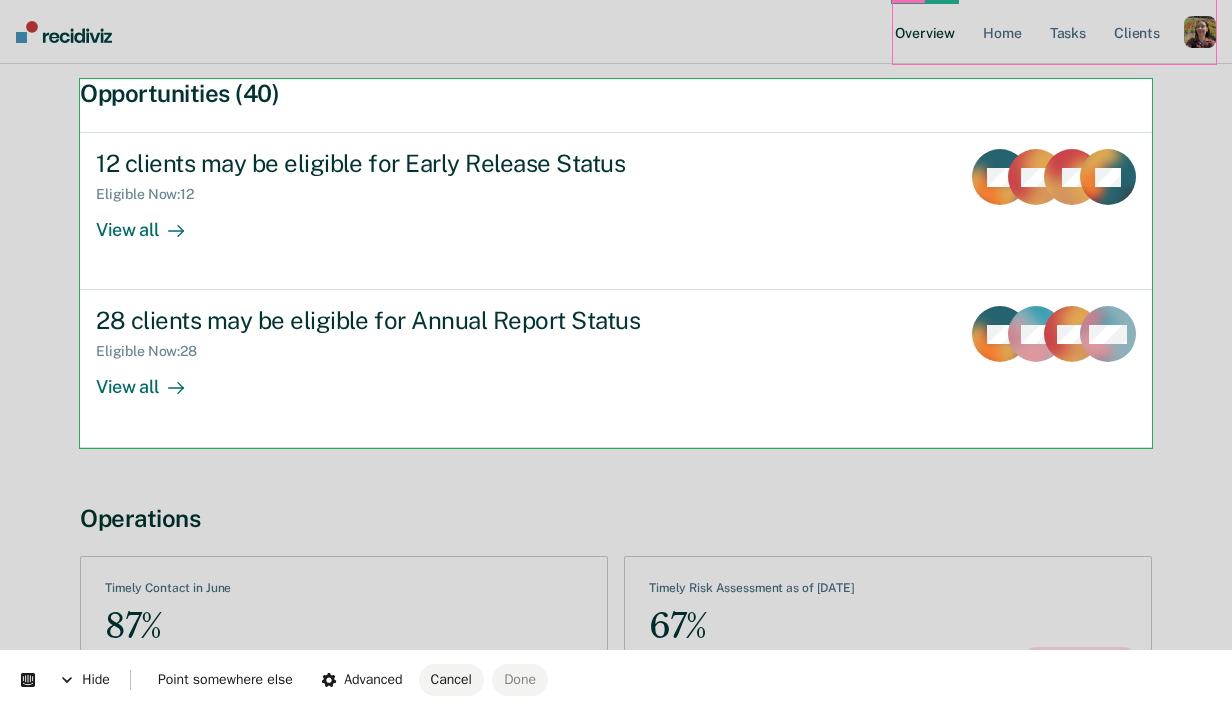click on "Looks like you’re using Internet Explorer 11. For faster loading and a better experience, use Microsoft Edge, Google Chrome, or Firefox. × Overview Home Tasks Client s Profile How it works Log Out All Supervisors / Gordon Brown Overview / Harry Agyapong  Profile Harry Agyapong Active Clients :  161 Email :  HARRY.AGYAPONG@TDCJ.TEXAS.GOV Opportunities (40) 12 clients may be eligible for Early Release Status Eligible Now :  12 View all   SC FW SJ + 9 28 clients may be eligible for Annual Report Status Eligible Now :  28 View all   SC AM FW + 25 Operations See Clients Timely Contact in June 87% +4% compared to May See Assessments Timely Risk Assessment as of July 20 67% -8% in past 30 days Low Timeliness" at bounding box center (616, 168) 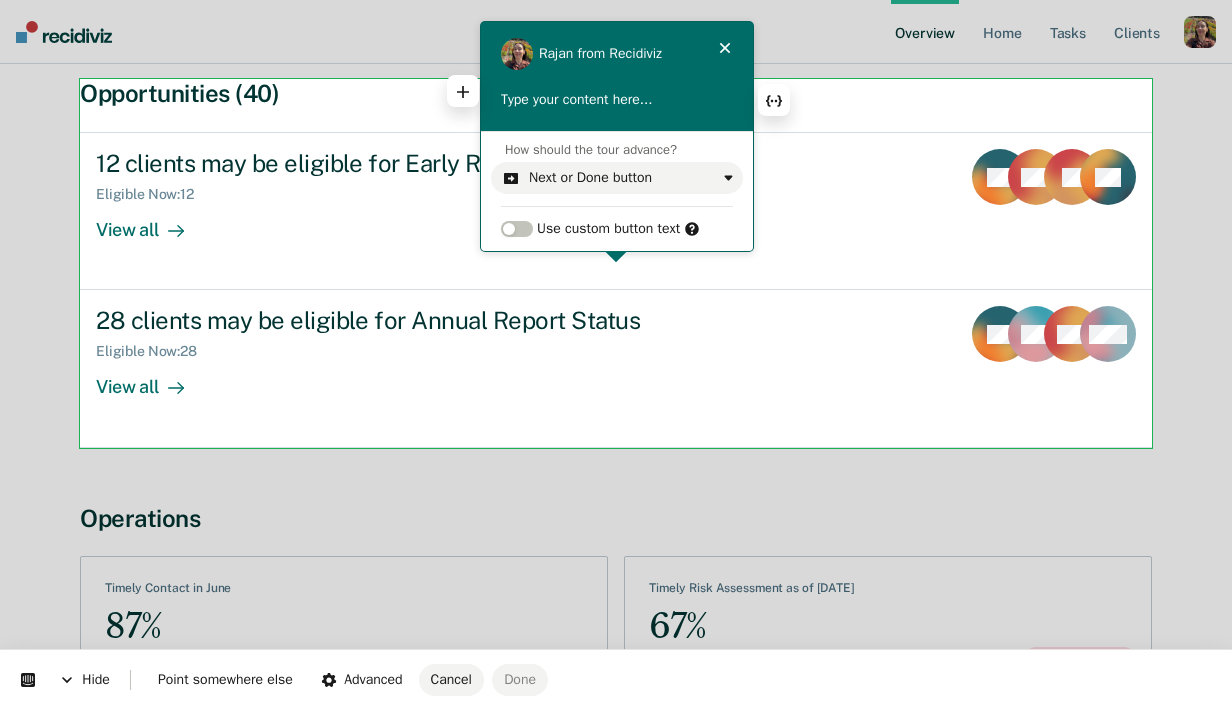 click at bounding box center [617, 100] 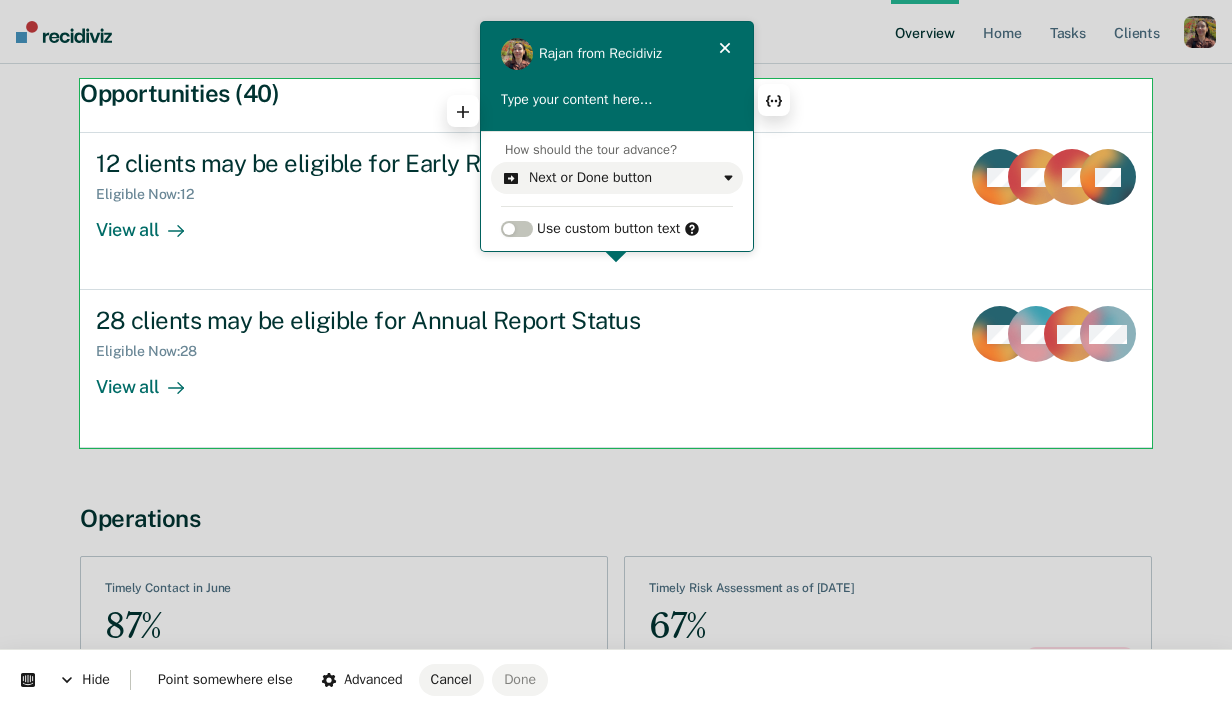 type 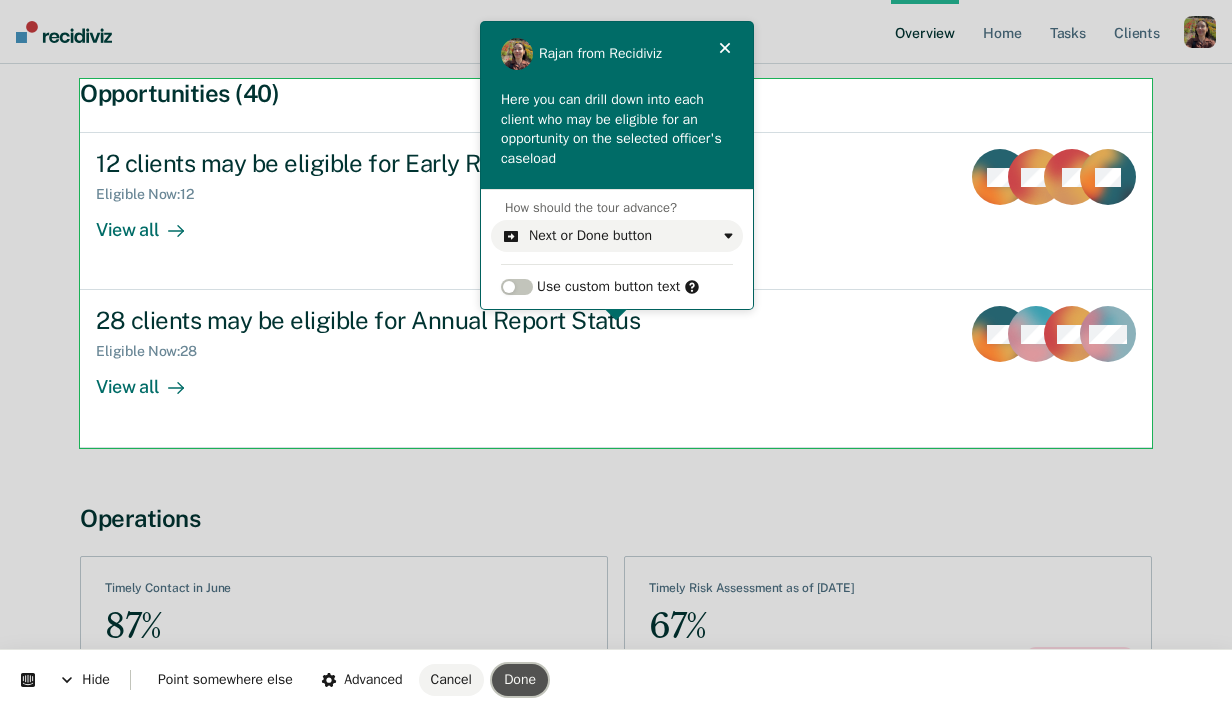 click on "Done" at bounding box center [520, 679] 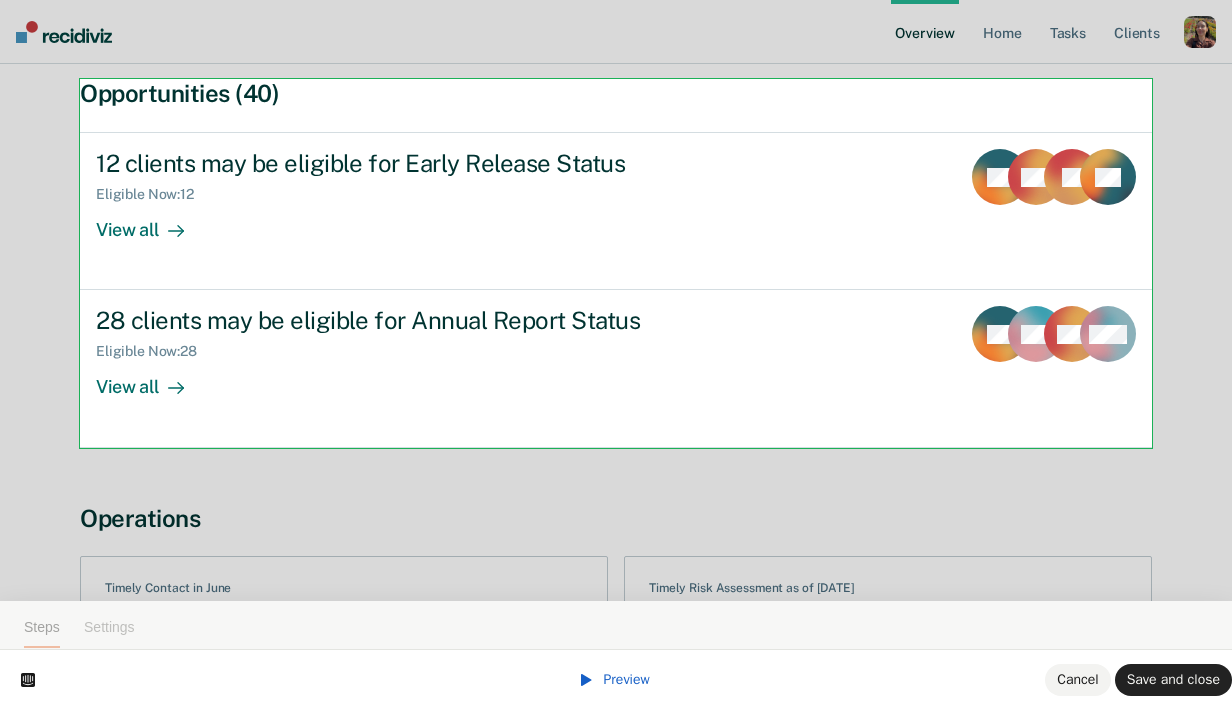 scroll, scrollTop: 57, scrollLeft: 0, axis: vertical 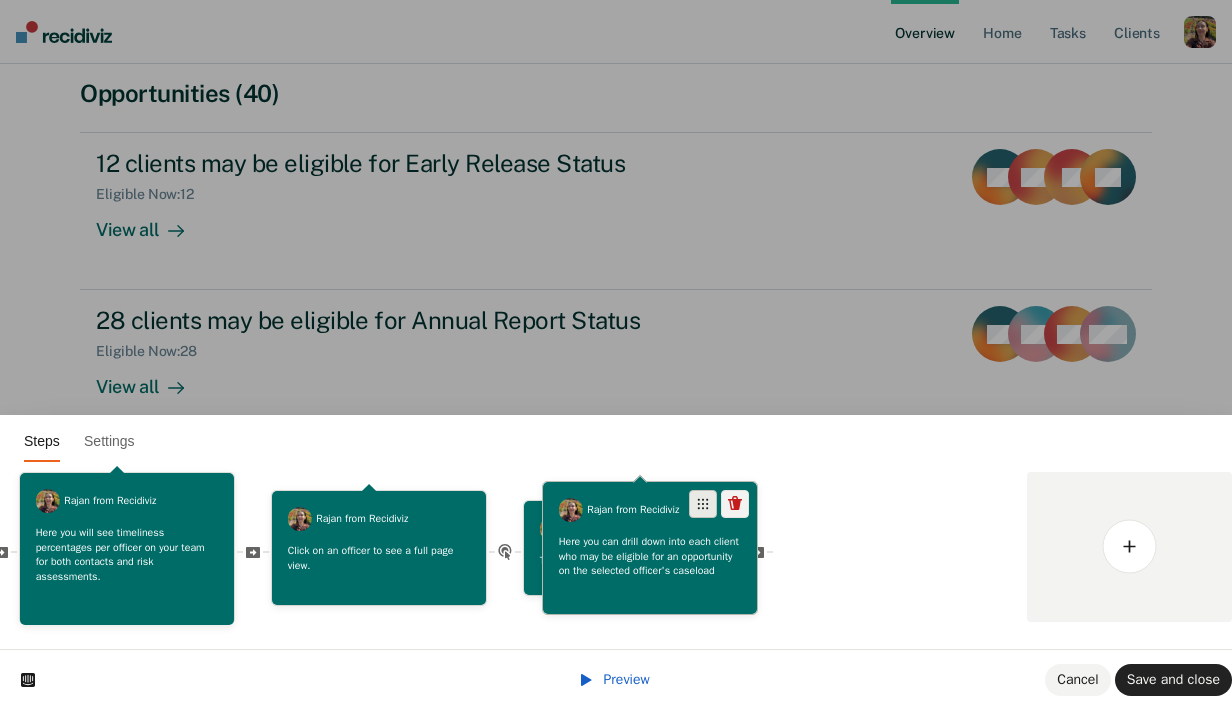 drag, startPoint x: 938, startPoint y: 501, endPoint x: 649, endPoint y: 507, distance: 289.0623 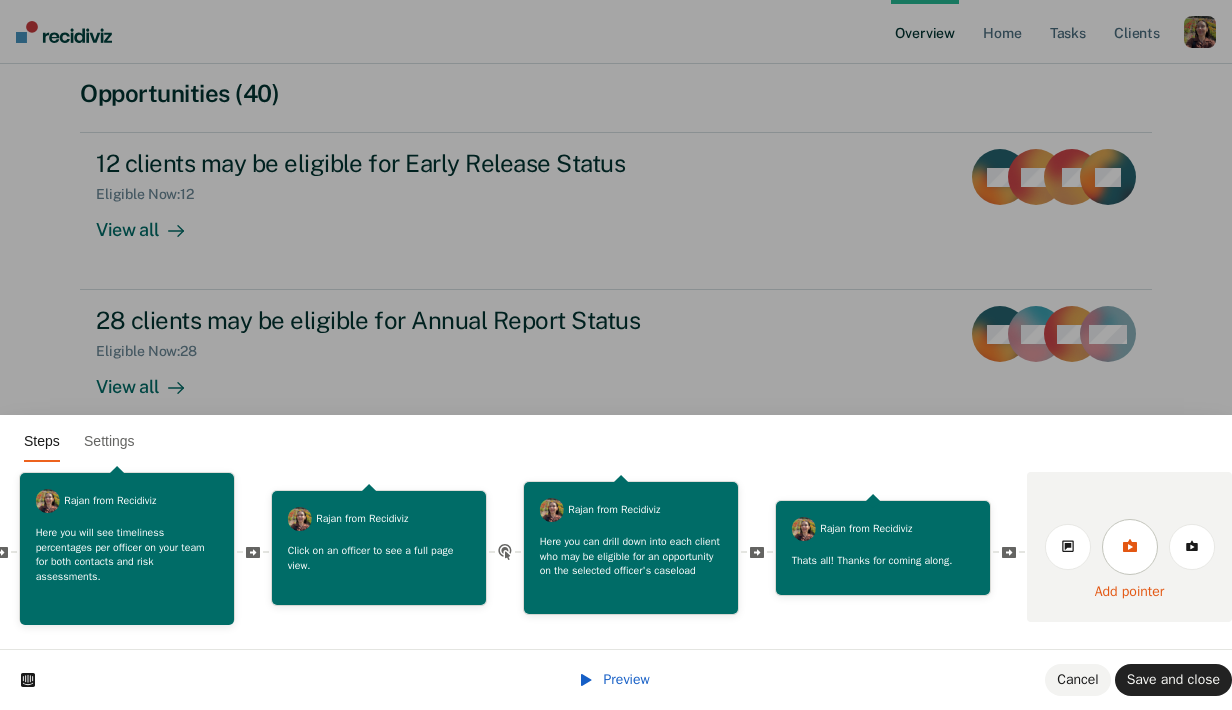click at bounding box center (1130, 547) 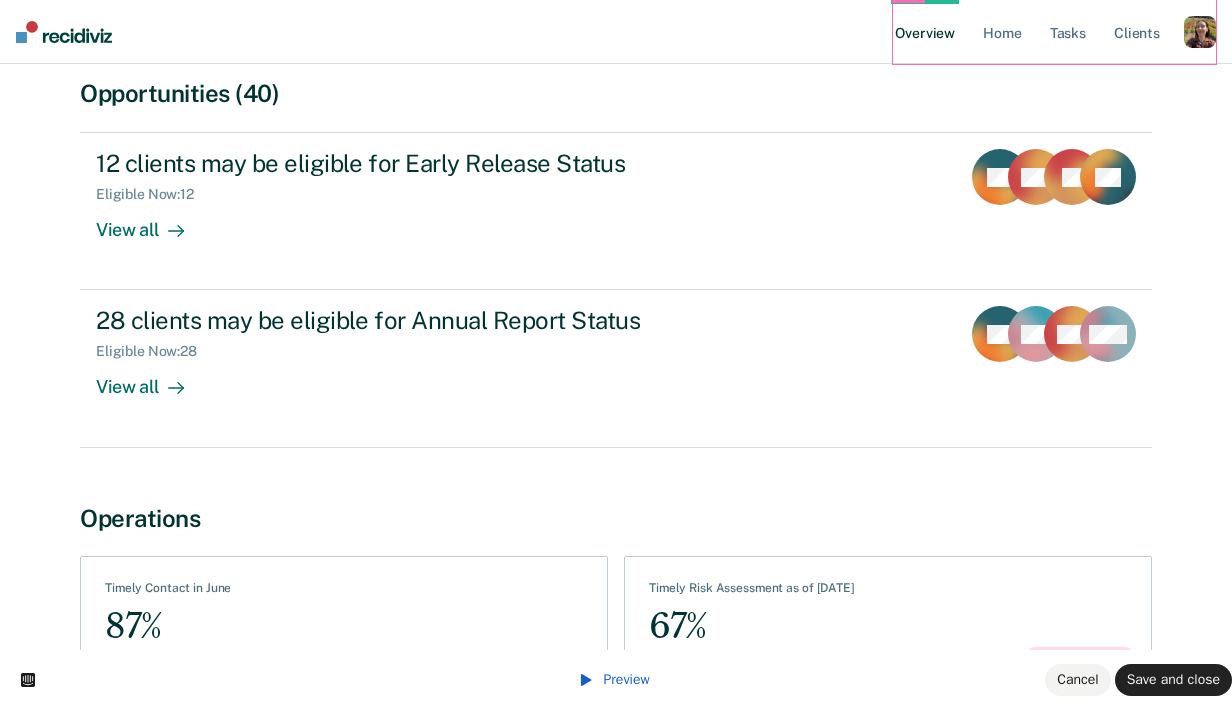 scroll, scrollTop: 0, scrollLeft: 0, axis: both 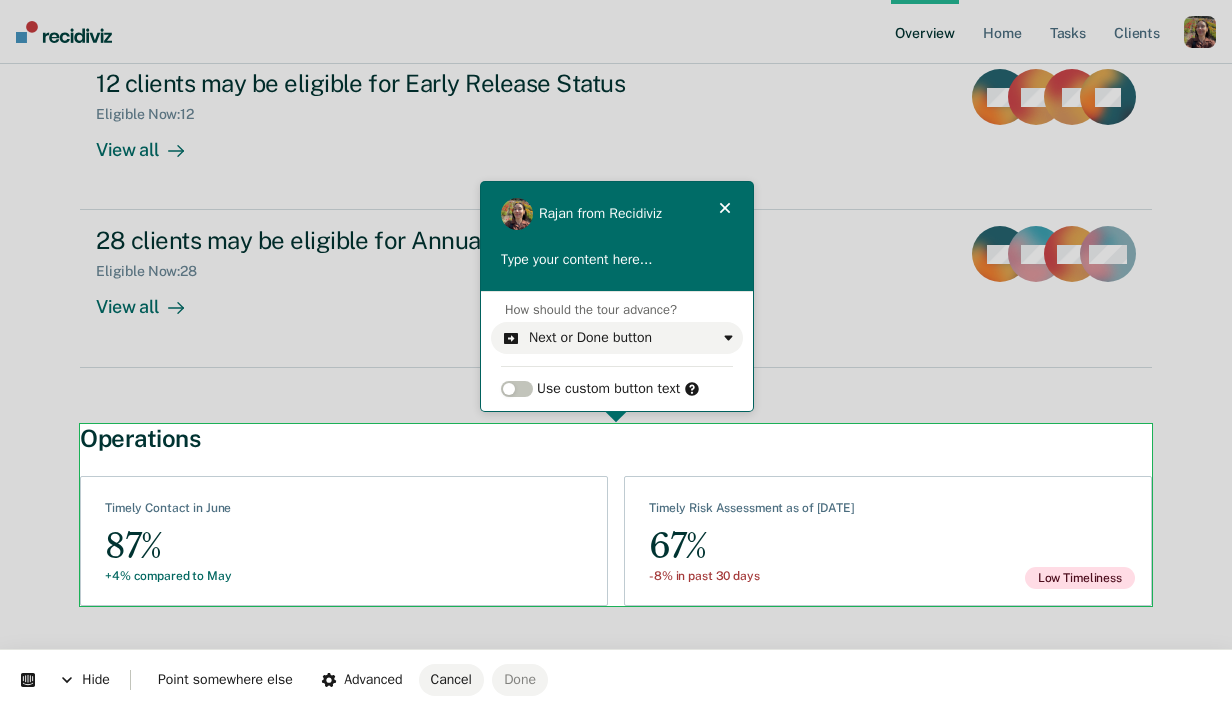 click on "Looks like you’re using Internet Explorer 11. For faster loading and a better experience, use Microsoft Edge, Google Chrome, or Firefox. × Overview Home Tasks Client s Profile How it works Log Out All Supervisors / Gordon Brown Overview / Harry Agyapong  Profile Harry Agyapong Active Clients :  161 Email :  HARRY.AGYAPONG@TDCJ.TEXAS.GOV Opportunities (40) 12 clients may be eligible for Early Release Status Eligible Now :  12 View all   SC FW SJ + 9 28 clients may be eligible for Annual Report Status Eligible Now :  28 View all   SC AM FW + 25 Operations See Clients Timely Contact in June 87% +4% compared to May See Assessments Timely Risk Assessment as of July 20 67% -8% in past 30 days Low Timeliness" at bounding box center [616, 88] 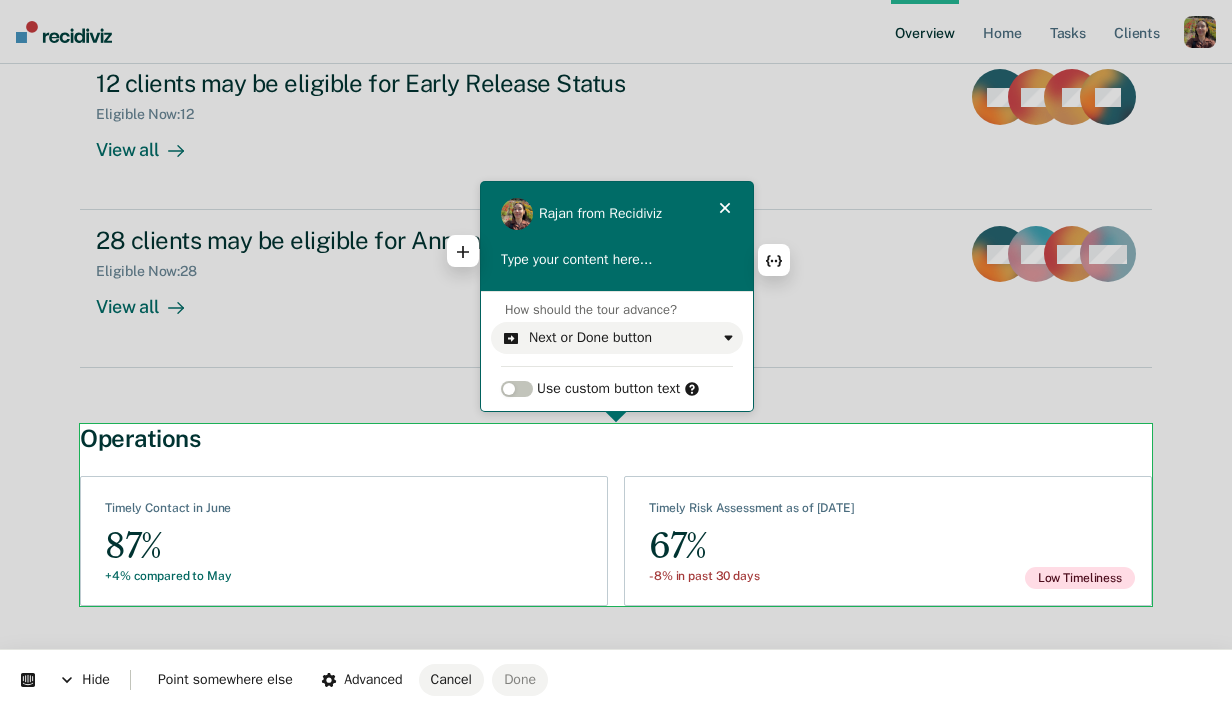click at bounding box center [617, 260] 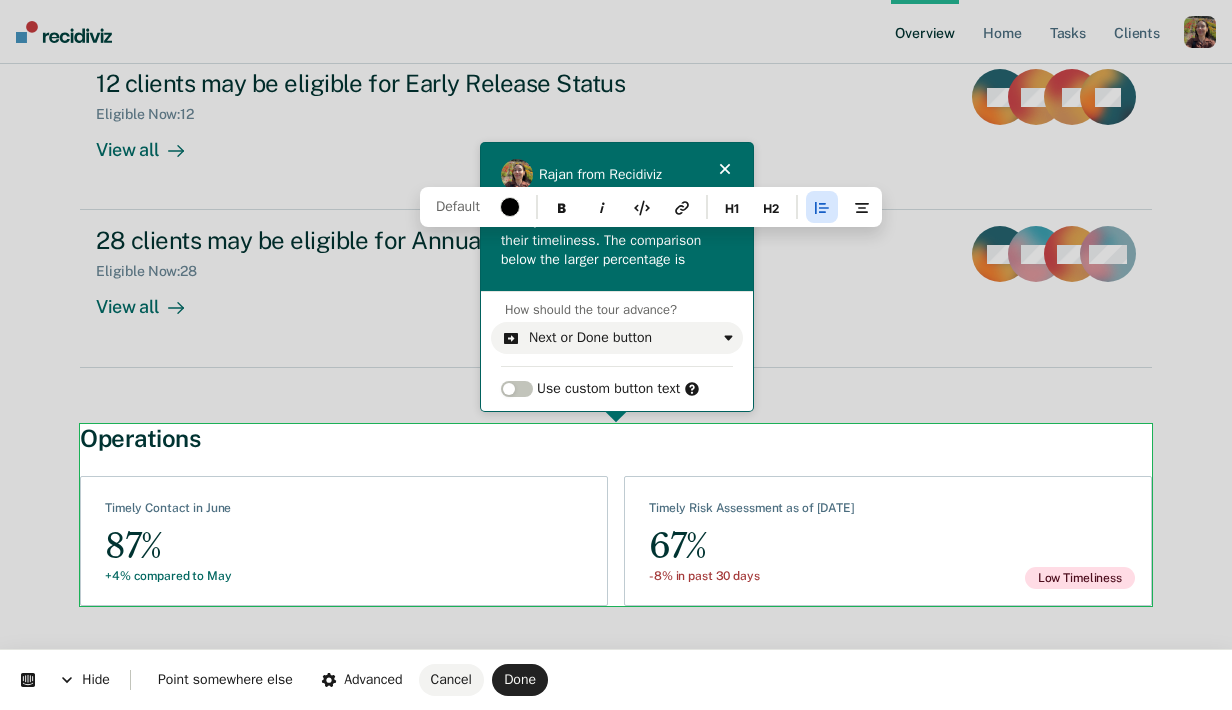 drag, startPoint x: 707, startPoint y: 264, endPoint x: 608, endPoint y: 237, distance: 102.61579 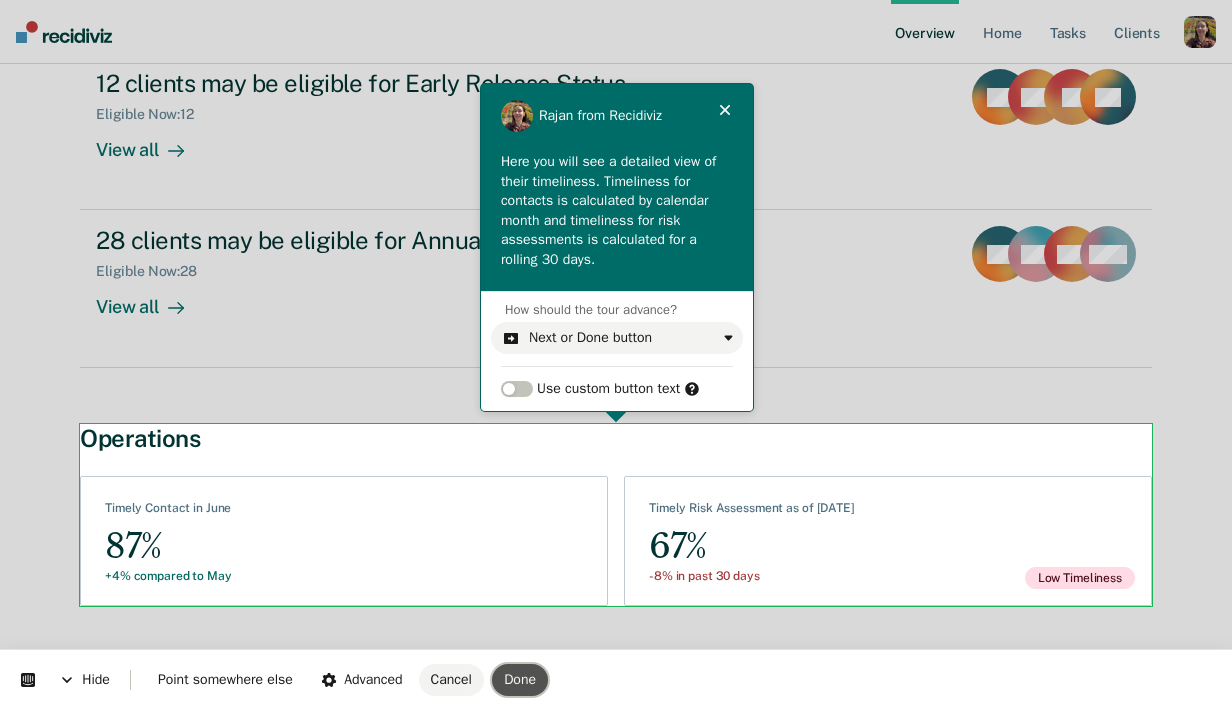 click on "Done" at bounding box center (520, 679) 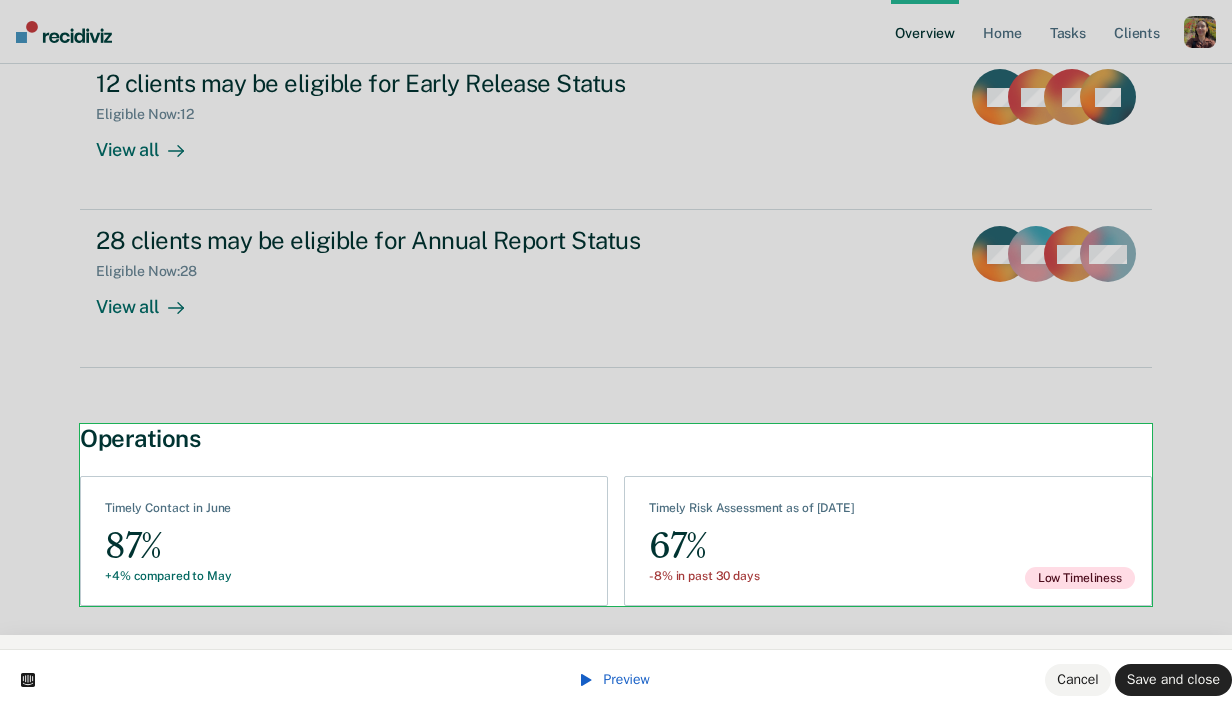 scroll, scrollTop: 57, scrollLeft: 0, axis: vertical 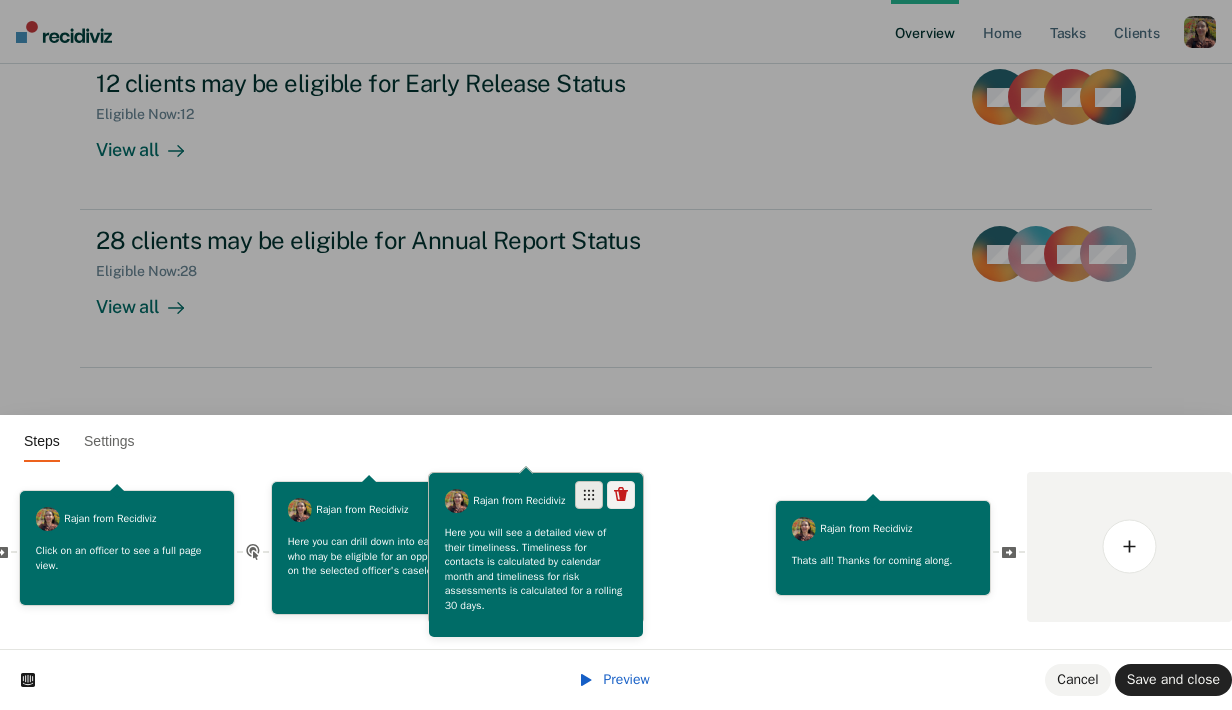 drag, startPoint x: 942, startPoint y: 499, endPoint x: 596, endPoint y: 499, distance: 346 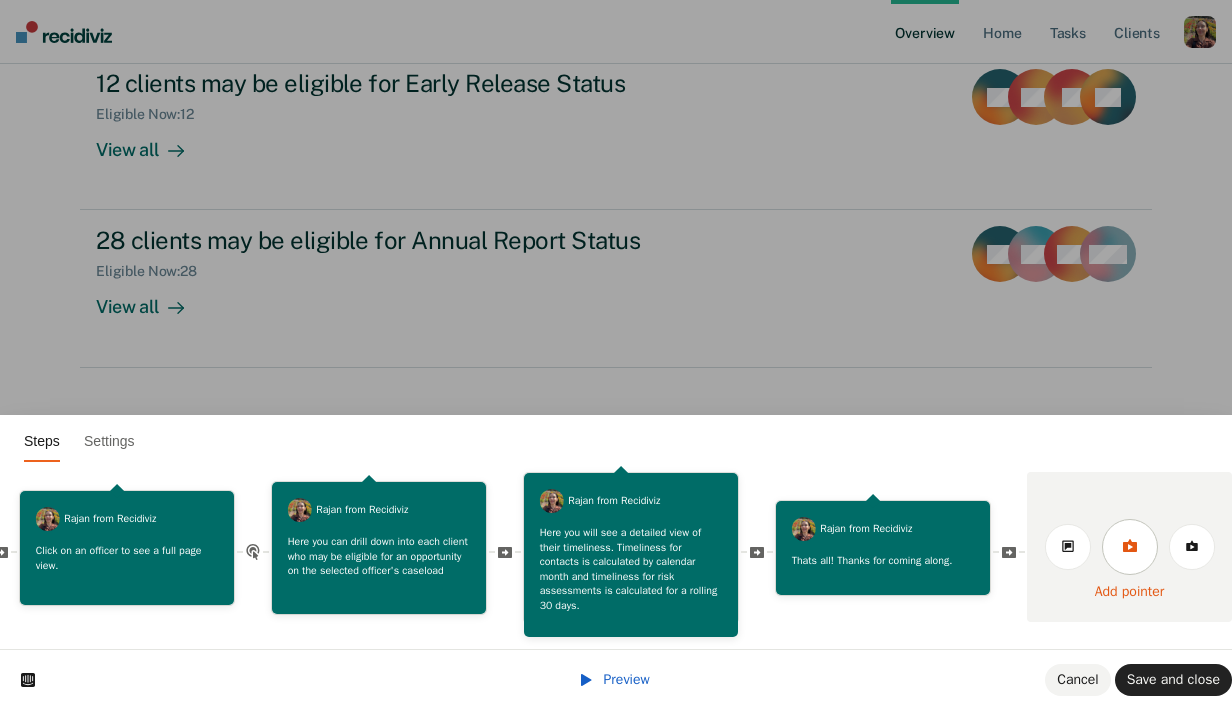 click at bounding box center [1130, 547] 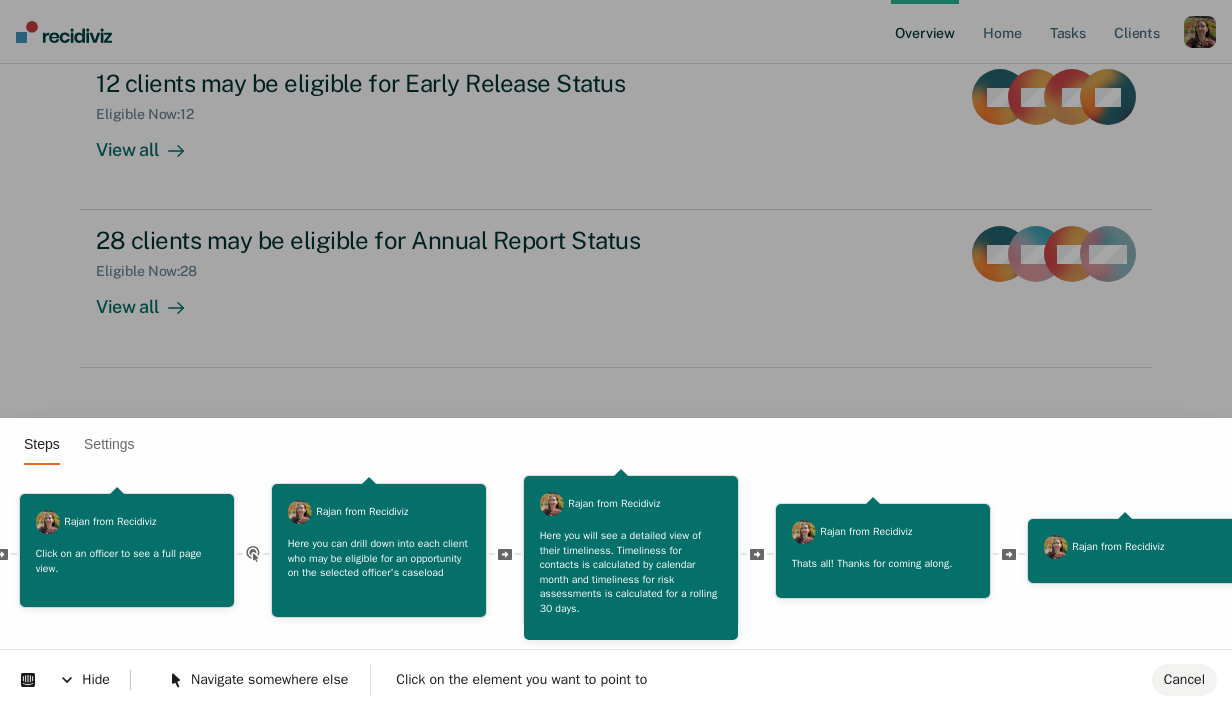 scroll, scrollTop: 0, scrollLeft: 0, axis: both 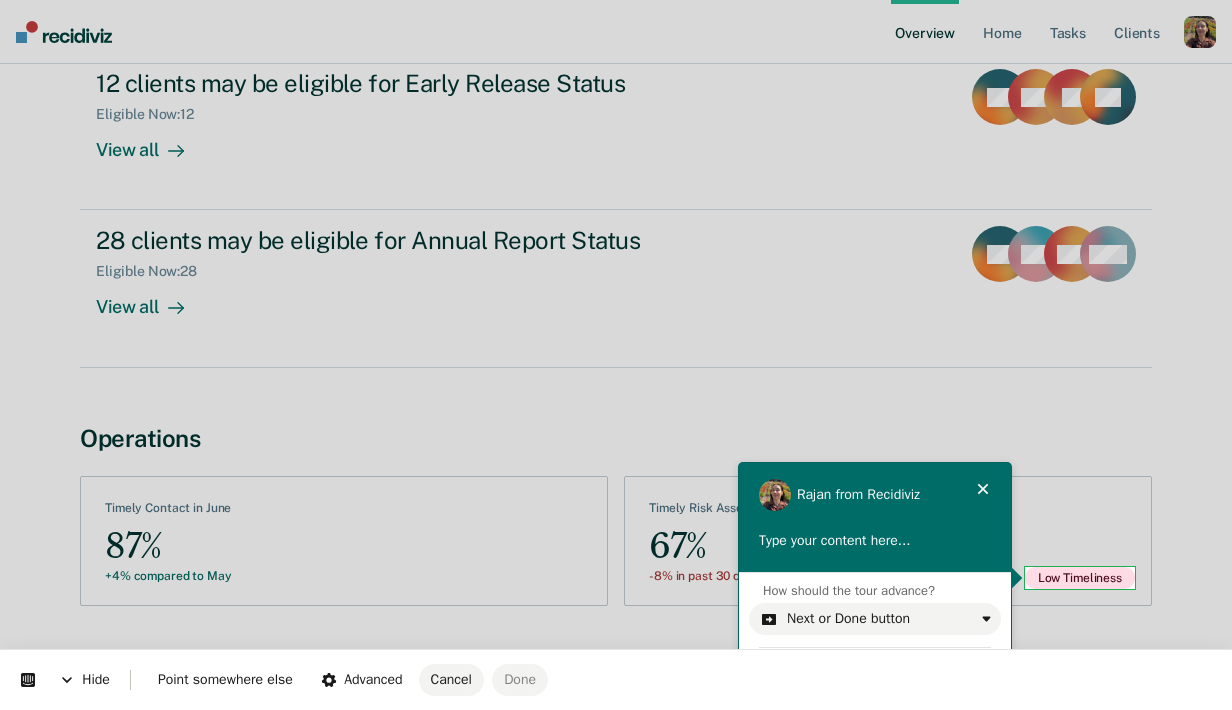 click on "Looks like you’re using Internet Explorer 11. For faster loading and a better experience, use Microsoft Edge, Google Chrome, or Firefox. × Overview Home Tasks Client s Profile How it works Log Out All Supervisors / Gordon Brown Overview / Harry Agyapong  Profile Harry Agyapong Active Clients :  161 Email :  HARRY.AGYAPONG@TDCJ.TEXAS.GOV Opportunities (40) 12 clients may be eligible for Early Release Status Eligible Now :  12 View all   SC FW SJ + 9 28 clients may be eligible for Annual Report Status Eligible Now :  28 View all   SC AM FW + 25 Operations See Clients Timely Contact in June 87% +4% compared to May See Assessments Timely Risk Assessment as of July 20 67% -8% in past 30 days Low Timeliness" at bounding box center (616, 88) 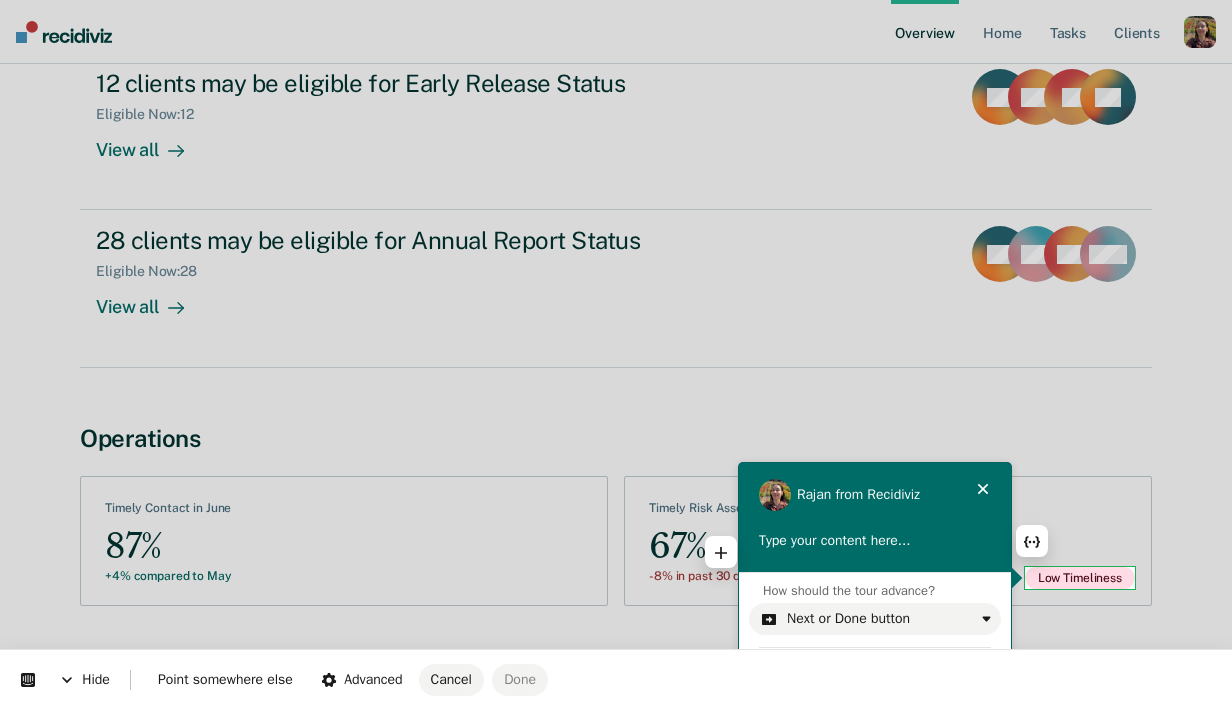 click at bounding box center [875, 541] 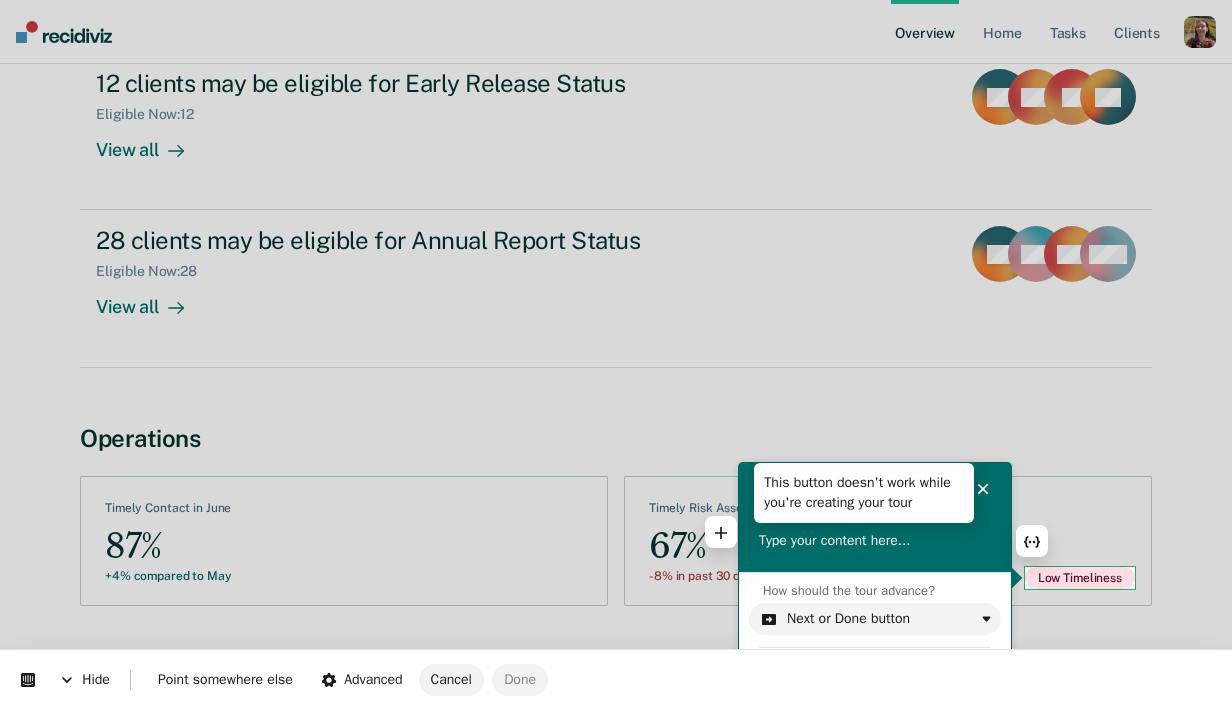 click 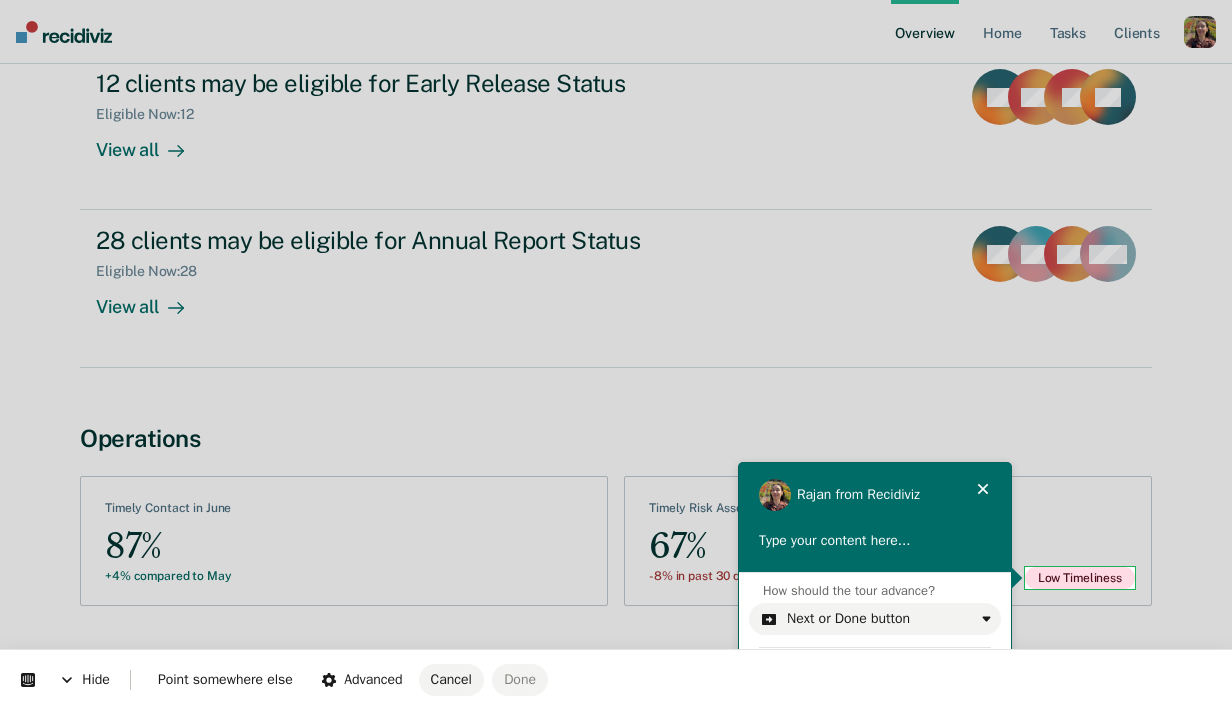 click on "Hide
Point somewhere else
Advanced
Cancel
Done
Rajan
from Recidiviz
This button doesn't work while you're creating your tour
Type your content here..." at bounding box center (616, 0) 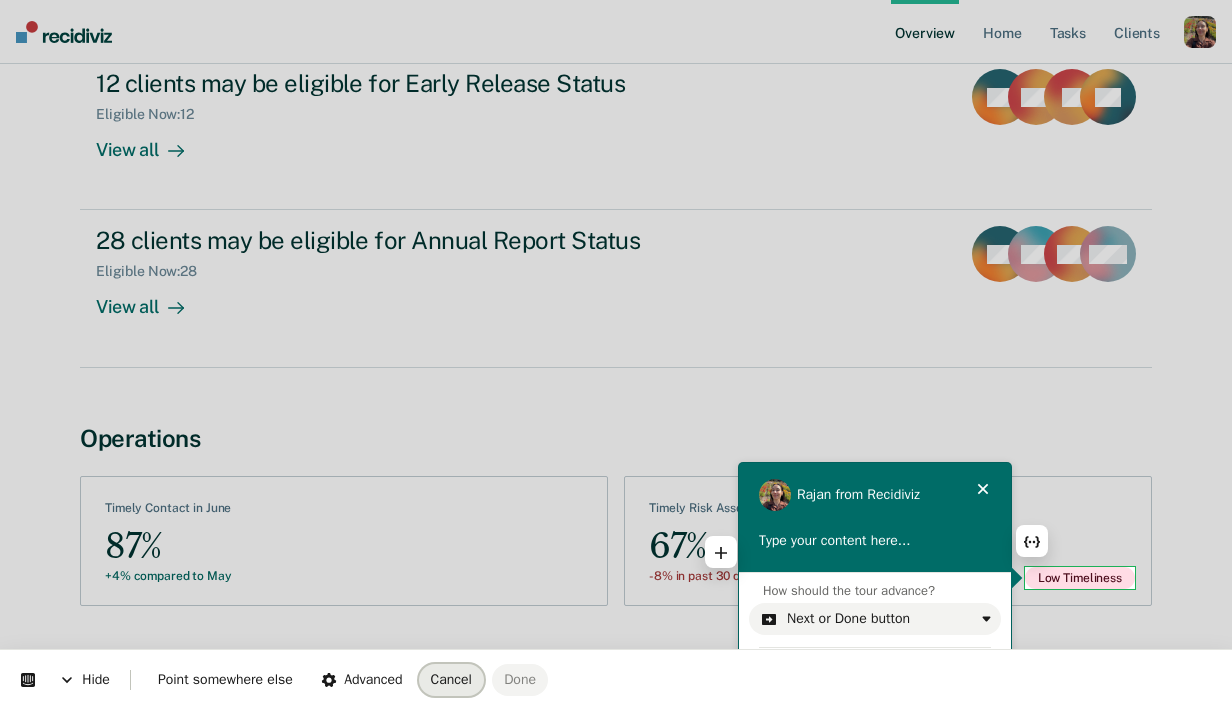 click on "Cancel" at bounding box center [451, 679] 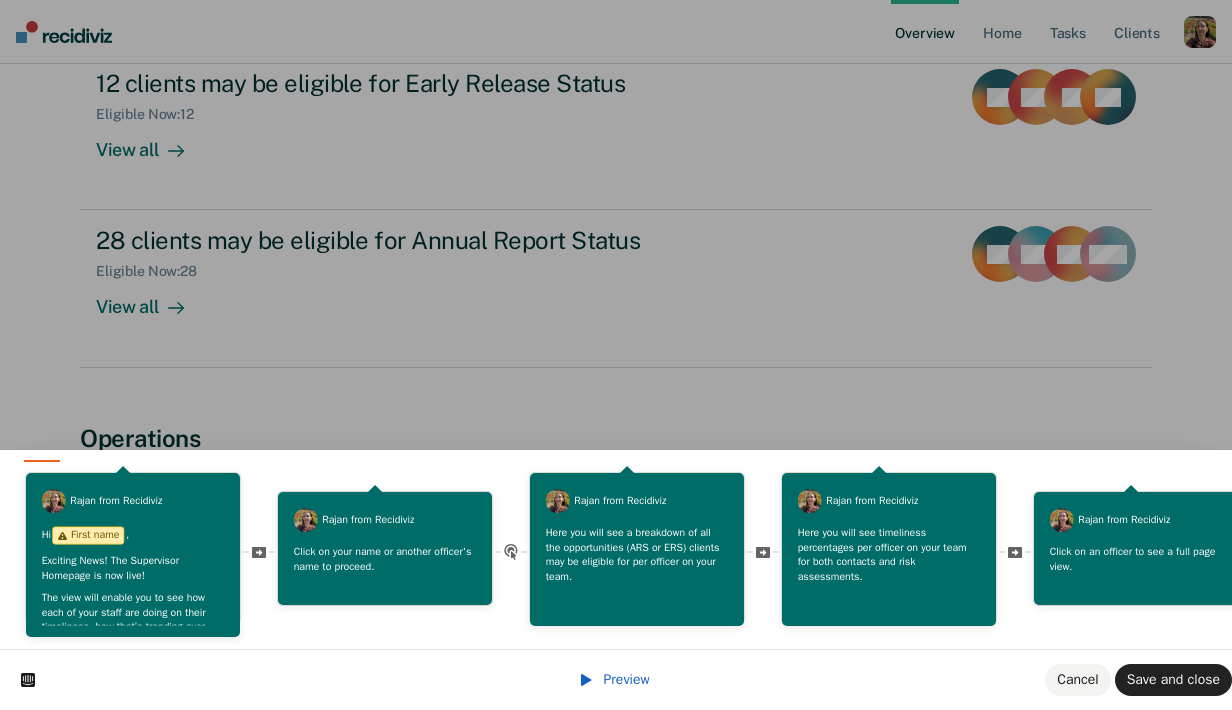scroll, scrollTop: 0, scrollLeft: 0, axis: both 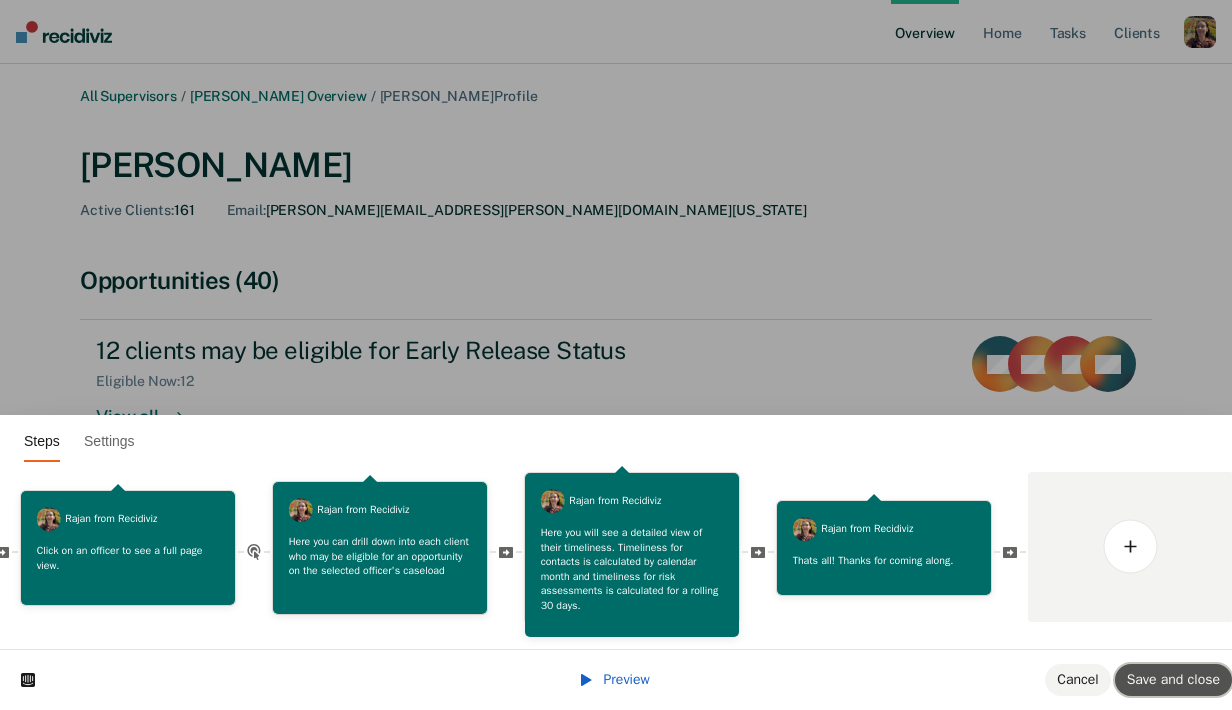 click on "Save and close" at bounding box center (1173, 679) 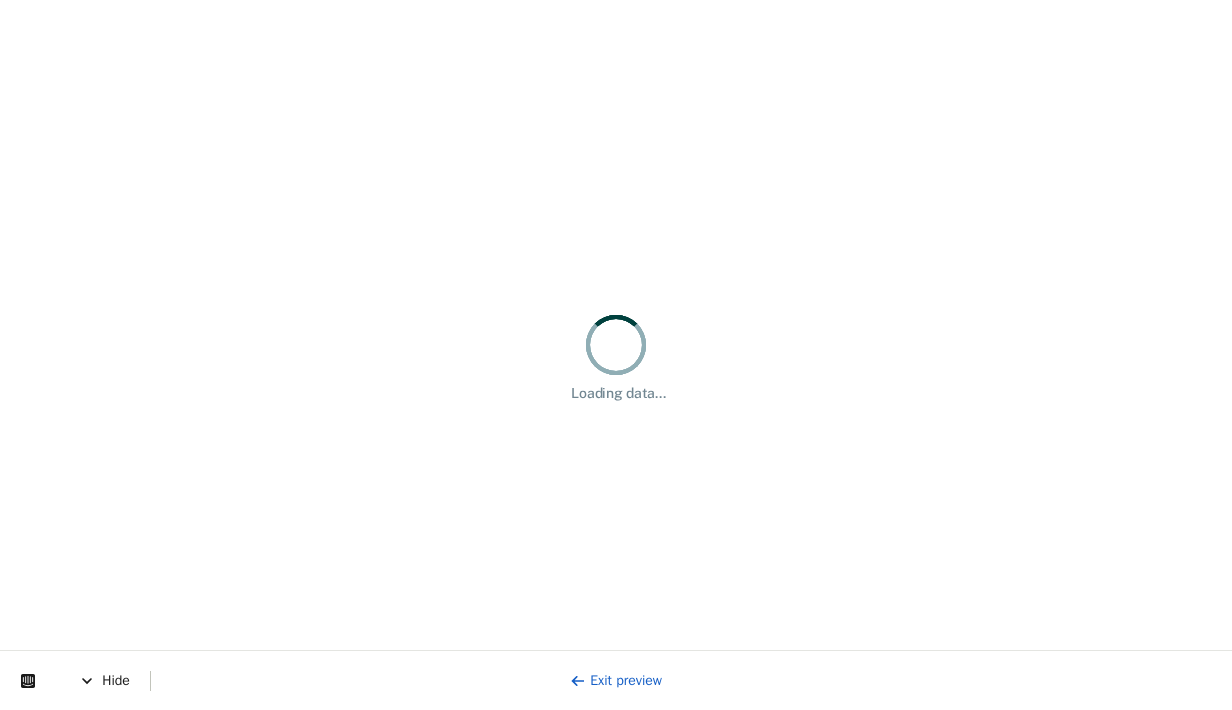 scroll, scrollTop: 0, scrollLeft: 0, axis: both 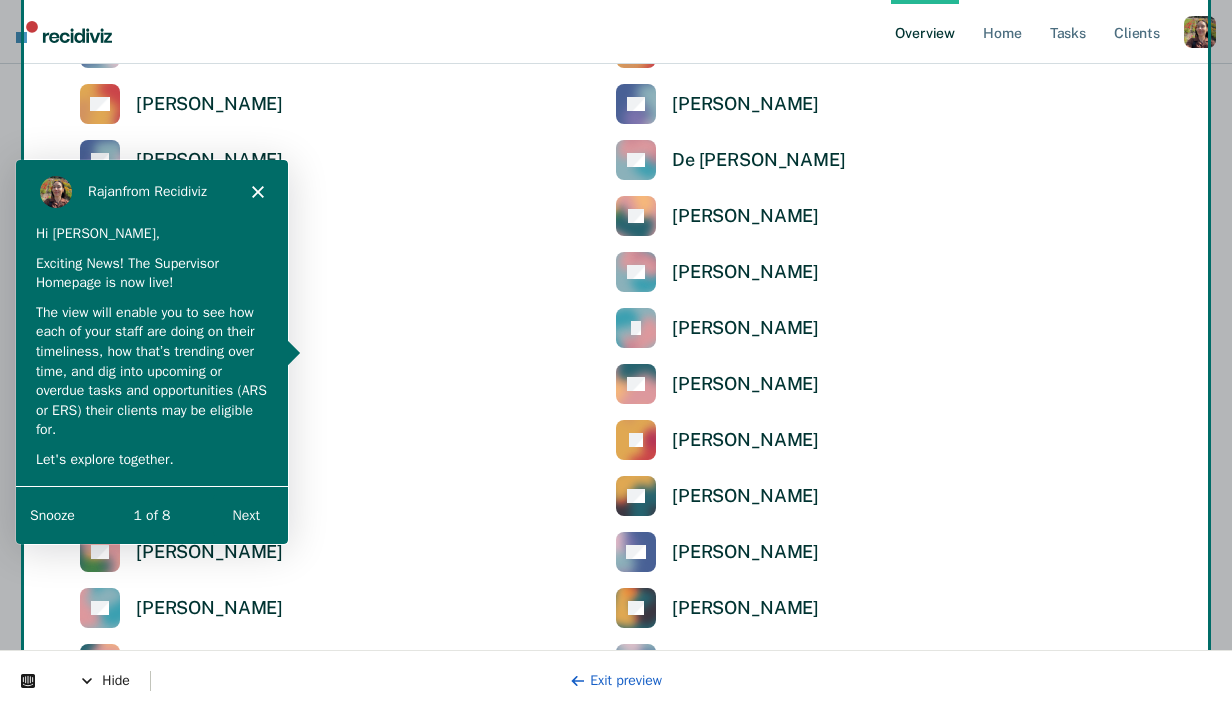 click on "Next" at bounding box center (245, 514) 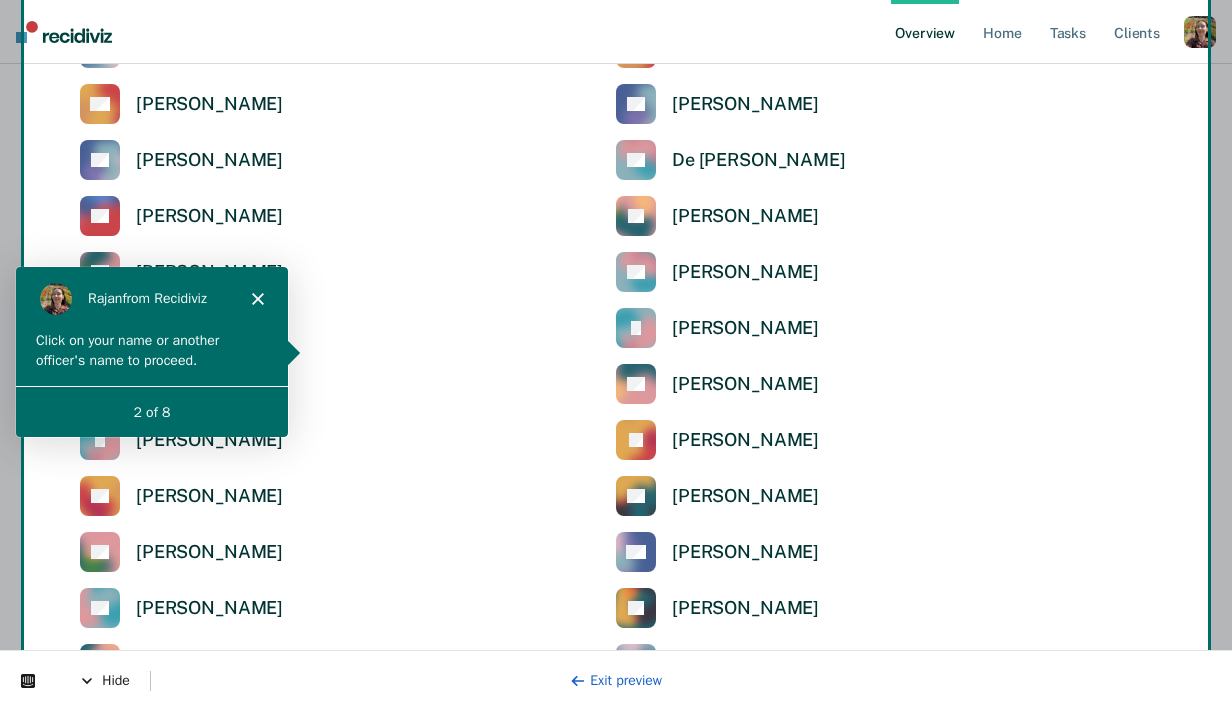 scroll, scrollTop: 0, scrollLeft: 0, axis: both 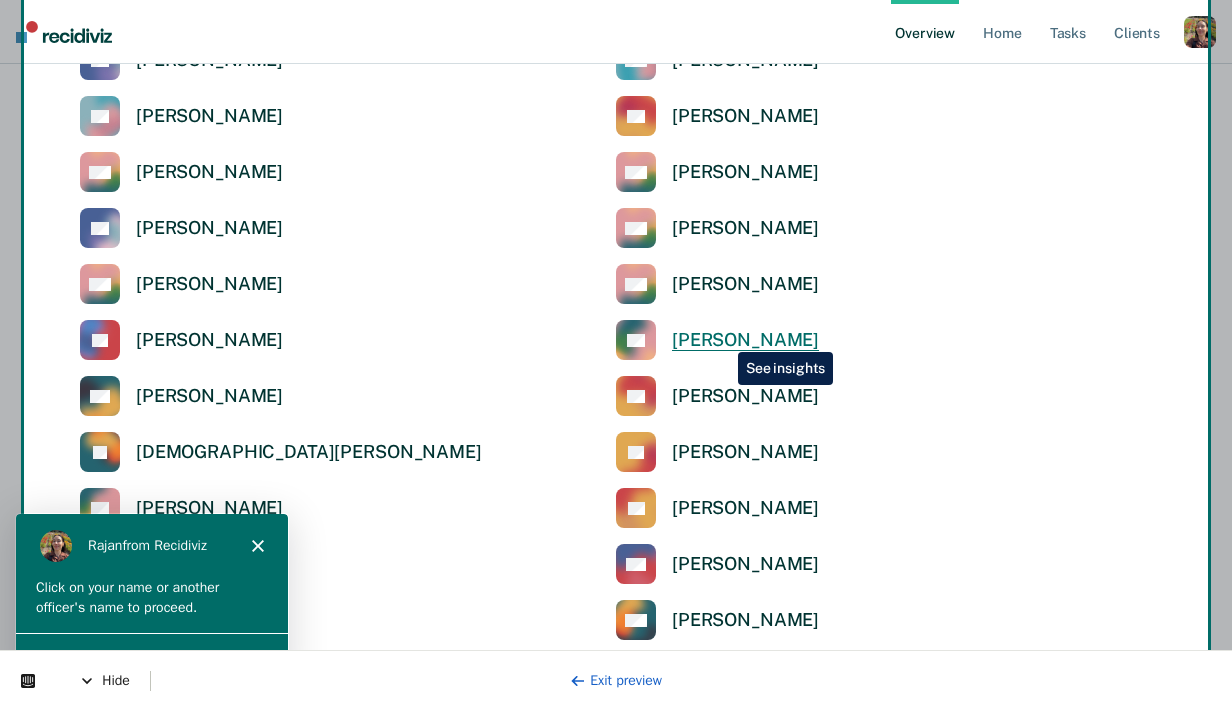 click on "Gordon Brown" at bounding box center (745, 340) 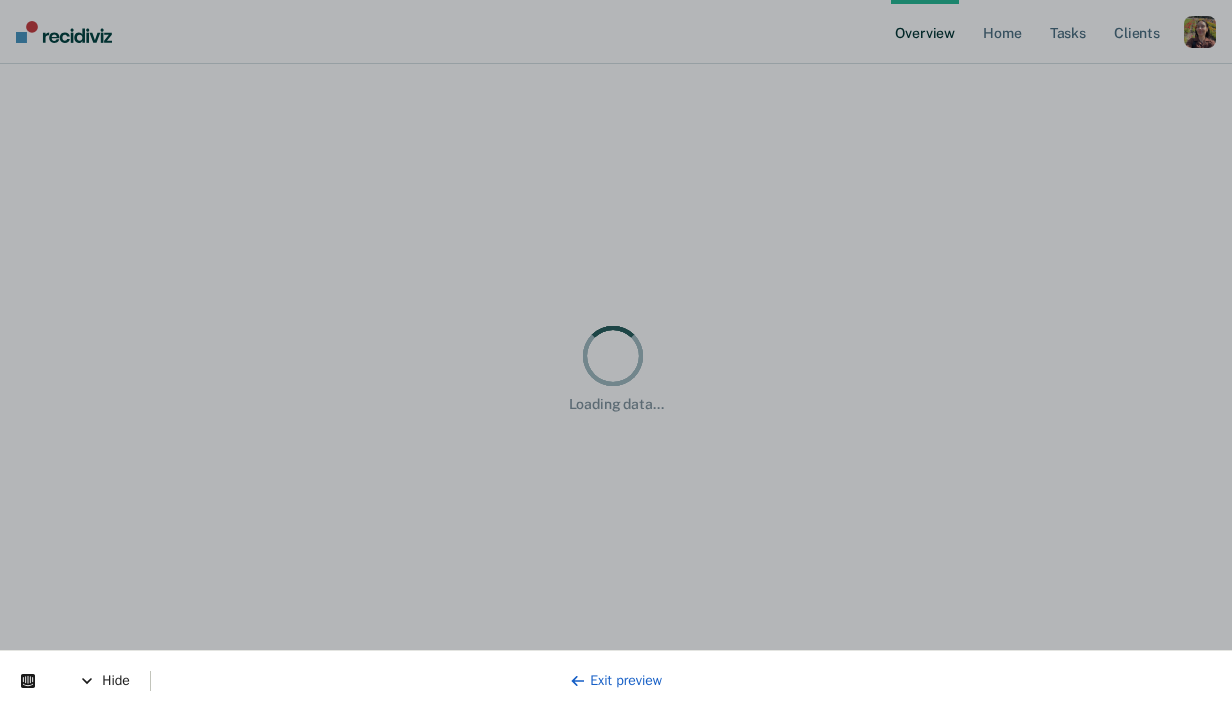 scroll, scrollTop: 0, scrollLeft: 0, axis: both 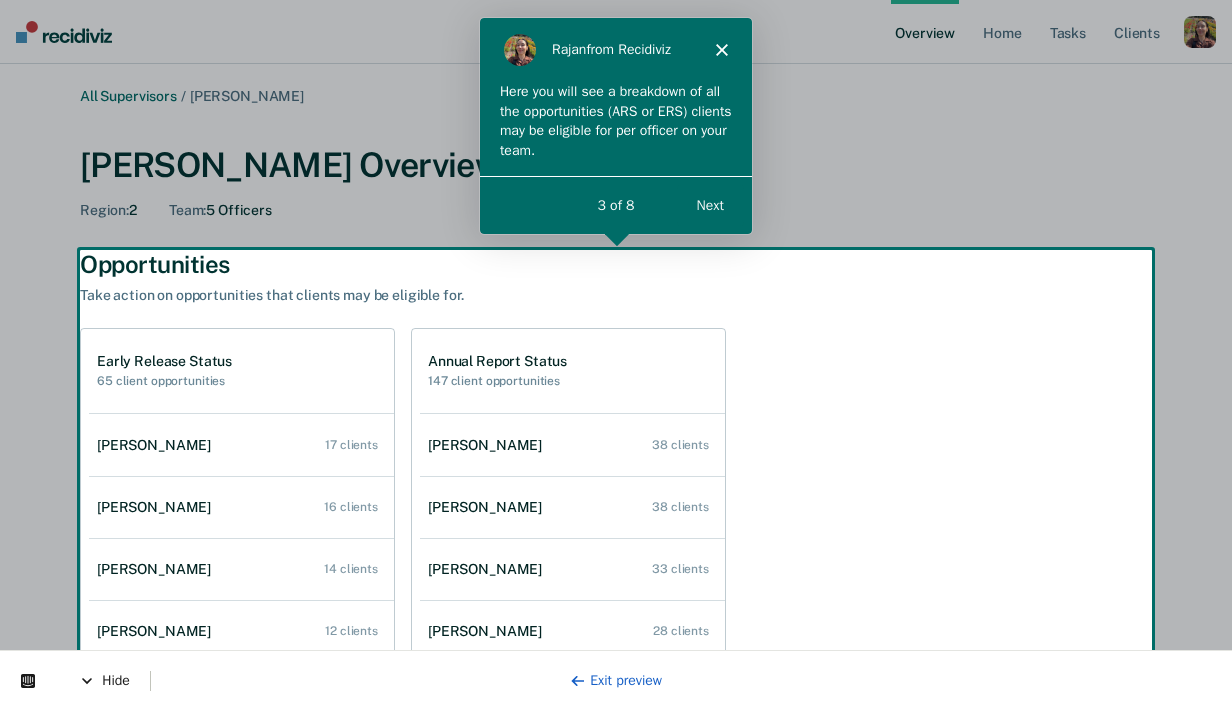 click on "Next" at bounding box center (709, 204) 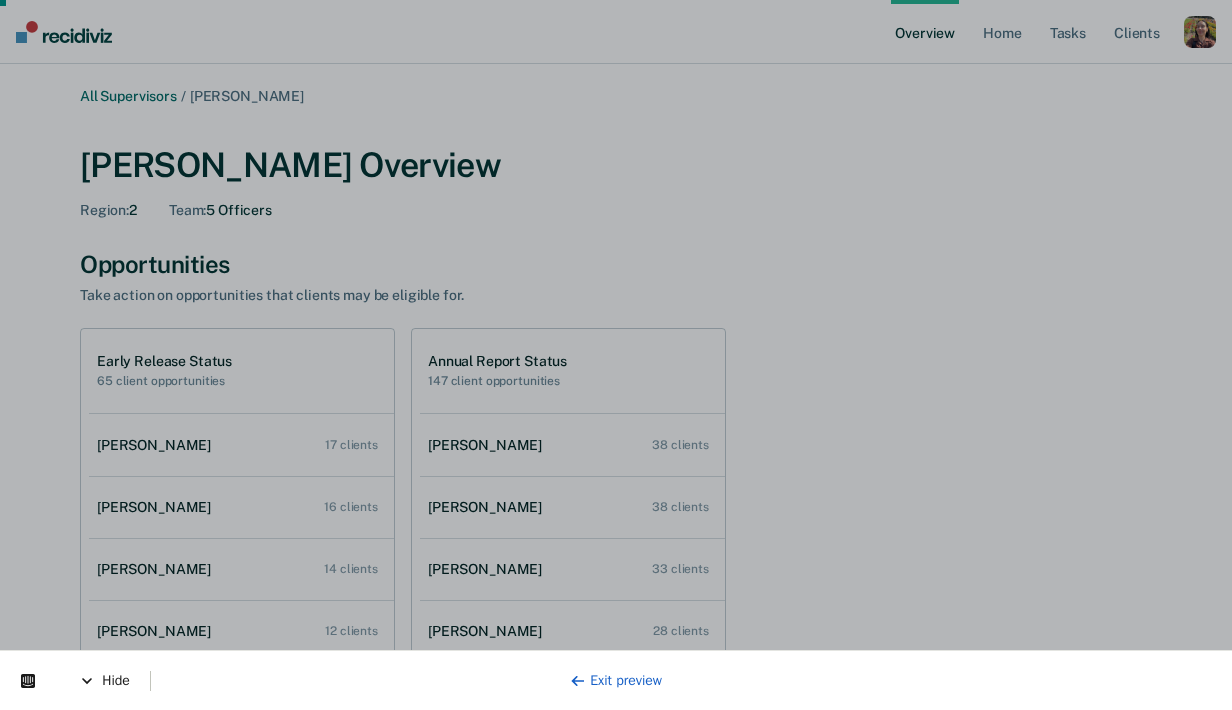 scroll, scrollTop: 0, scrollLeft: 0, axis: both 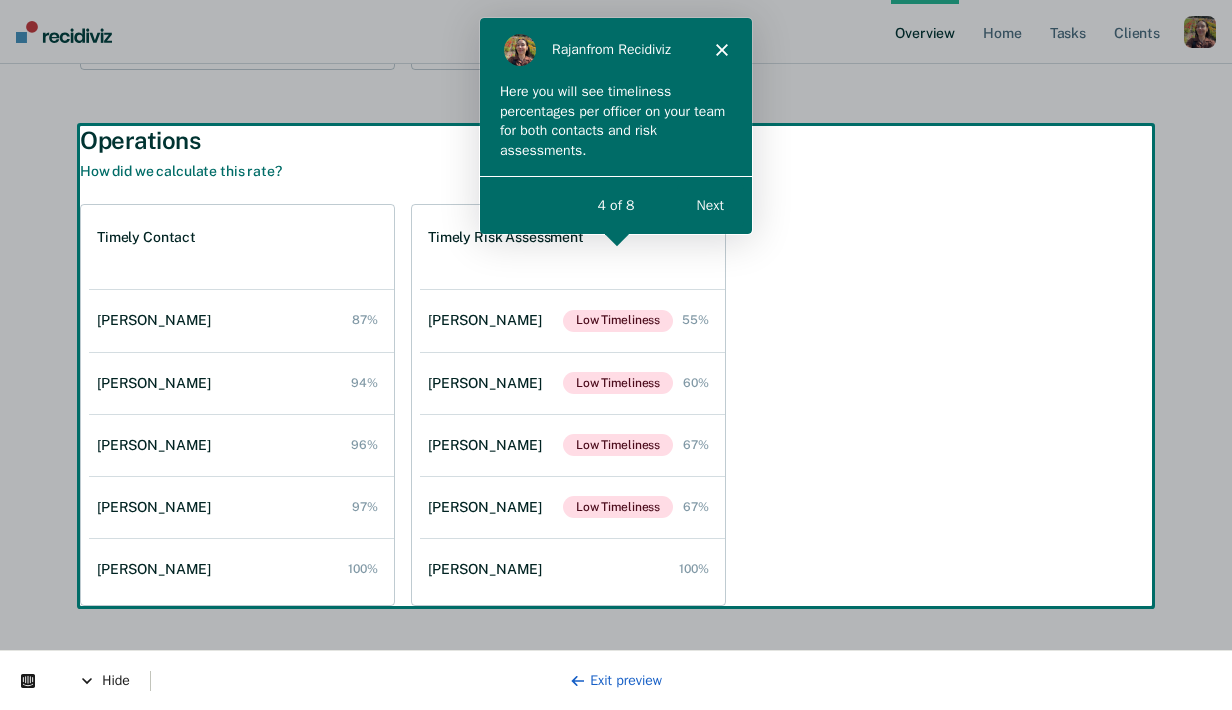 click on "Next" at bounding box center [709, 204] 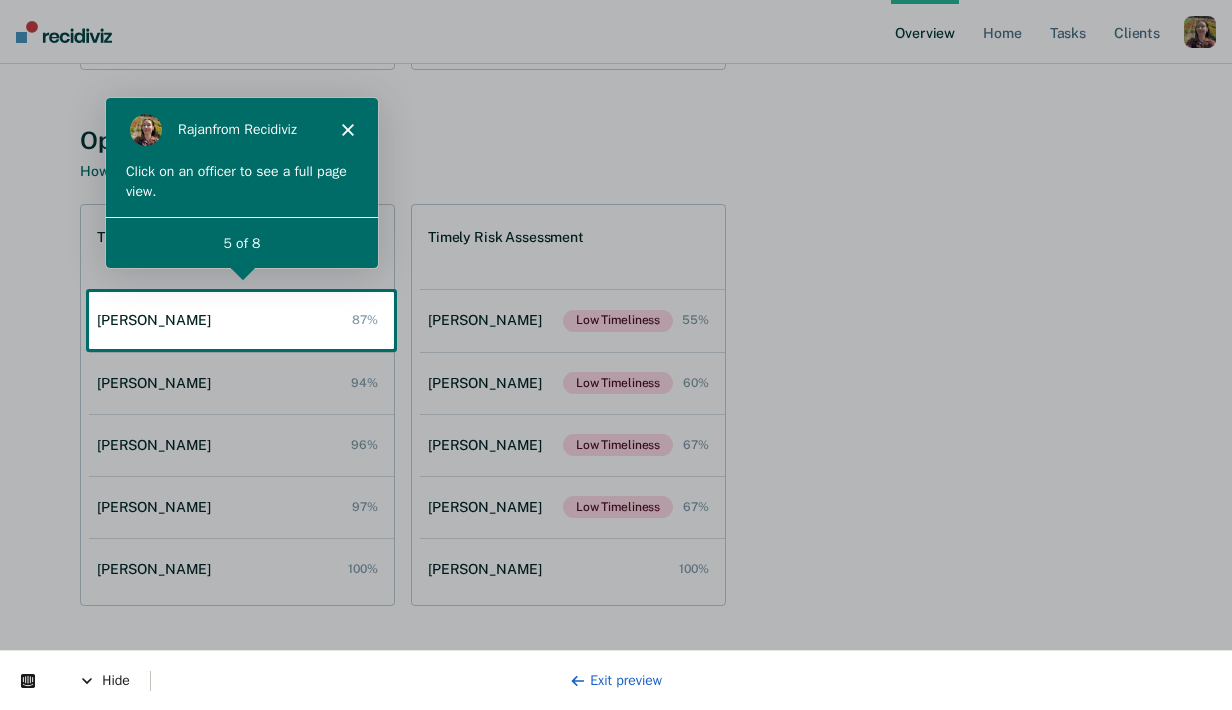 scroll, scrollTop: 0, scrollLeft: 0, axis: both 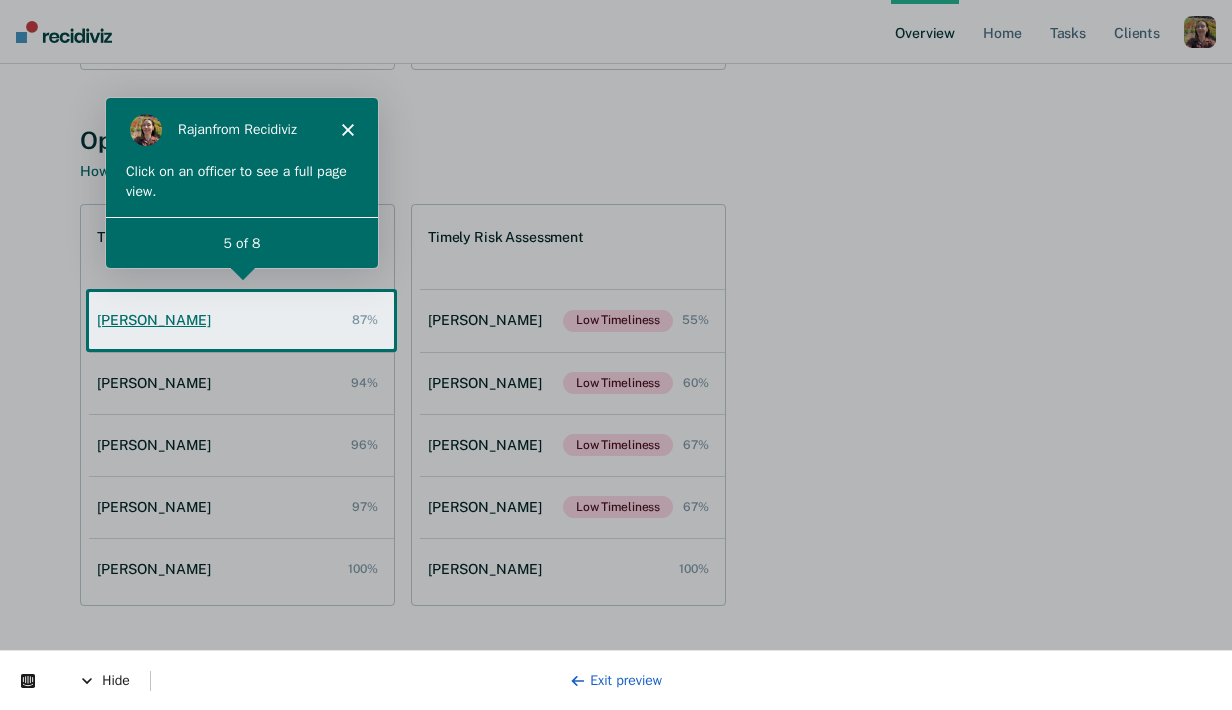 click on "Harry Agyapong   87%" at bounding box center [241, 320] 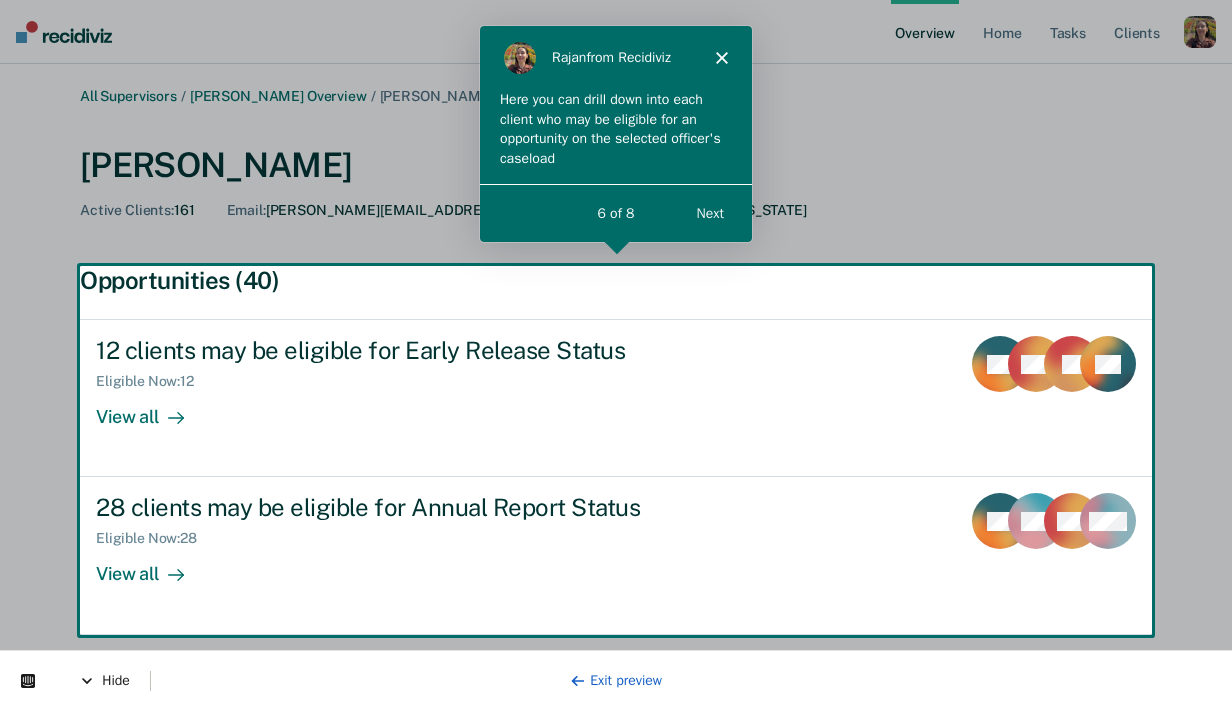 scroll, scrollTop: 0, scrollLeft: 0, axis: both 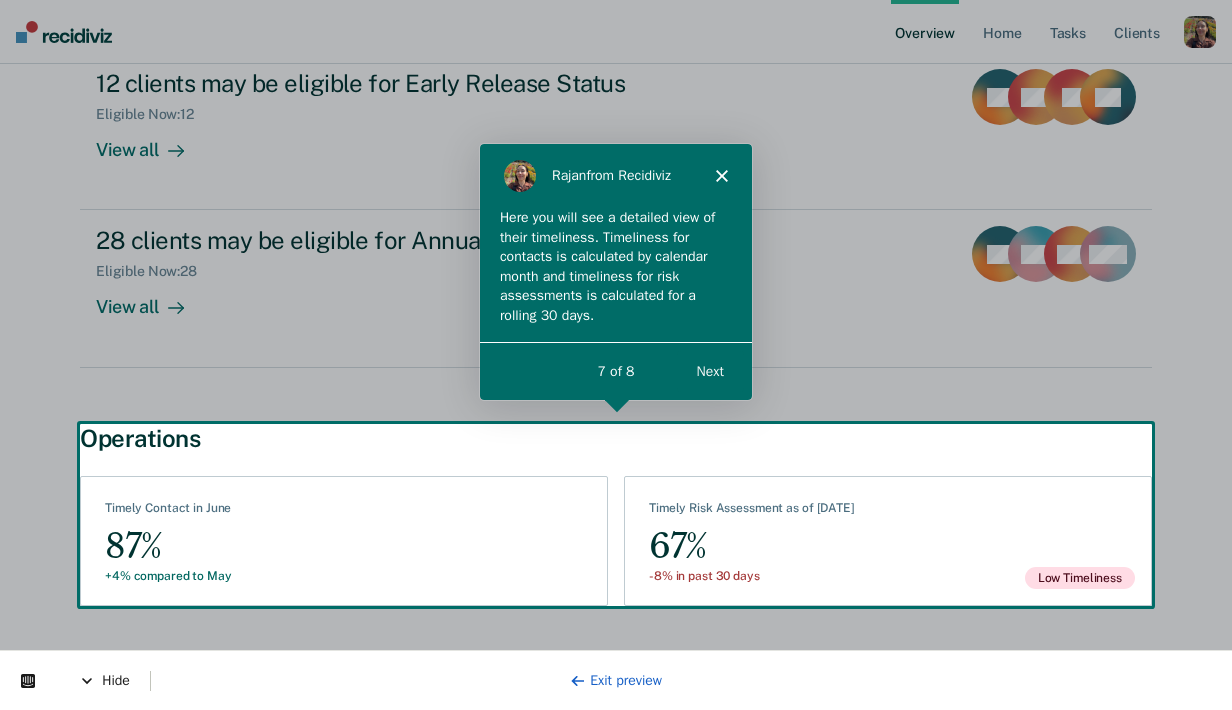 click on "Next" at bounding box center (709, 370) 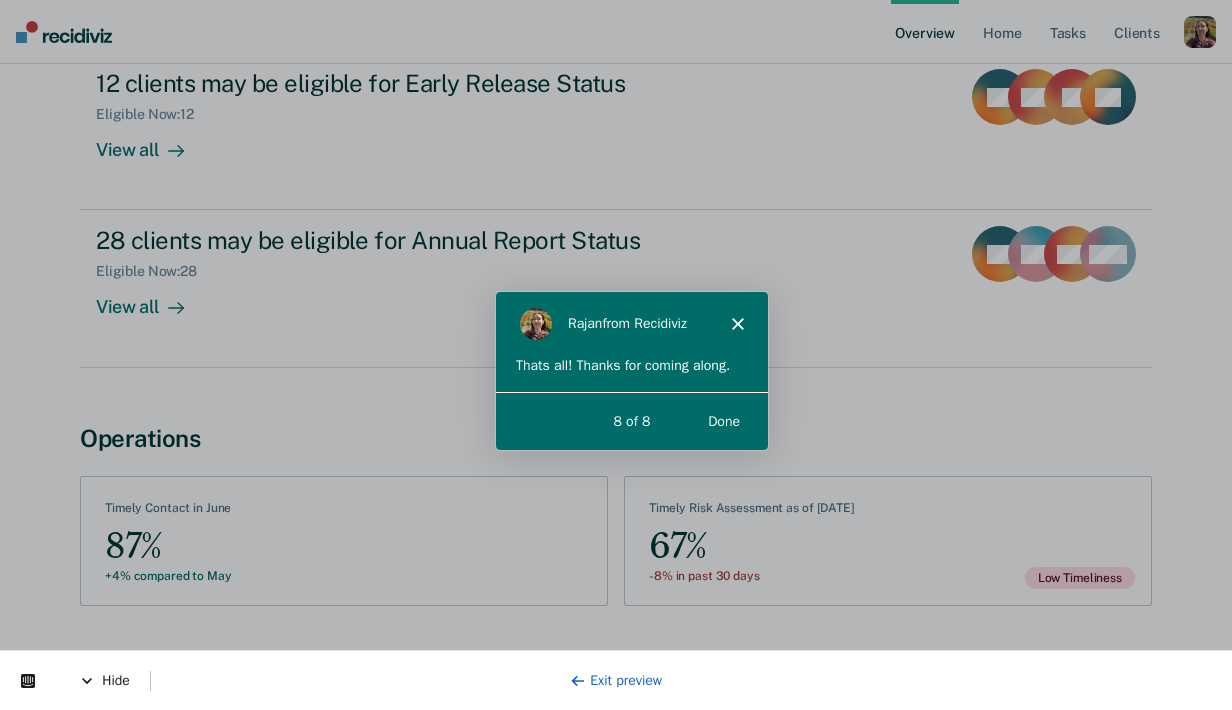 scroll, scrollTop: 0, scrollLeft: 0, axis: both 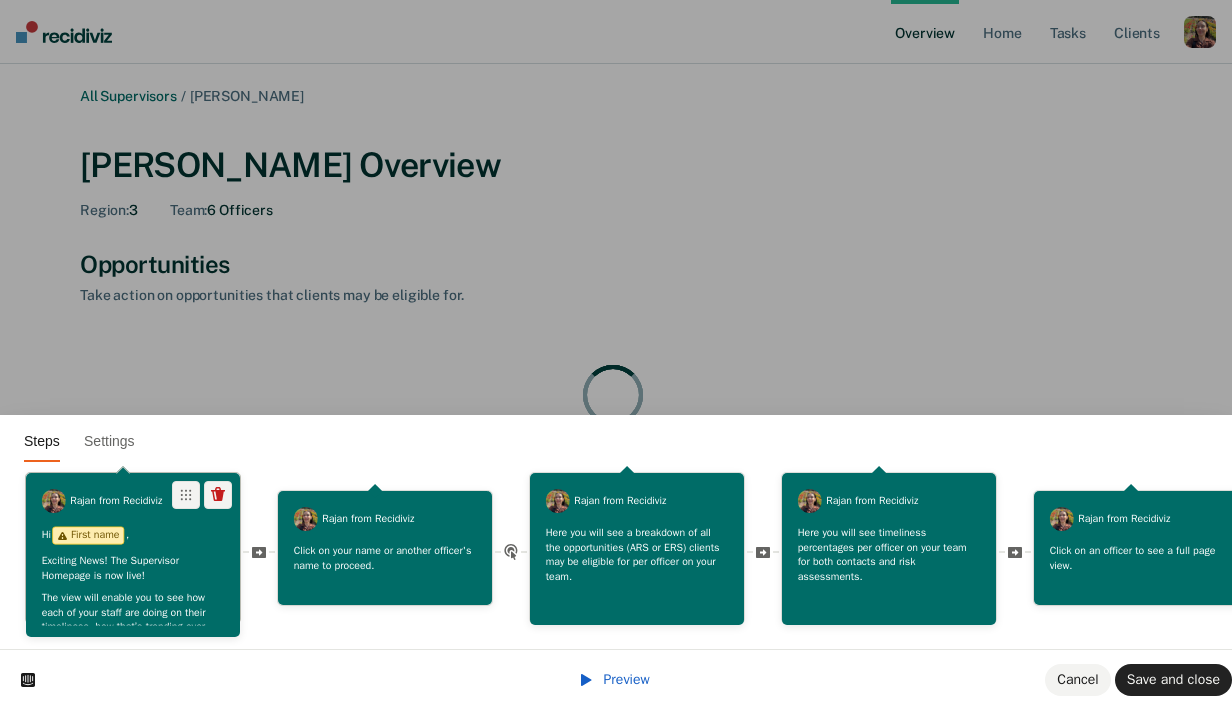 click on "Exciting News! The Supervisor Homepage is now live!" at bounding box center (133, 568) 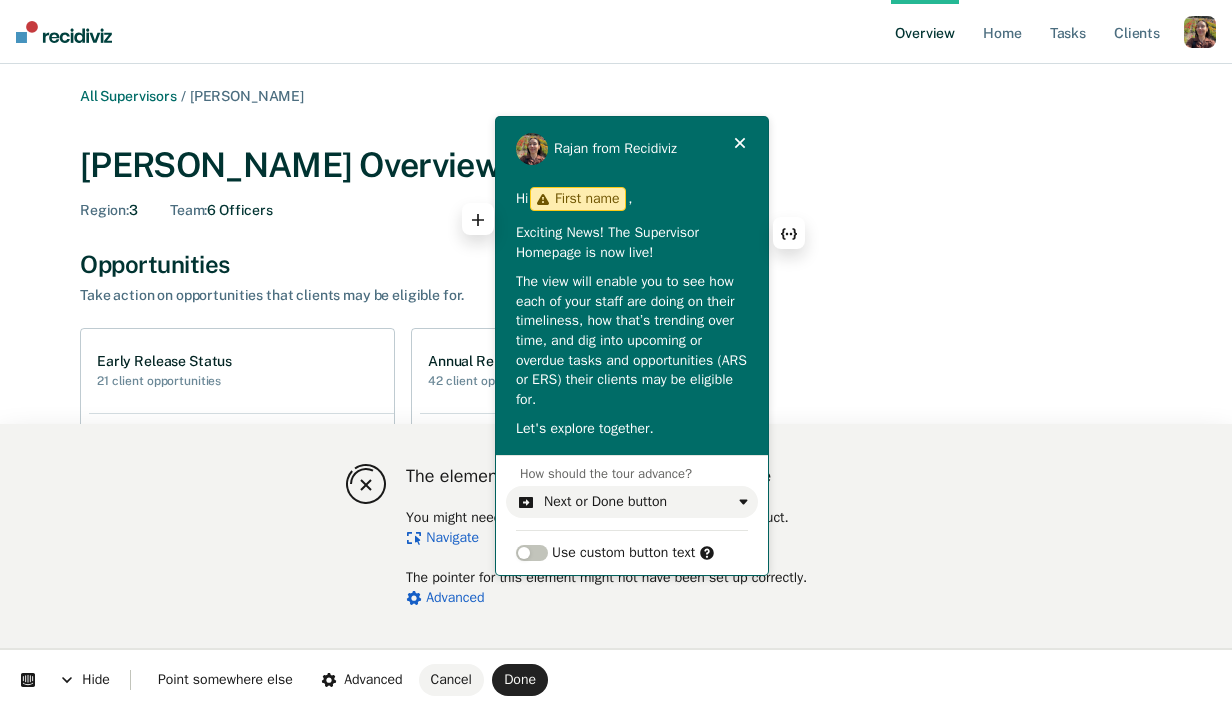 click on "Exciting News! The Supervisor Homepage is now live!" at bounding box center (632, 242) 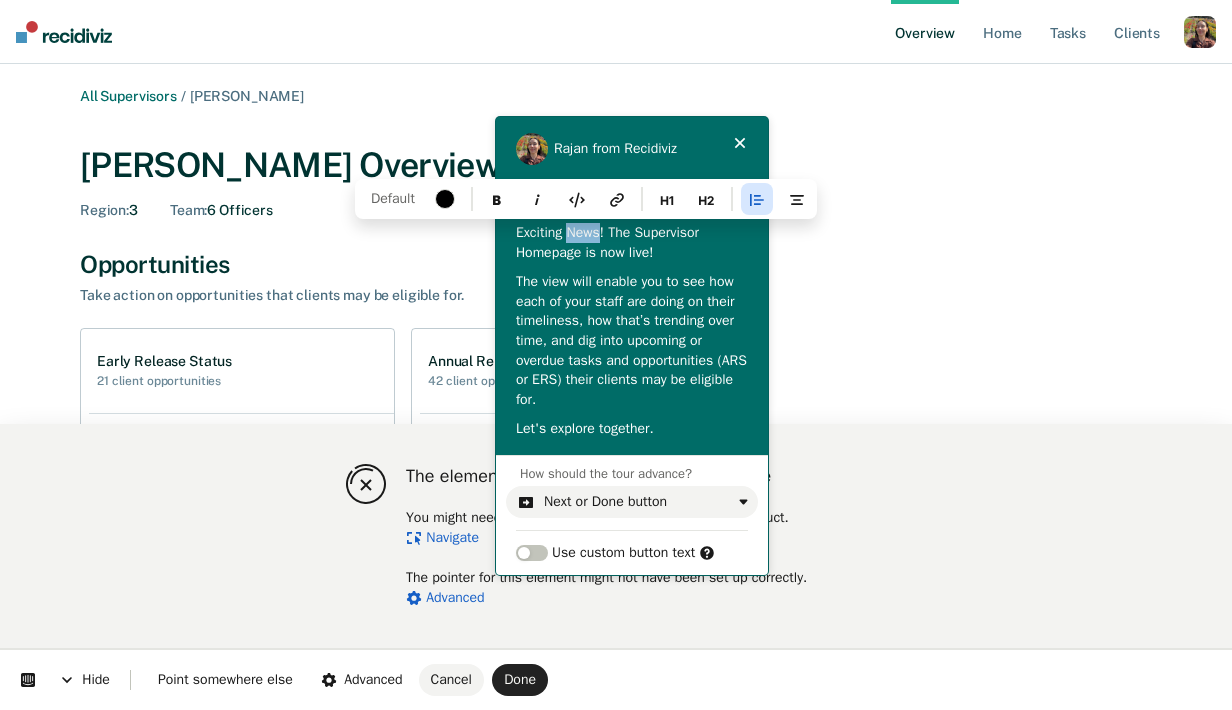 drag, startPoint x: 608, startPoint y: 235, endPoint x: 572, endPoint y: 236, distance: 36.013885 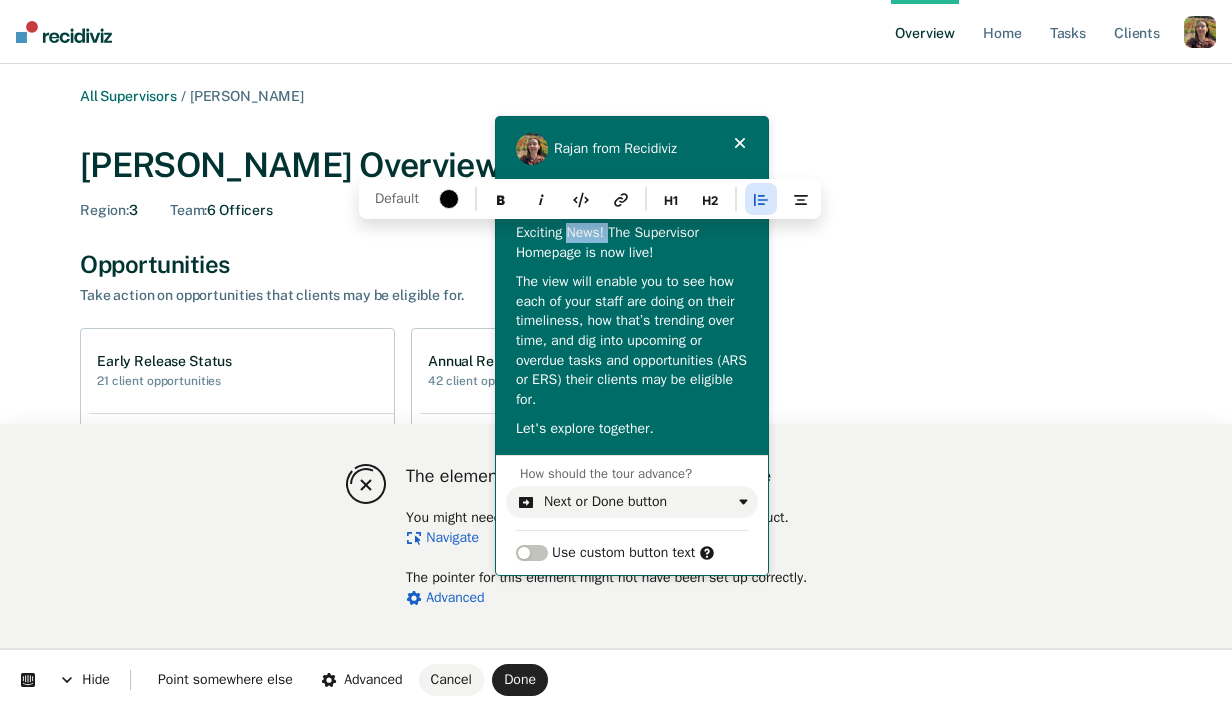 drag, startPoint x: 614, startPoint y: 233, endPoint x: 571, endPoint y: 235, distance: 43.046486 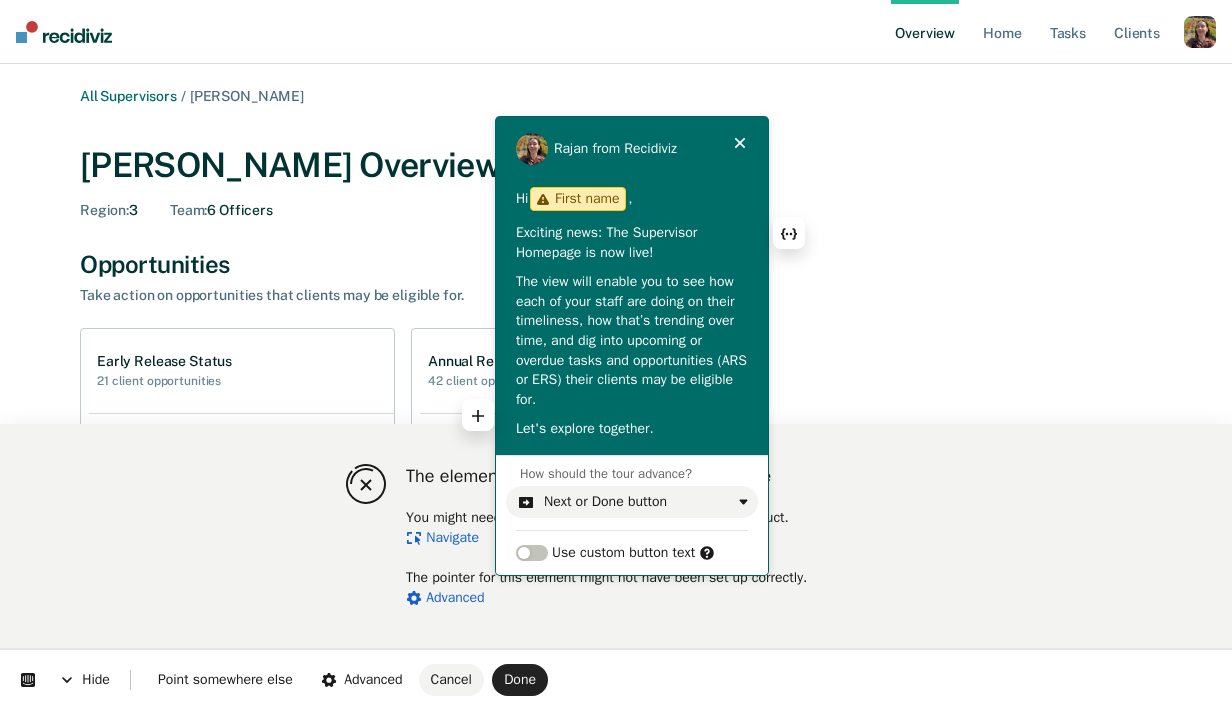 scroll, scrollTop: 5, scrollLeft: 0, axis: vertical 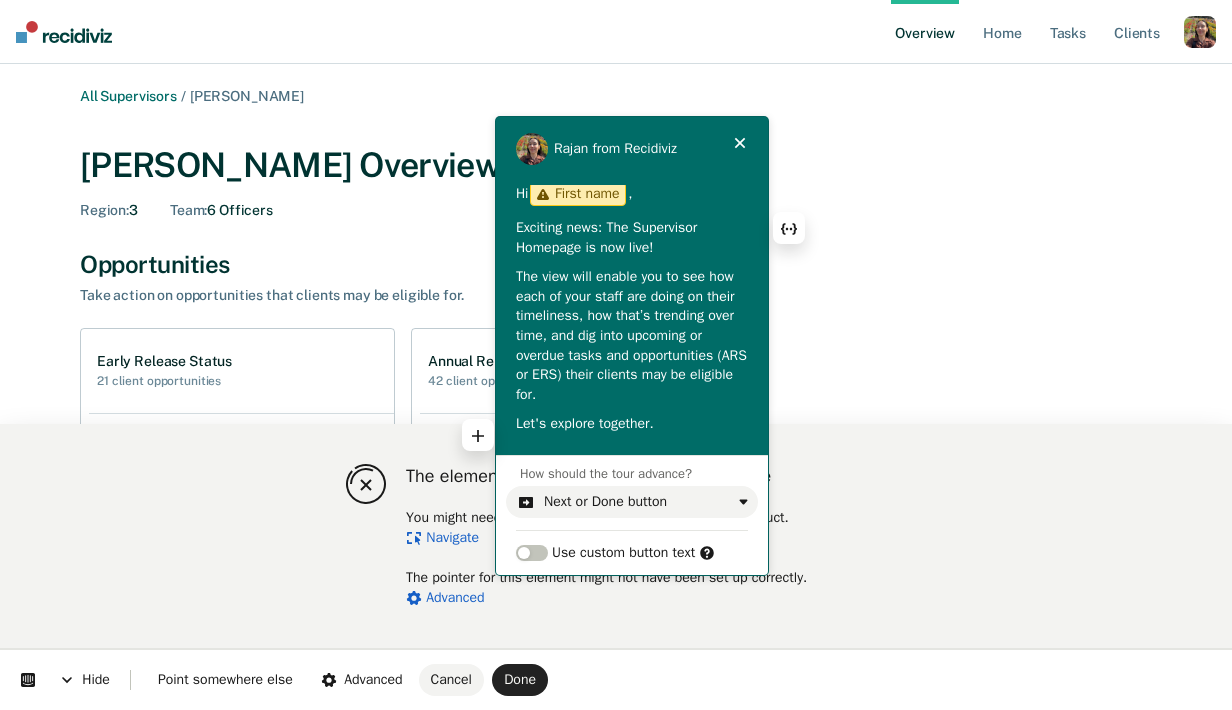 click on "Let's explore together." at bounding box center (632, 424) 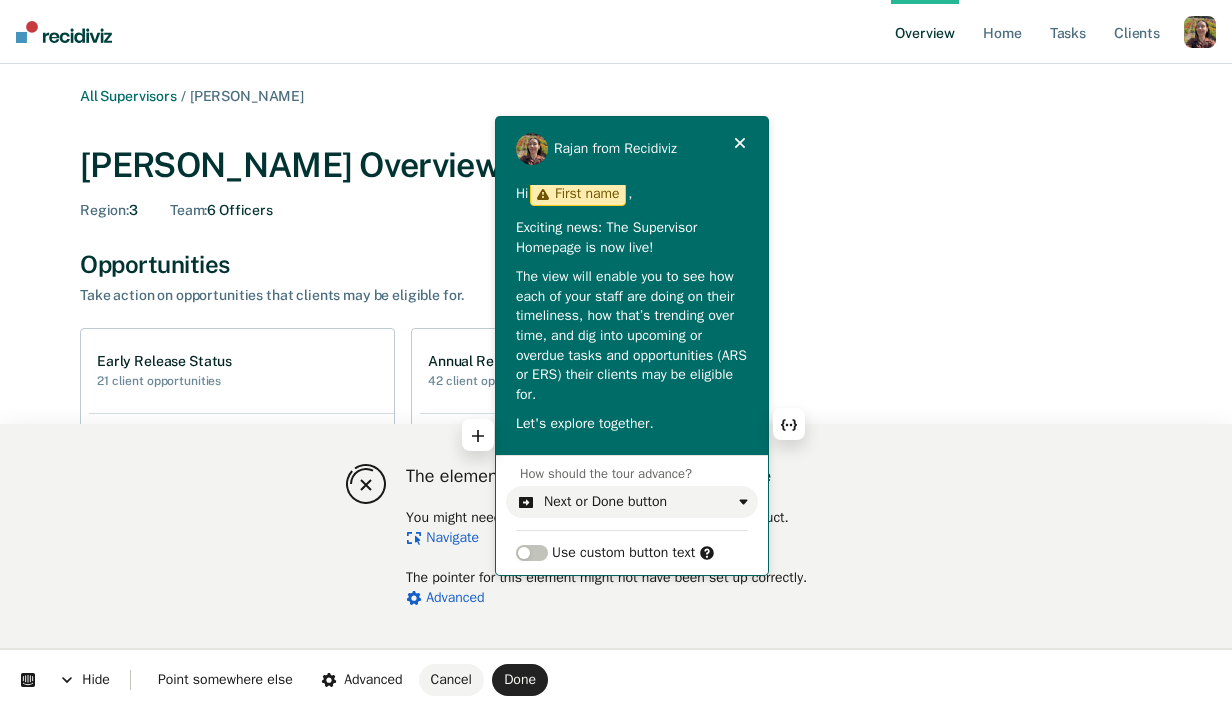 click on "Let's explore together." at bounding box center [632, 424] 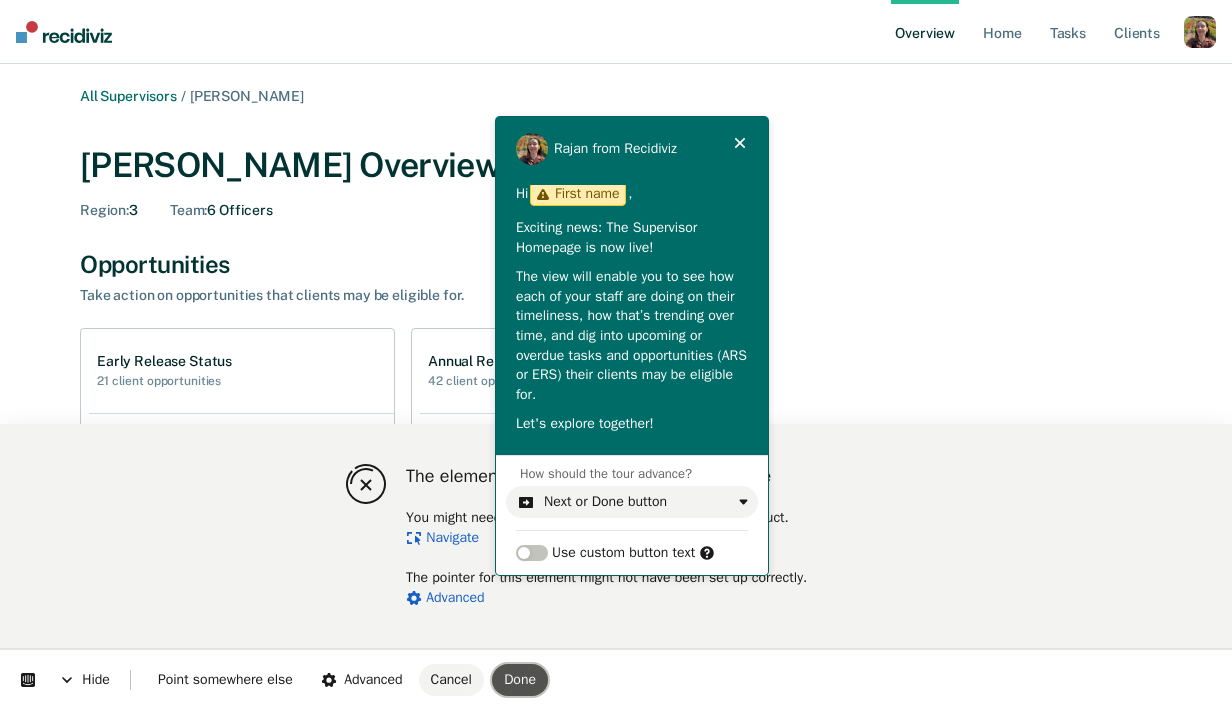 click on "Done" at bounding box center (520, 679) 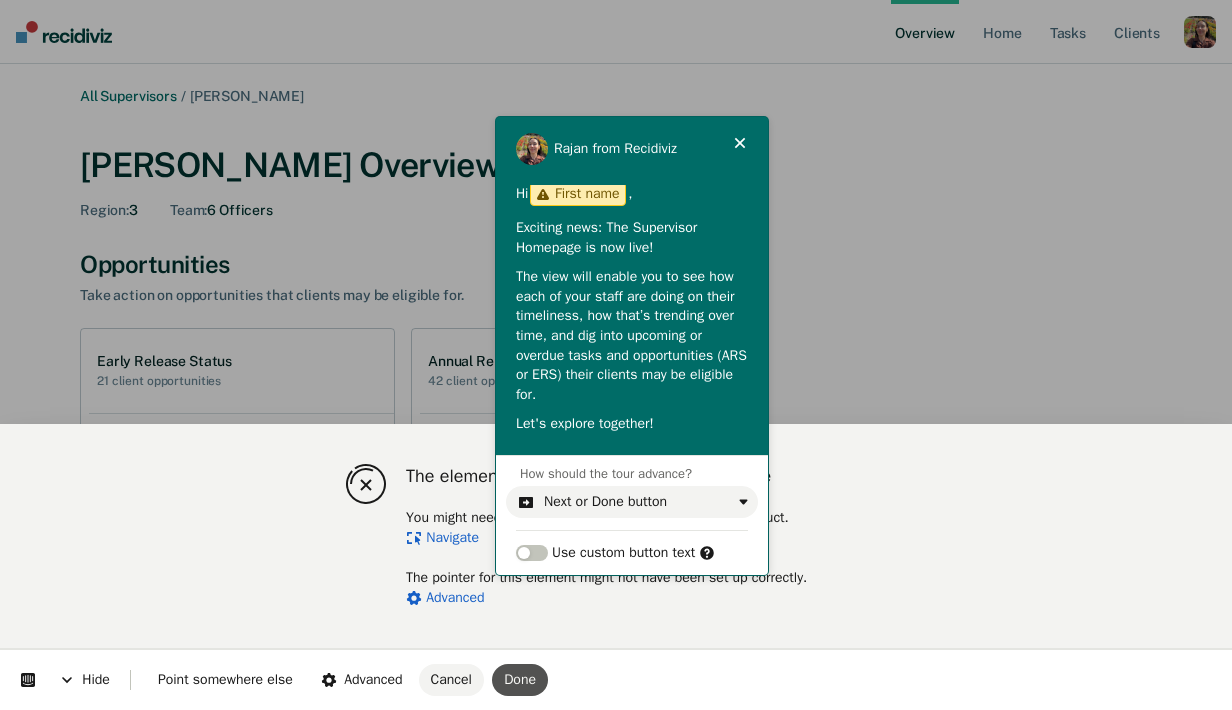 scroll, scrollTop: 57, scrollLeft: 0, axis: vertical 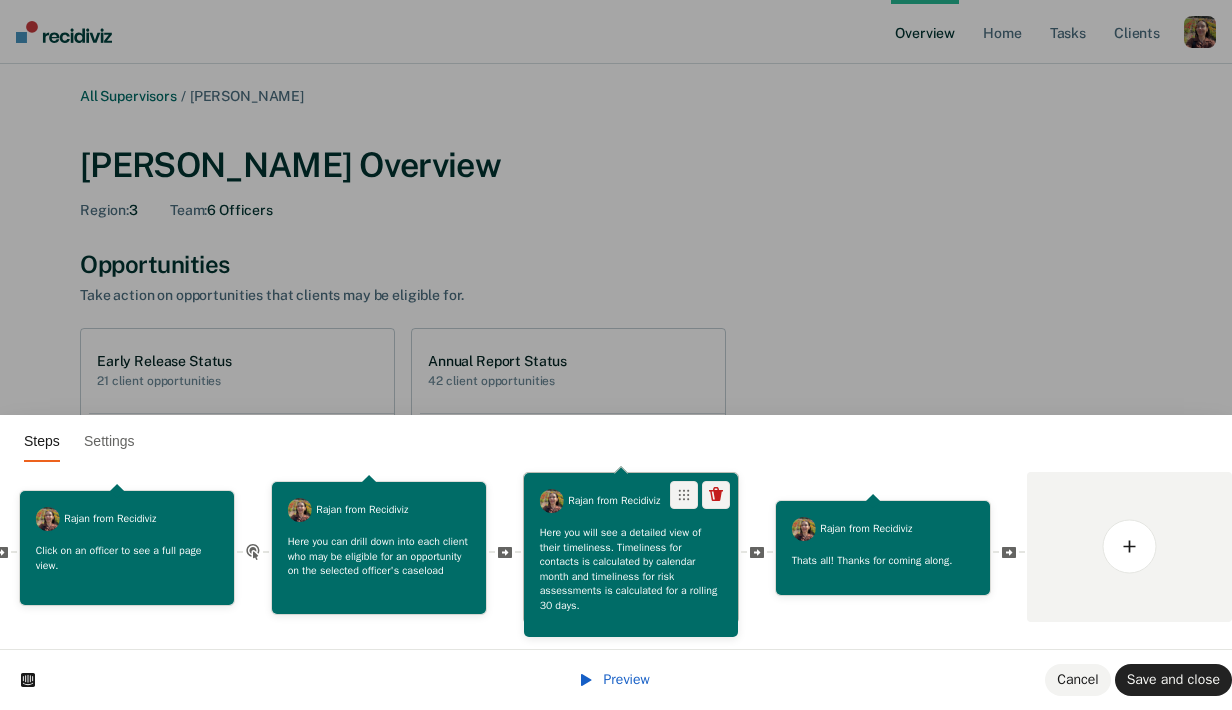 click on "Here you will see a detailed view of their timeliness. Timeliness for contacts is calculated by calendar month and timeliness for risk assessments is calculated for a rolling 30 days." at bounding box center (631, 569) 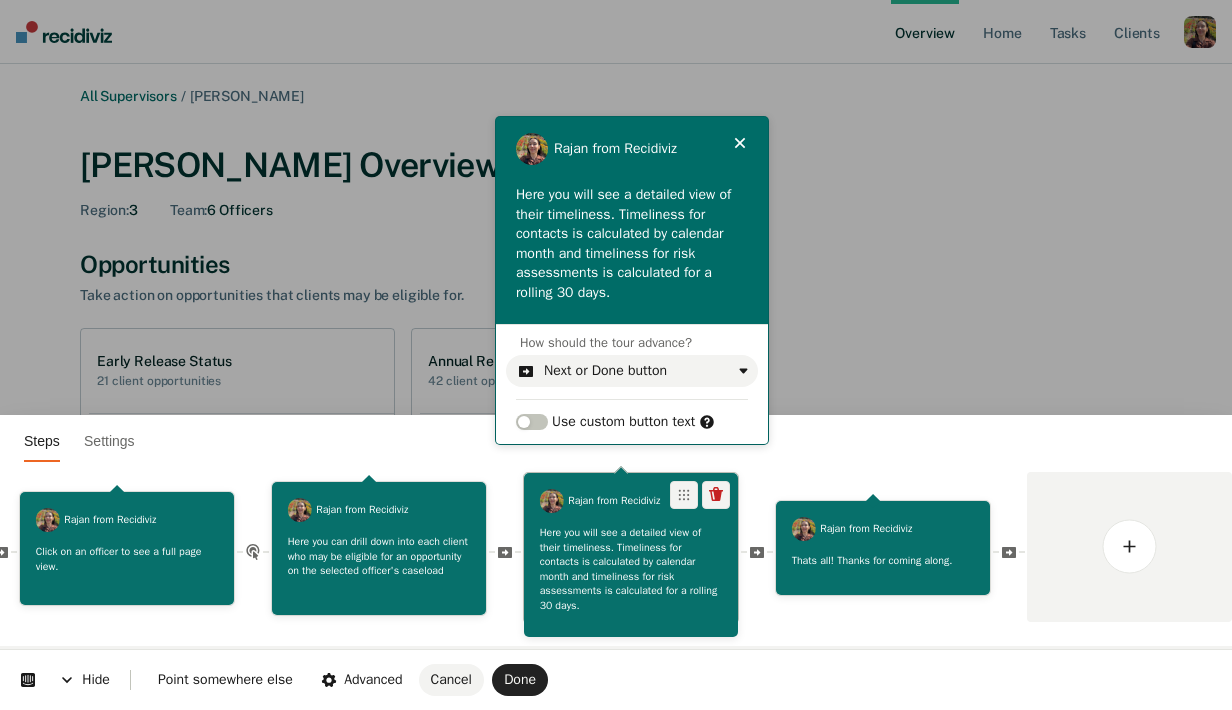 scroll, scrollTop: 0, scrollLeft: 0, axis: both 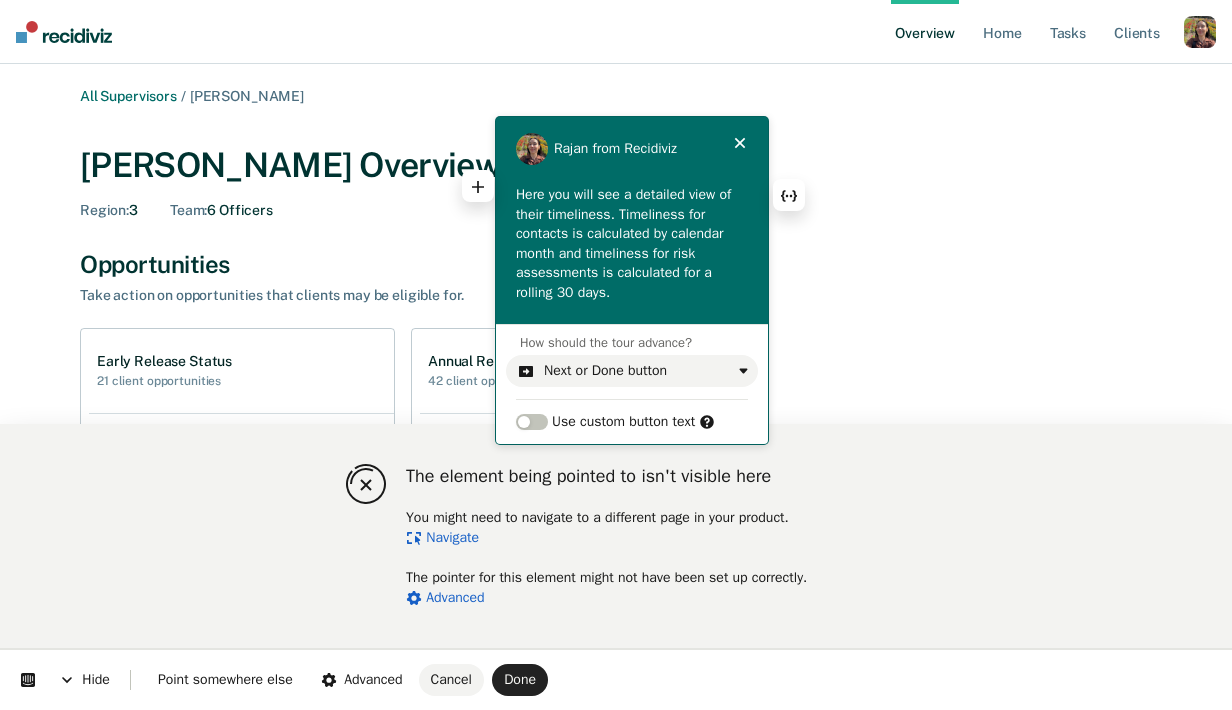 click on "Here you will see a detailed view of their timeliness. Timeliness for contacts is calculated by calendar month and timeliness for risk assessments is calculated for a rolling 30 days." at bounding box center (632, 244) 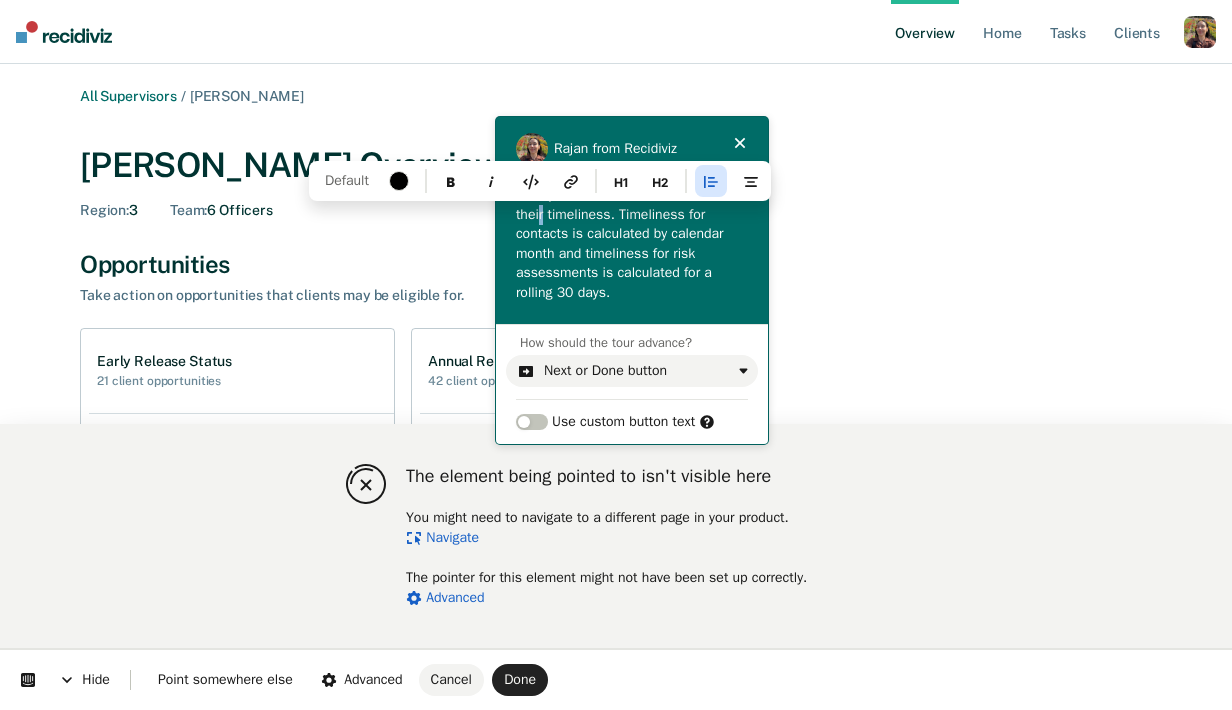click on "Here you will see a detailed view of their timeliness. Timeliness for contacts is calculated by calendar month and timeliness for risk assessments is calculated for a rolling 30 days." at bounding box center (632, 244) 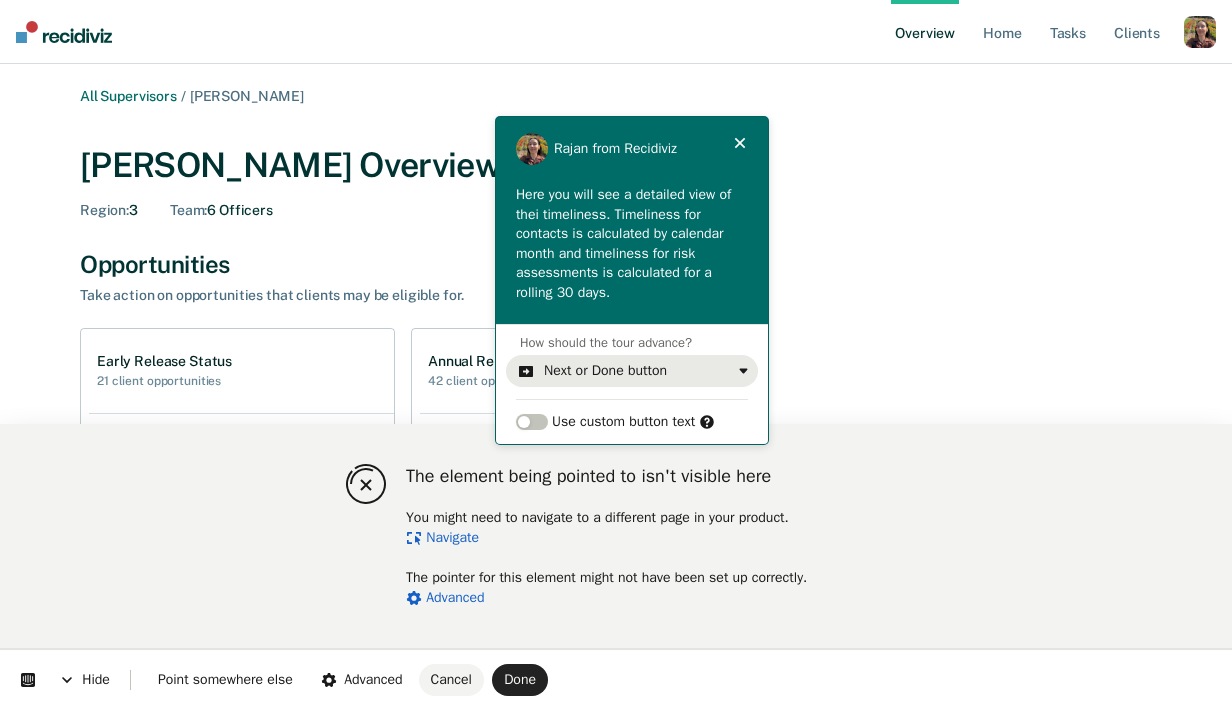 type 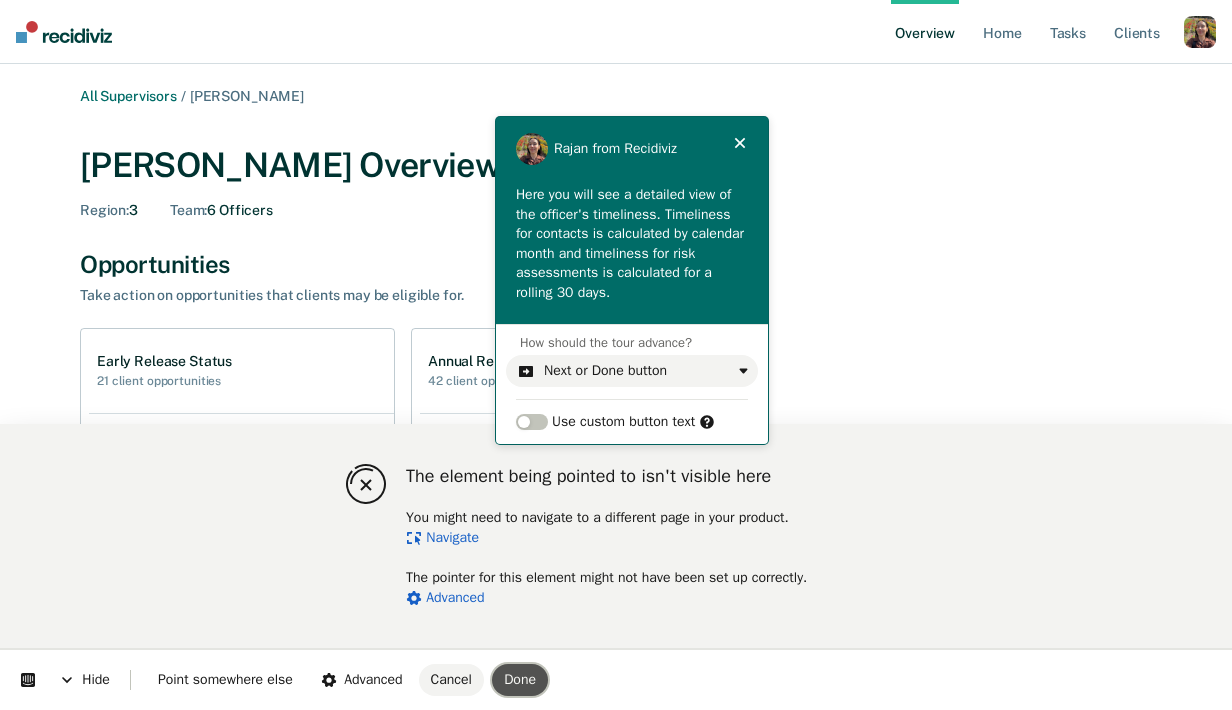 click on "Done" at bounding box center (520, 679) 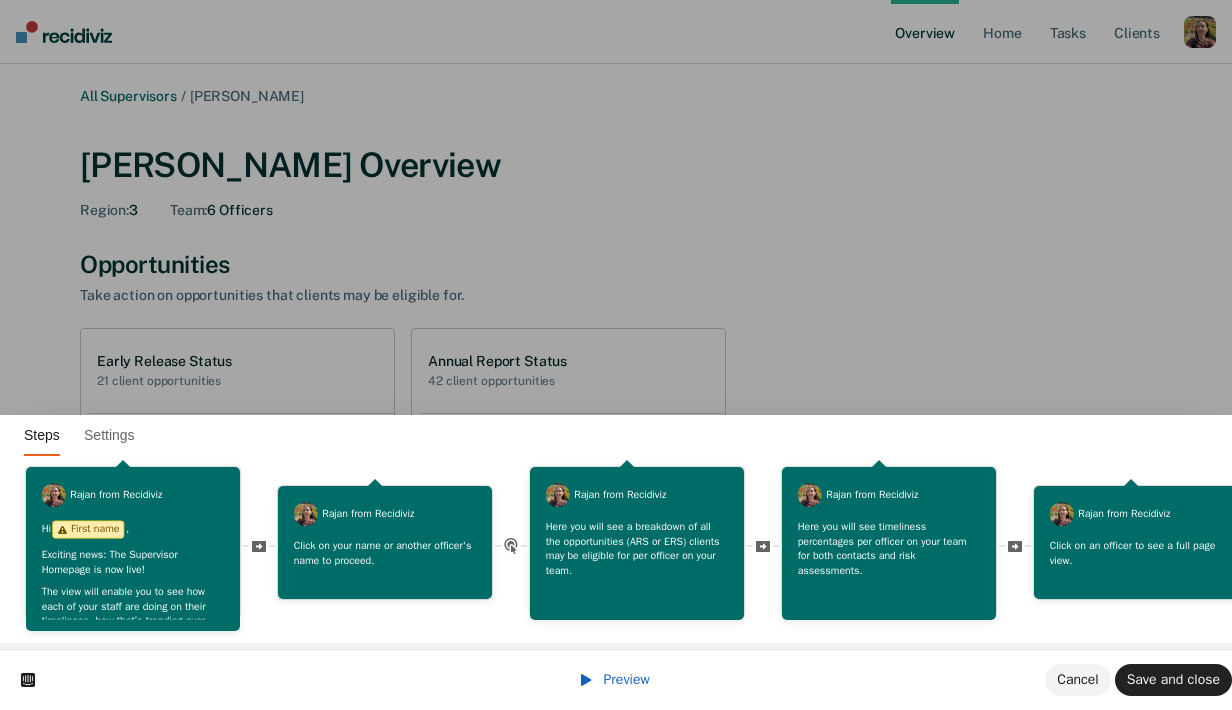 scroll, scrollTop: 0, scrollLeft: 0, axis: both 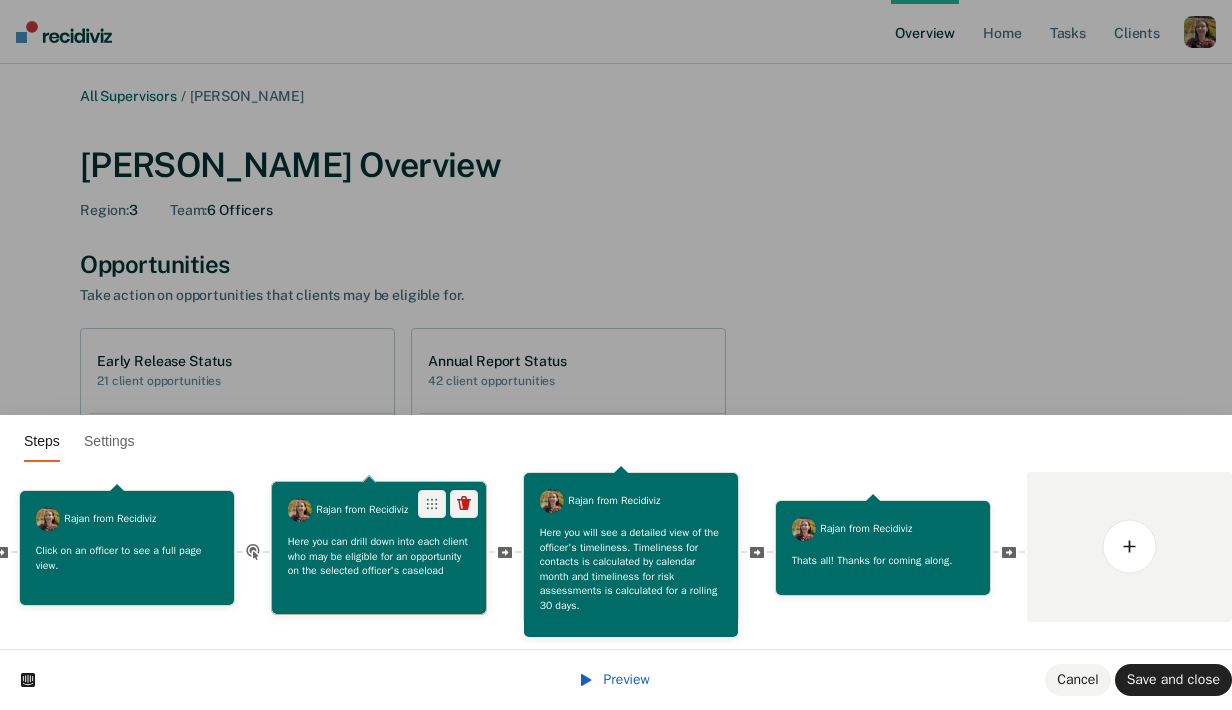 click on "Rajan
from [GEOGRAPHIC_DATA]
Here you can drill down into each client who may be eligible for an opportunity on the selected officer's caseload" at bounding box center [379, 548] 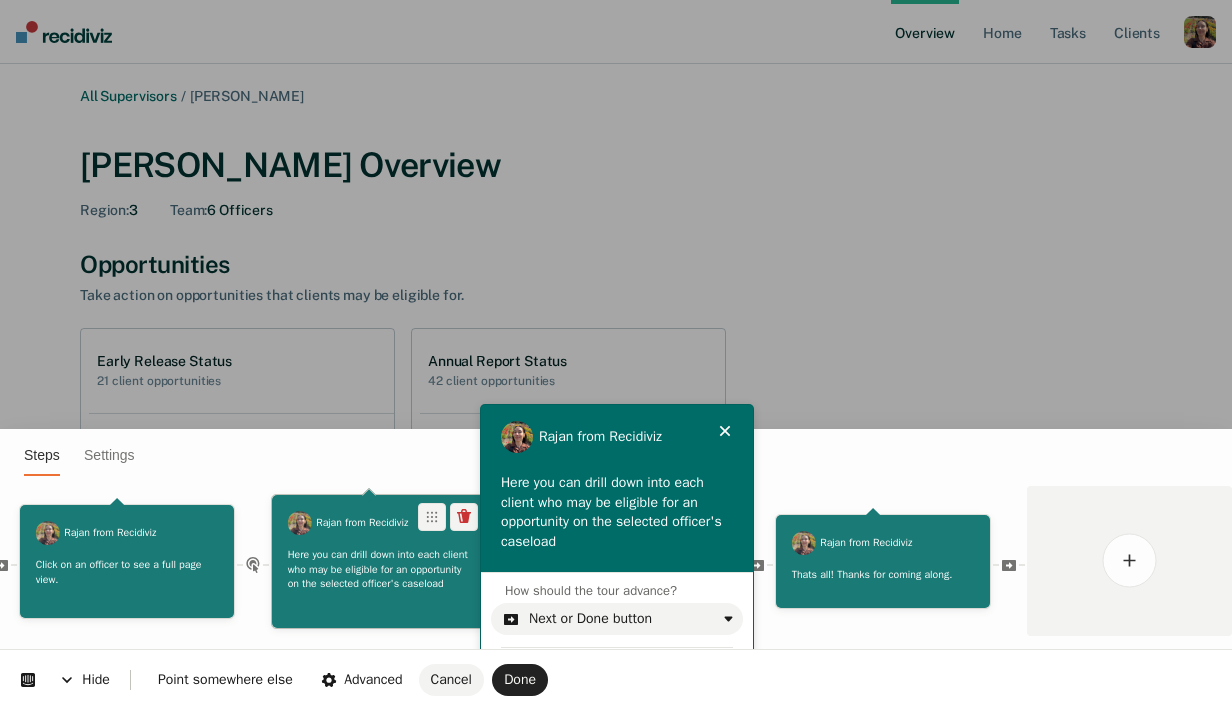 scroll, scrollTop: 0, scrollLeft: 0, axis: both 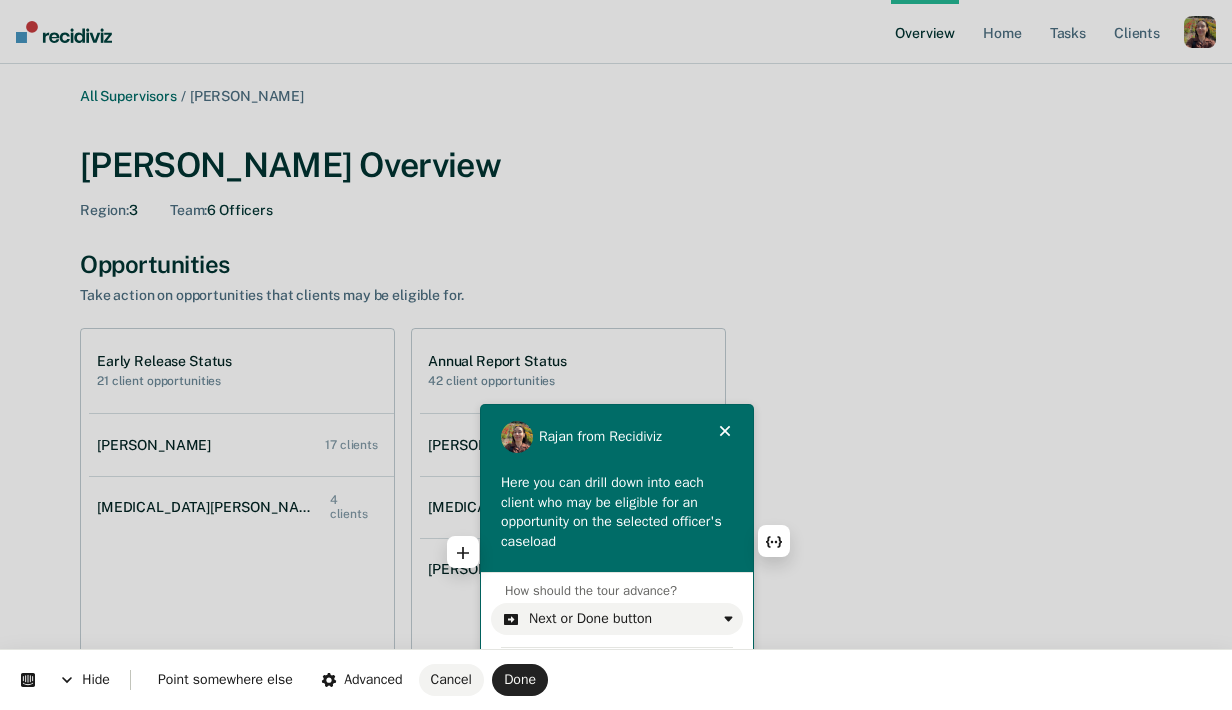 click on "Here you can drill down into each client who may be eligible for an opportunity on the selected officer's caseload" at bounding box center (617, 512) 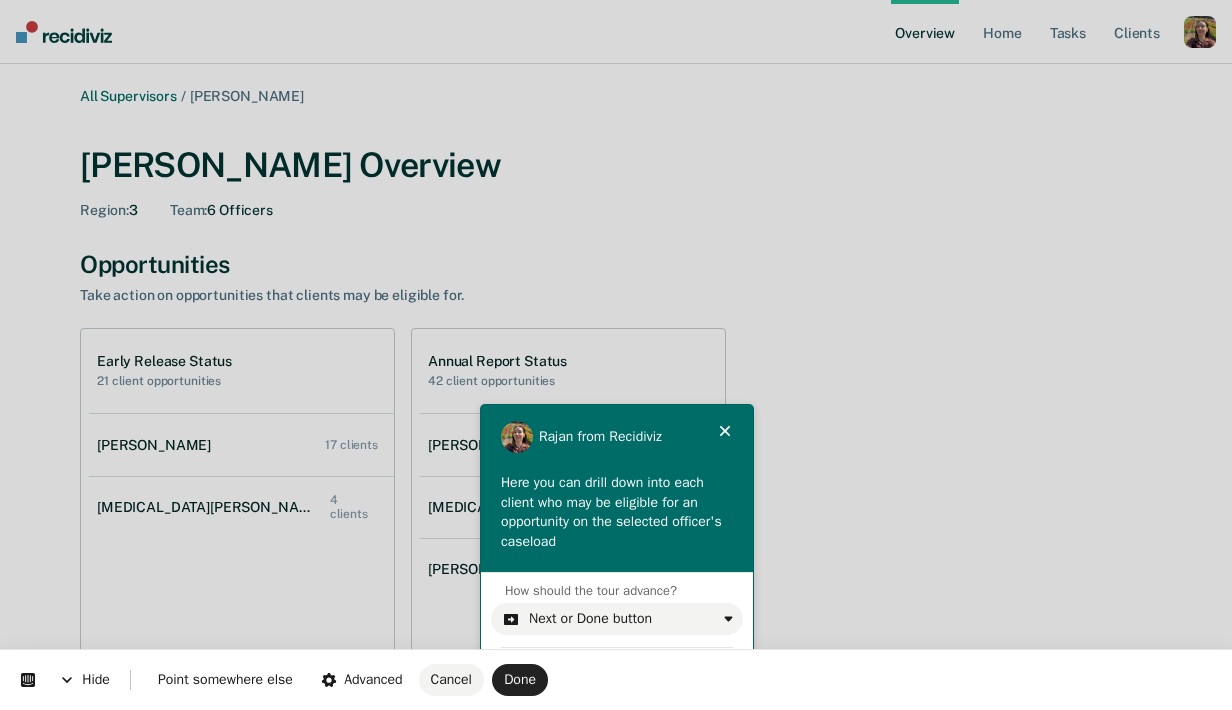 type 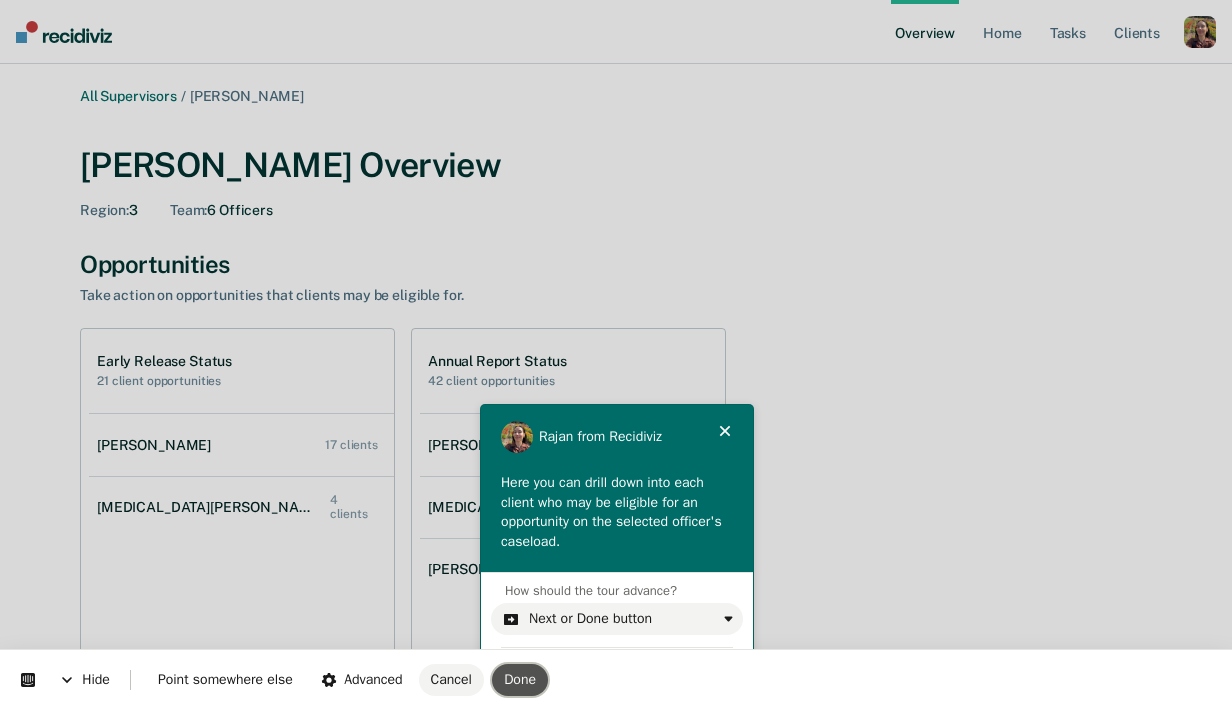 click on "Done" at bounding box center [520, 680] 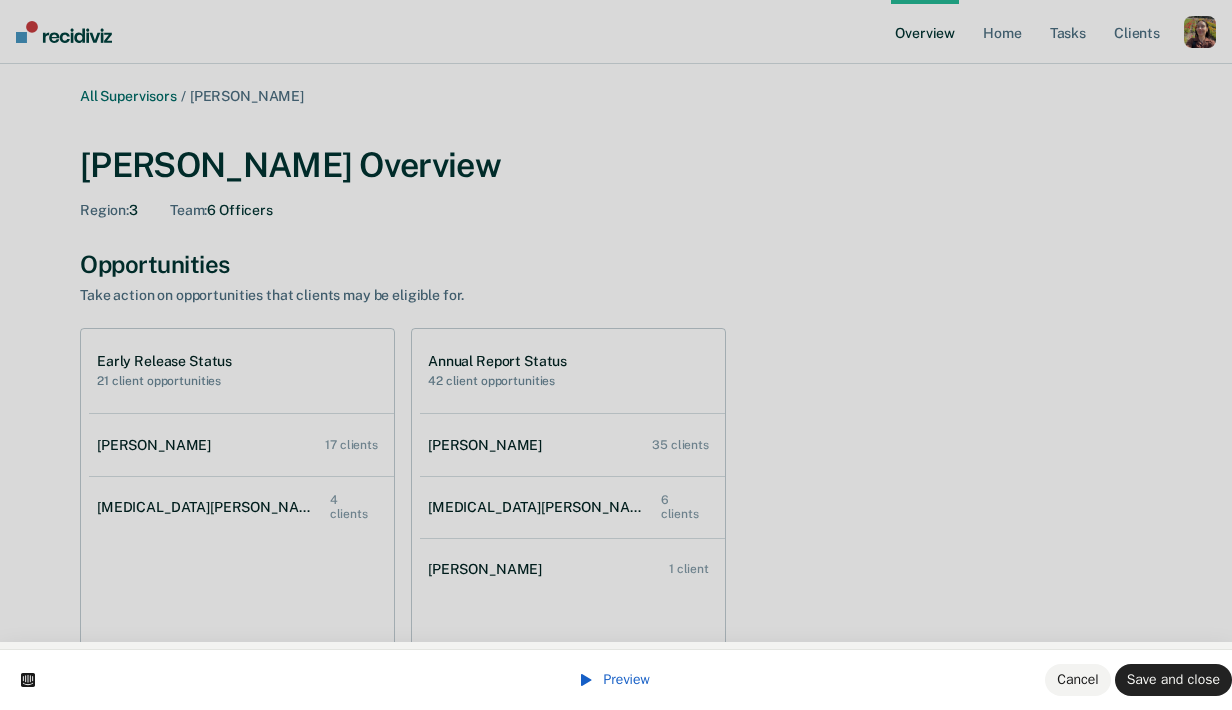 scroll, scrollTop: 57, scrollLeft: 0, axis: vertical 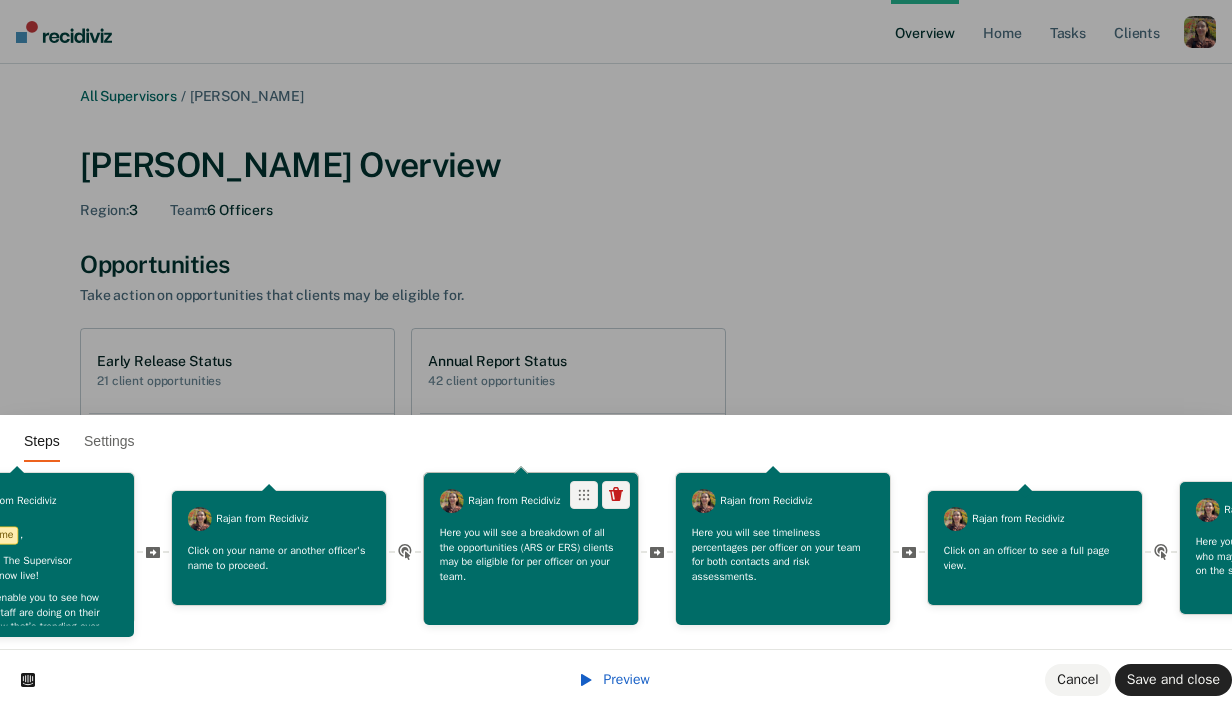 click on "Here you will see a breakdown of all the opportunities (ARS or ERS) clients may be eligible for per officer on your team." at bounding box center [531, 554] 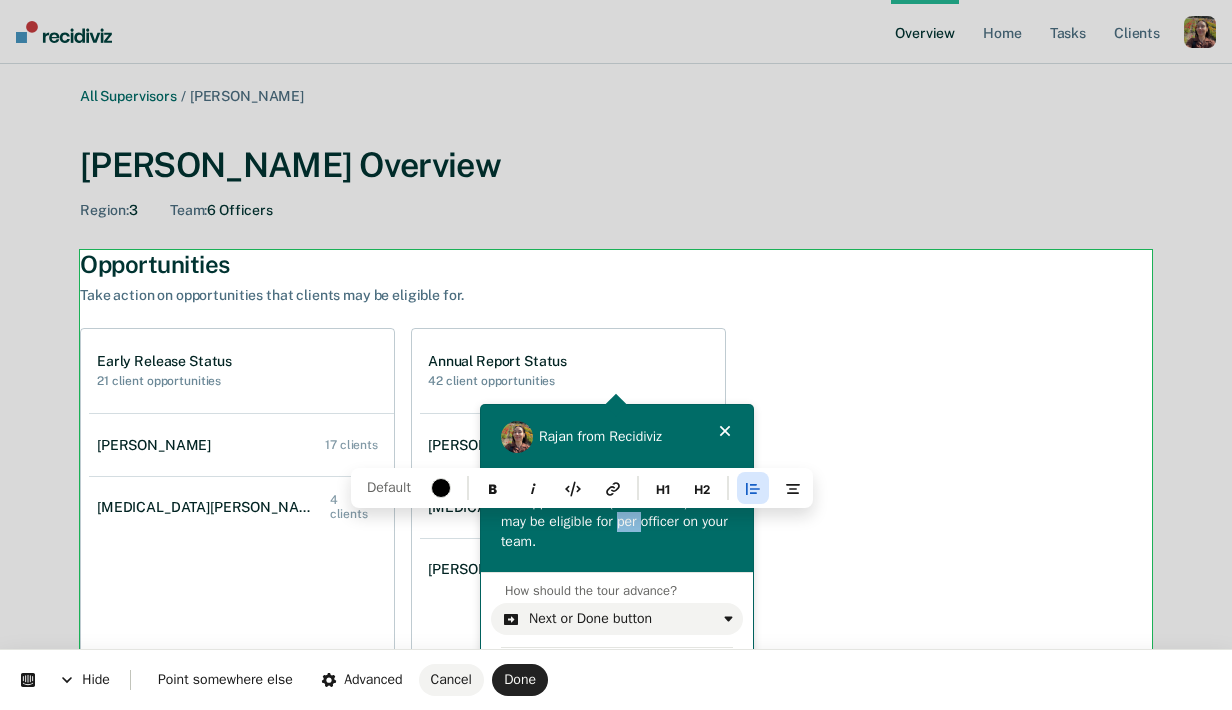 drag, startPoint x: 694, startPoint y: 519, endPoint x: 667, endPoint y: 525, distance: 27.658634 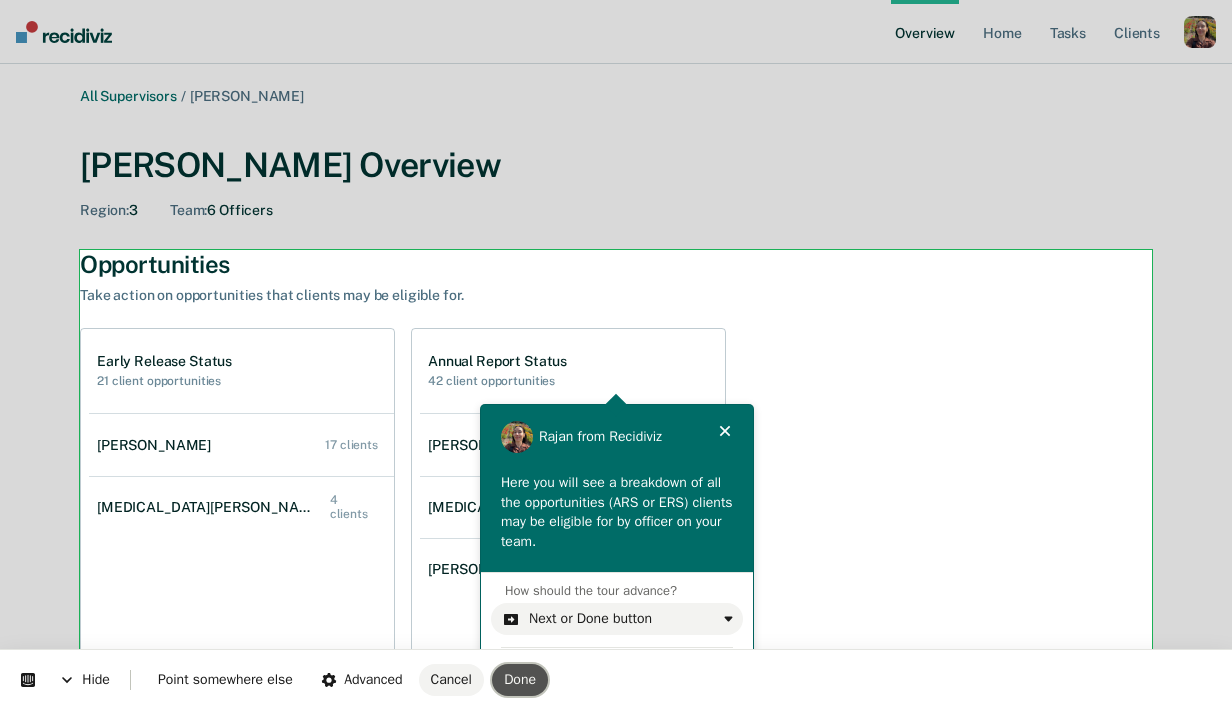 click on "Done" at bounding box center [520, 679] 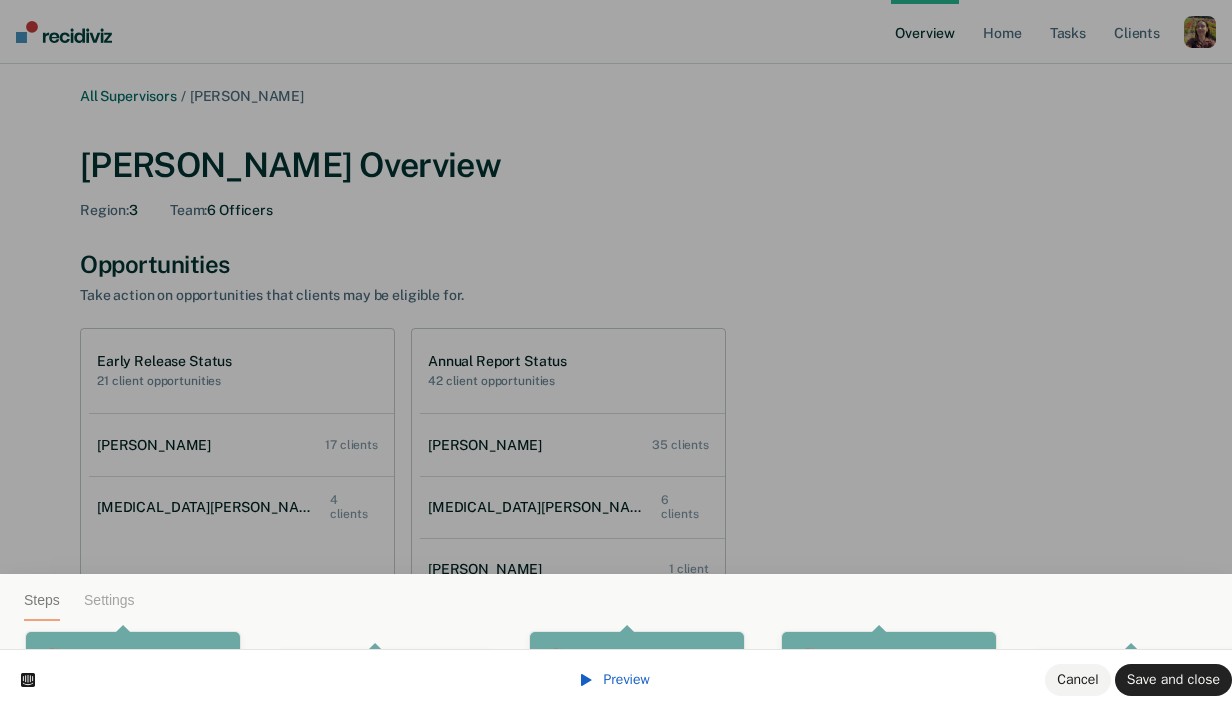 scroll, scrollTop: 57, scrollLeft: 0, axis: vertical 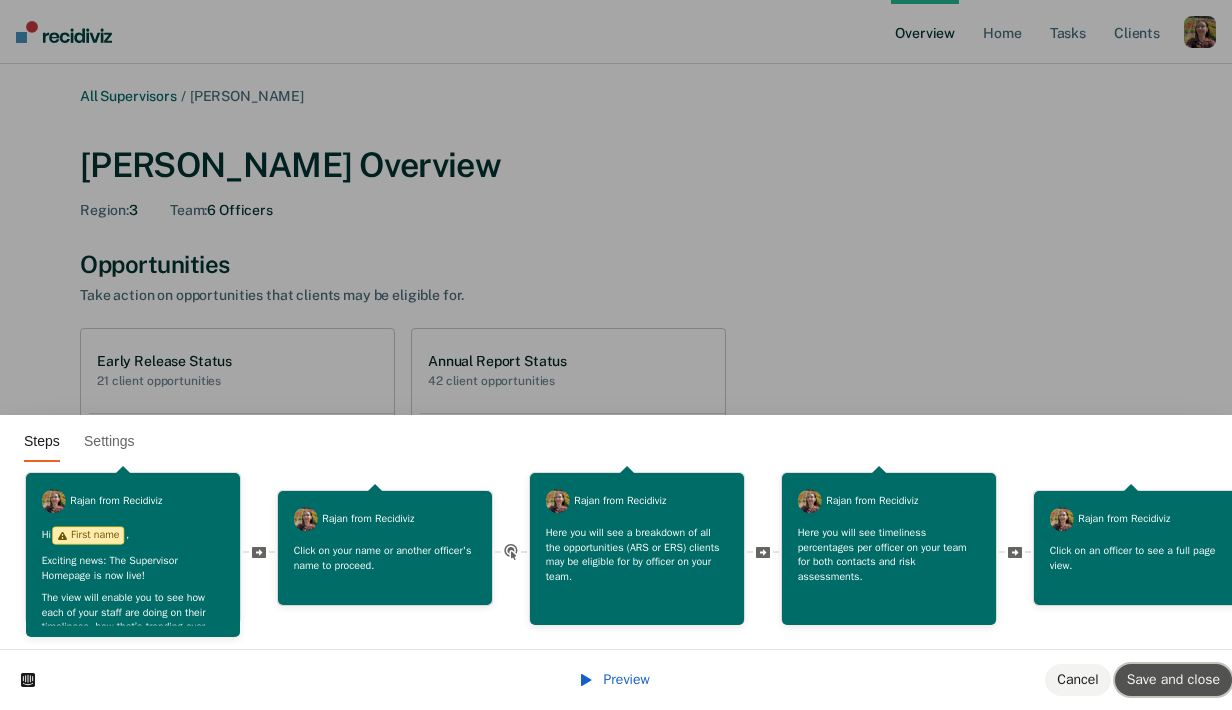 click on "Save and close" at bounding box center (1173, 679) 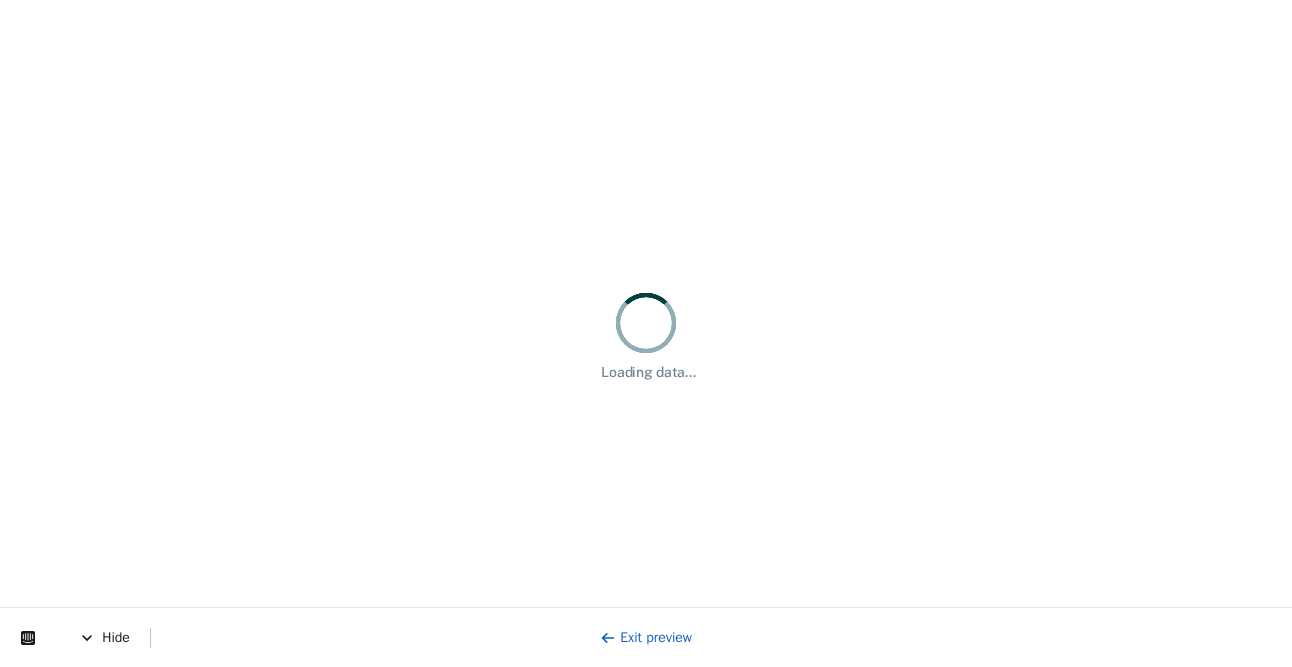 scroll, scrollTop: 0, scrollLeft: 0, axis: both 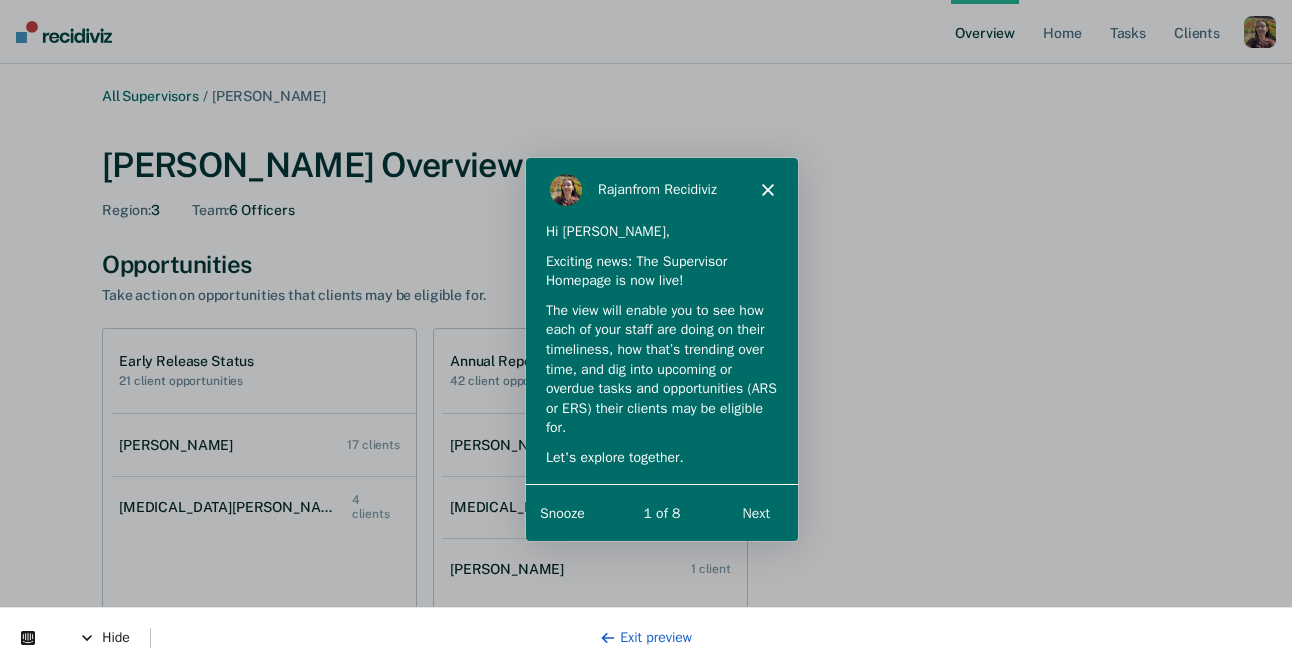 click on "Exit preview" at bounding box center (646, 637) 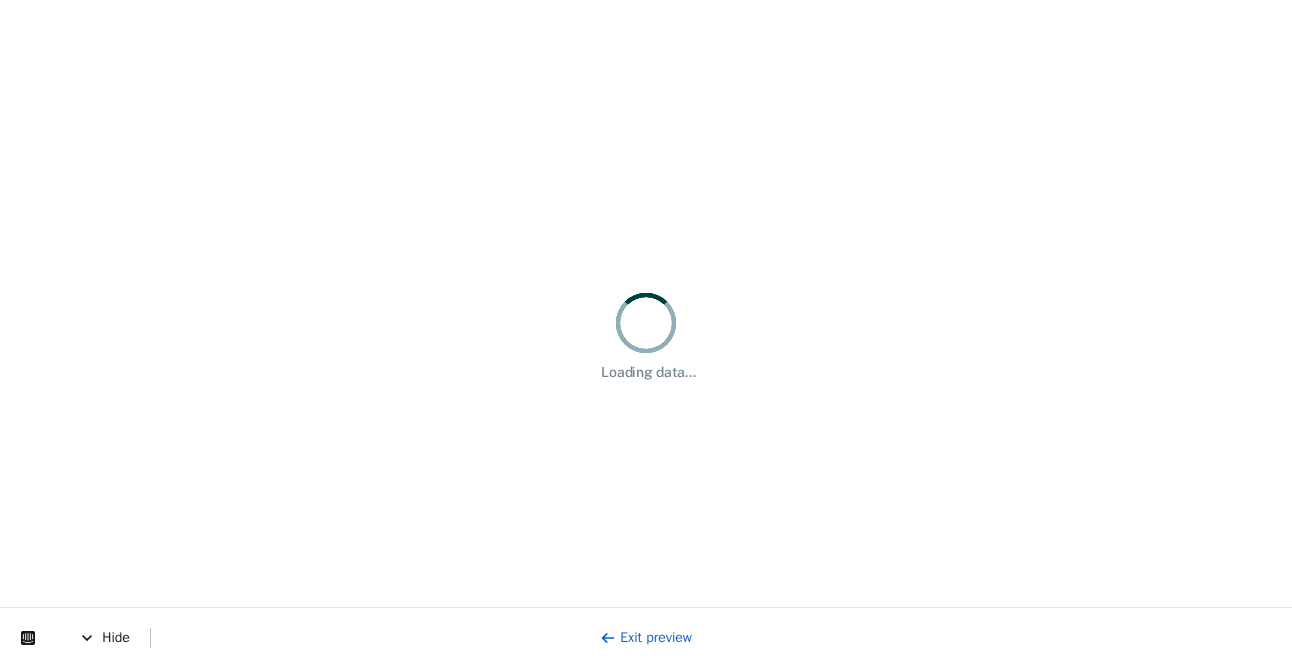 scroll, scrollTop: 0, scrollLeft: 0, axis: both 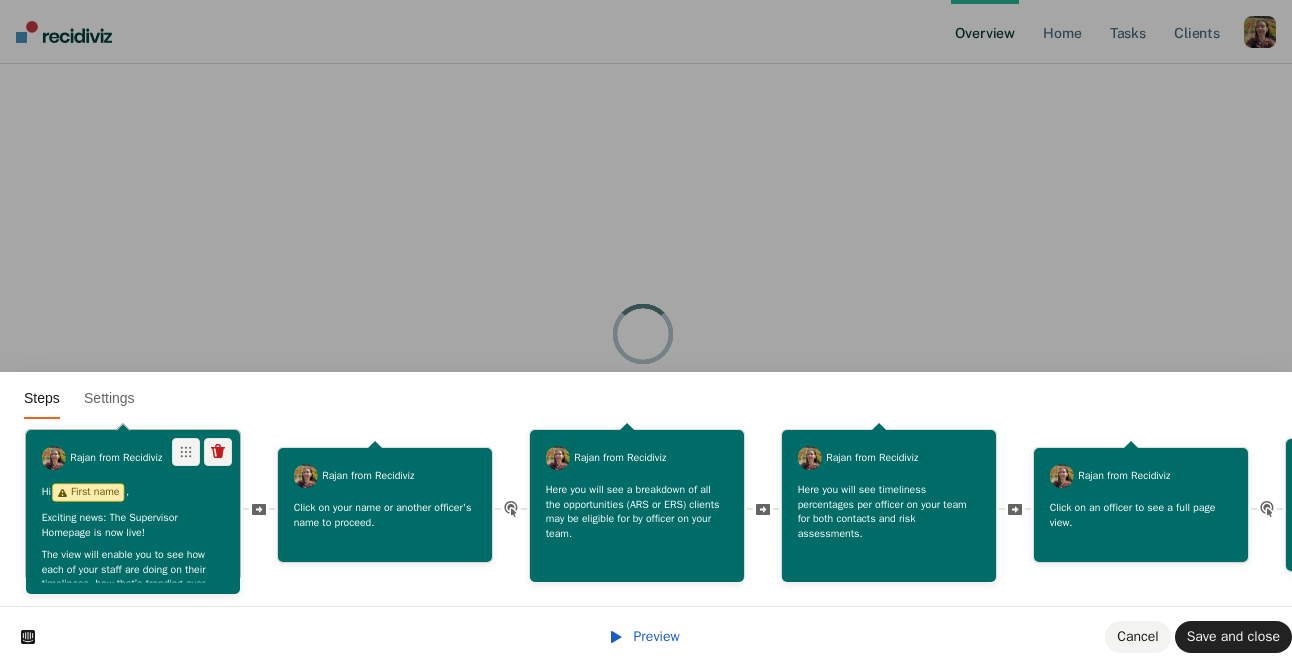 click on "Exciting news: The Supervisor Homepage is now live!" at bounding box center [133, 525] 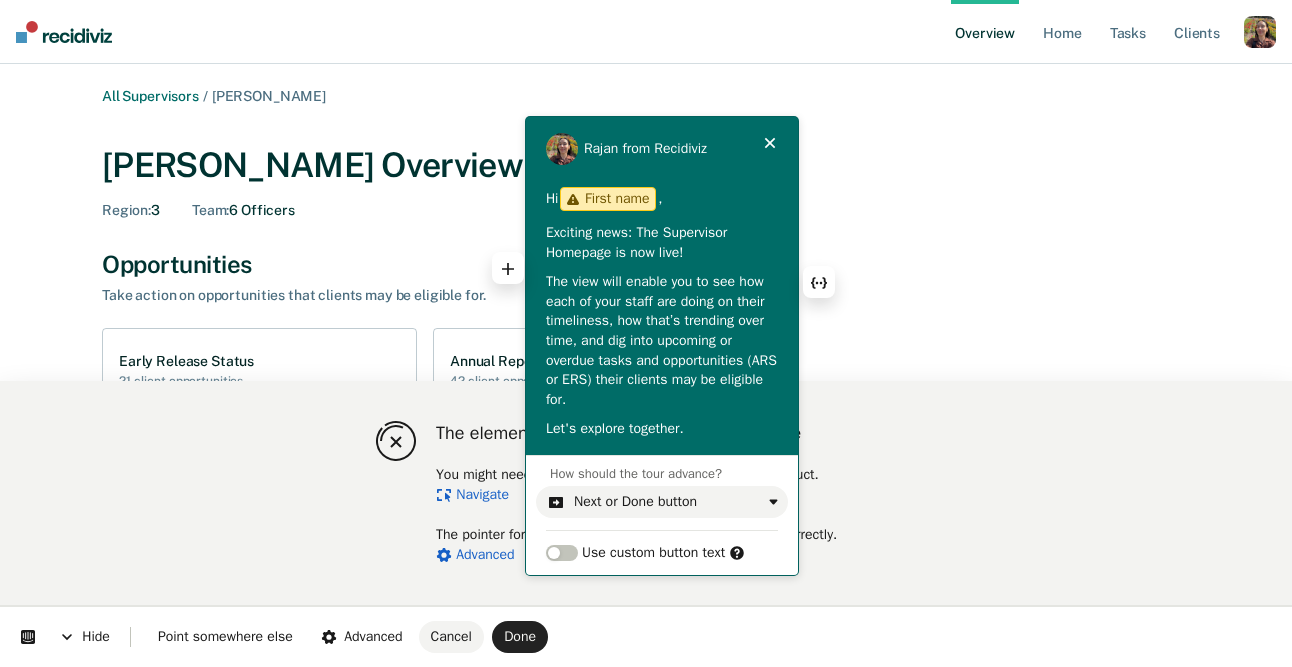 click on "The view will enable you to see how each of your staff are doing on their timeliness, how that’s trending over time, and dig into upcoming or overdue tasks and opportunities (ARS or ERS) their clients may be eligible for." at bounding box center [662, 340] 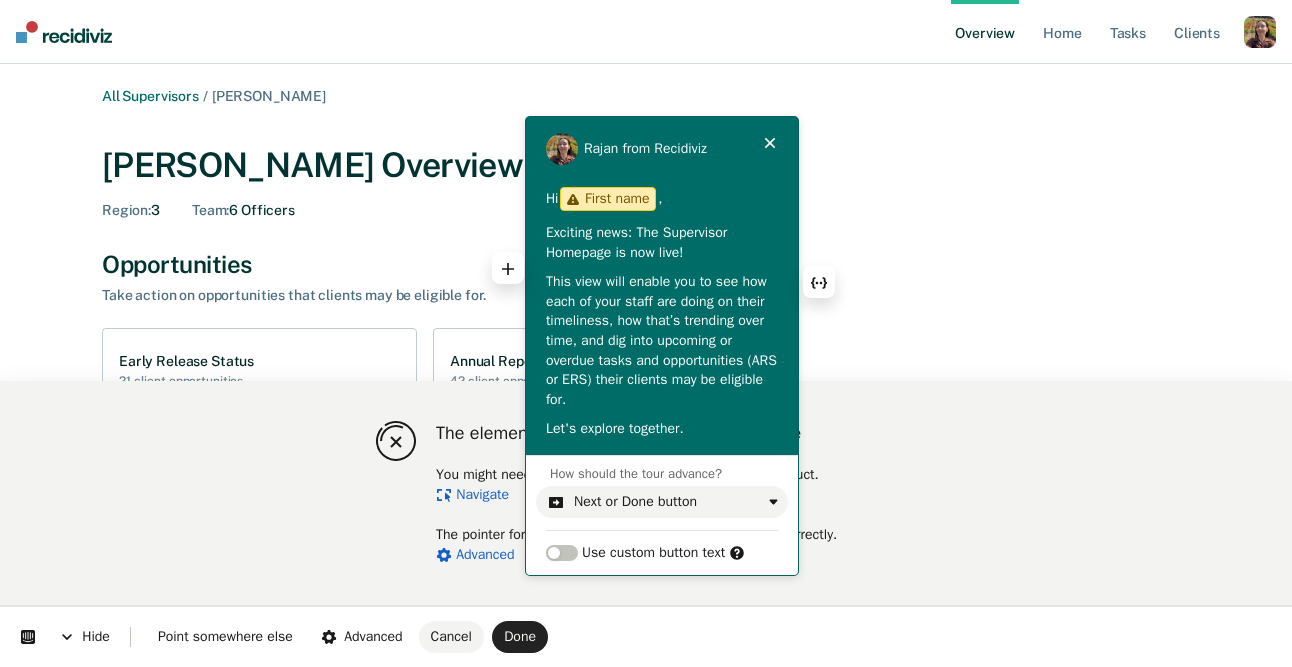 scroll, scrollTop: 5, scrollLeft: 0, axis: vertical 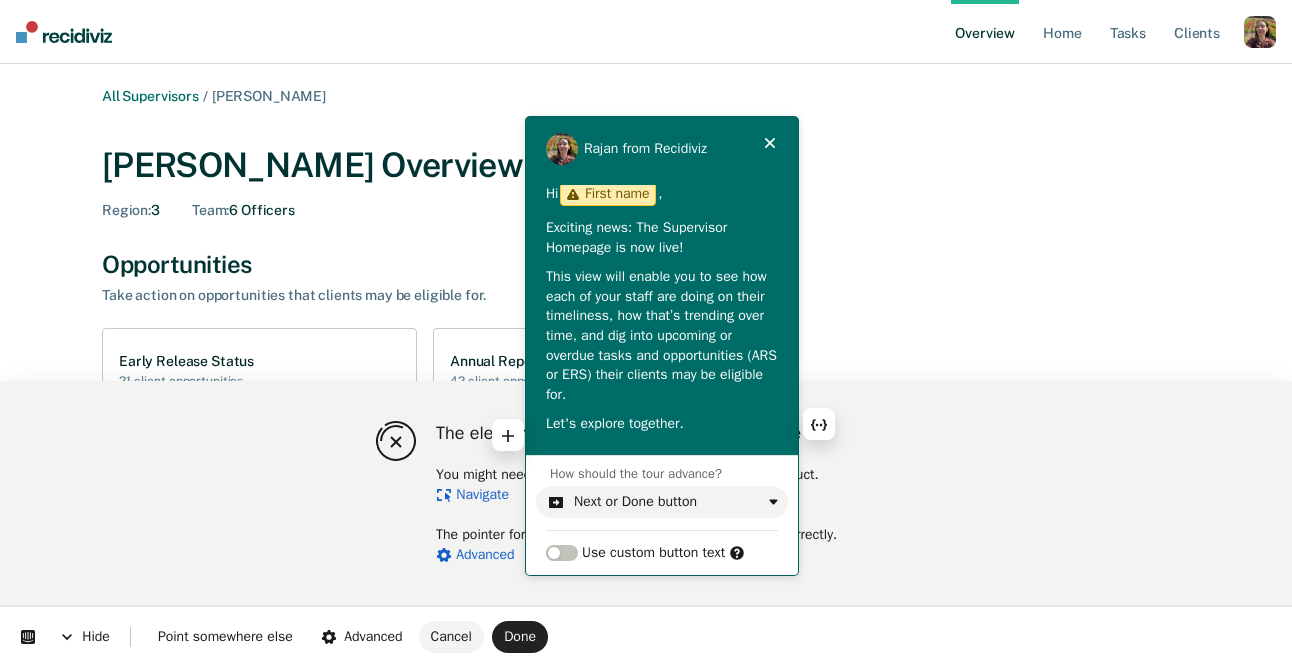 click on "Let's explore together." at bounding box center [662, 424] 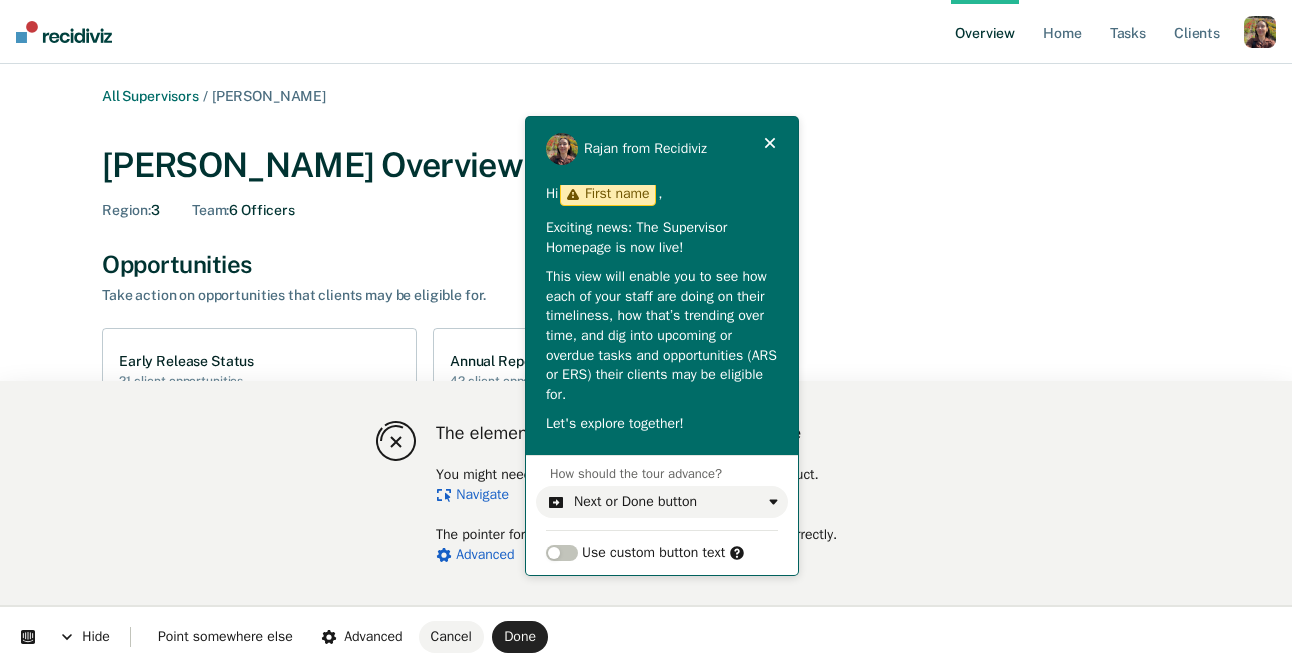 click on "Hide
Point somewhere else
Advanced
Cancel
Done" at bounding box center [646, 637] 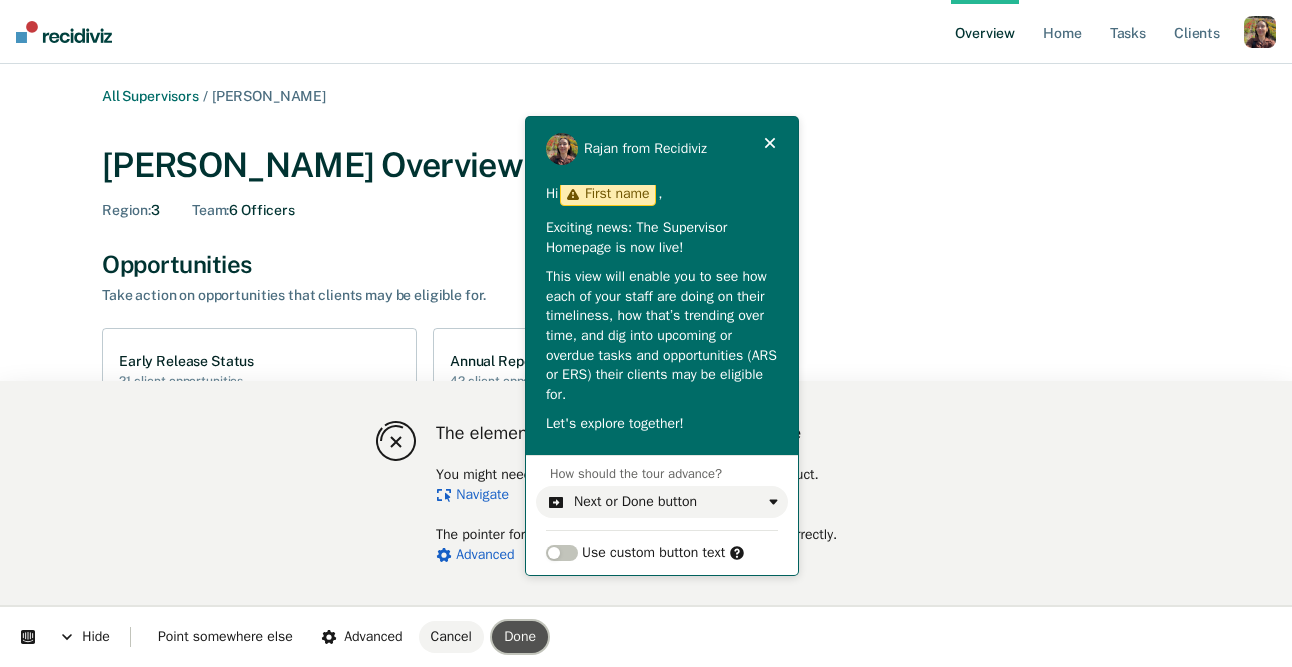 click on "Done" at bounding box center (520, 637) 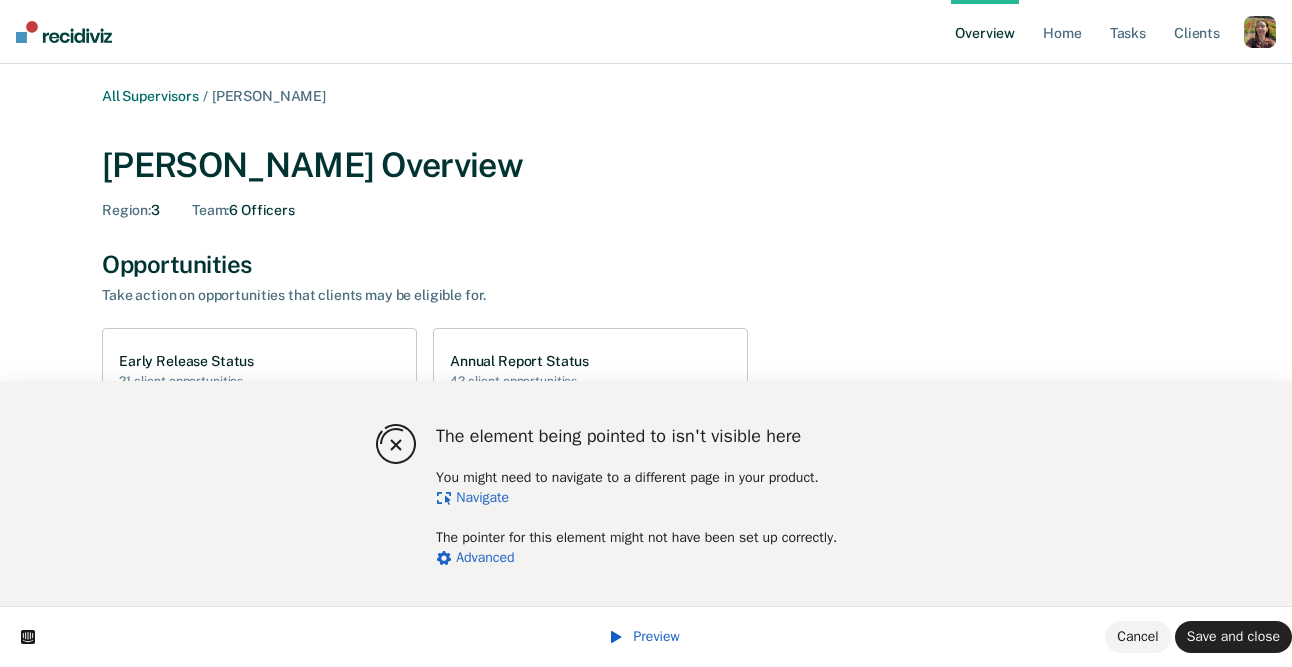 scroll, scrollTop: 57, scrollLeft: 0, axis: vertical 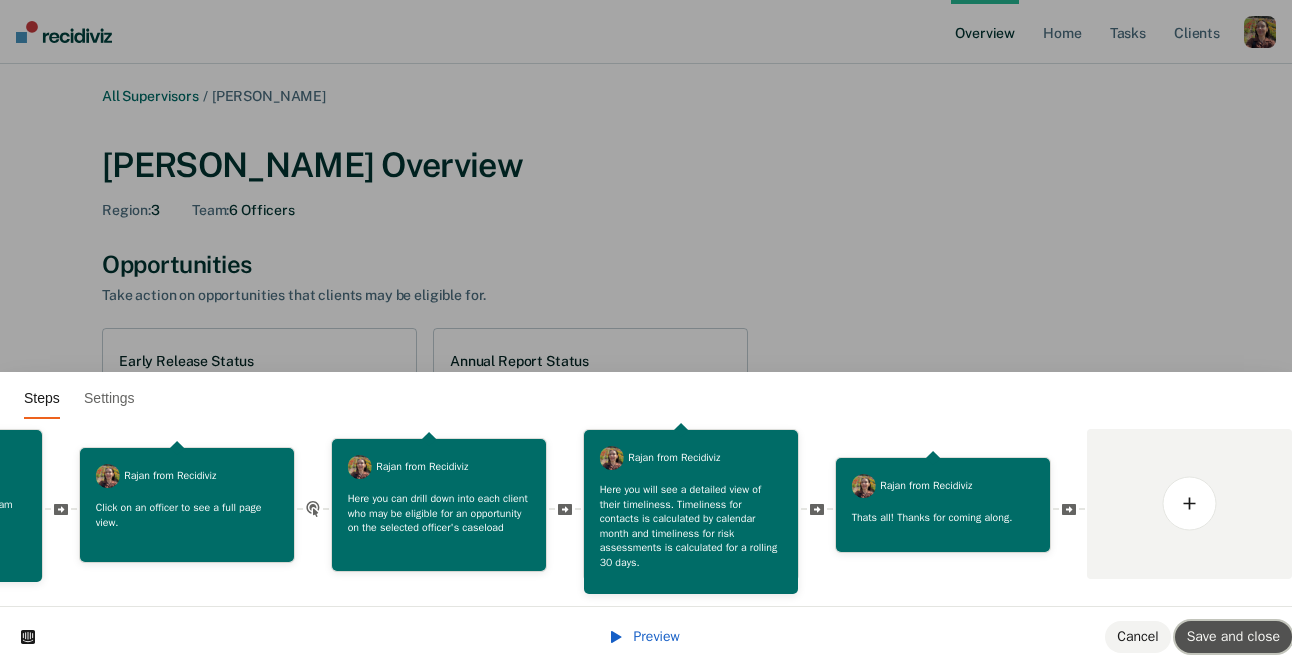 click on "Save and close" at bounding box center [1233, 636] 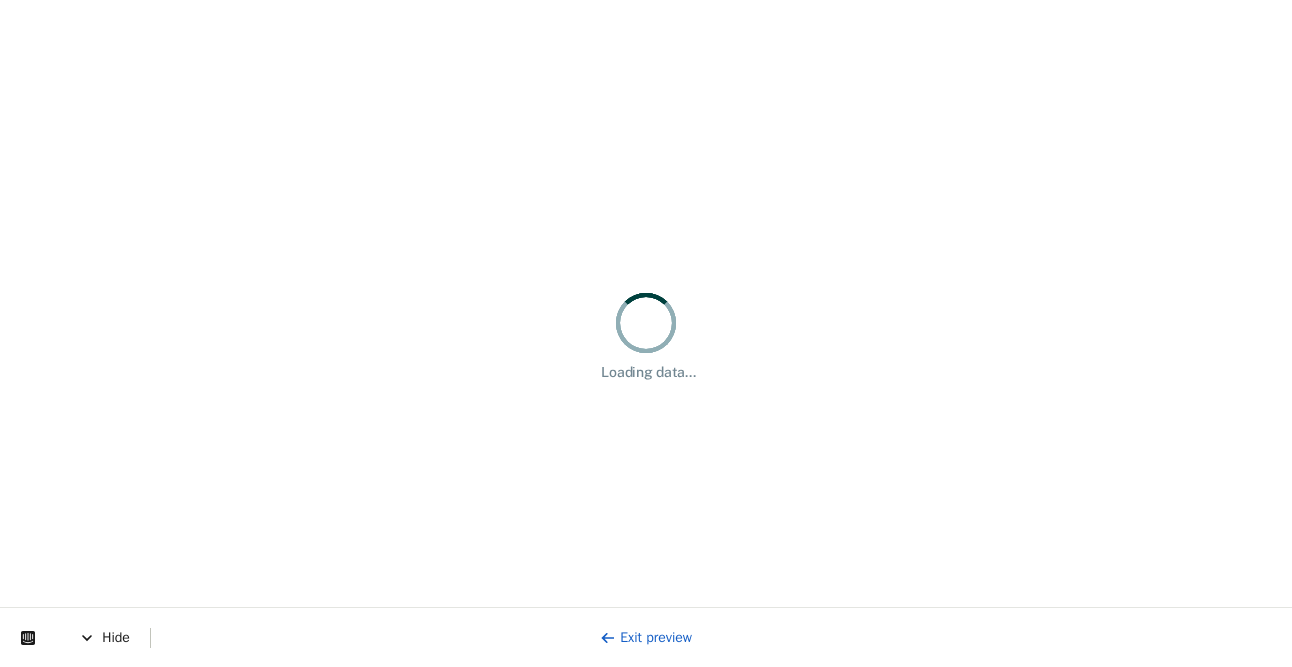 scroll, scrollTop: 0, scrollLeft: 0, axis: both 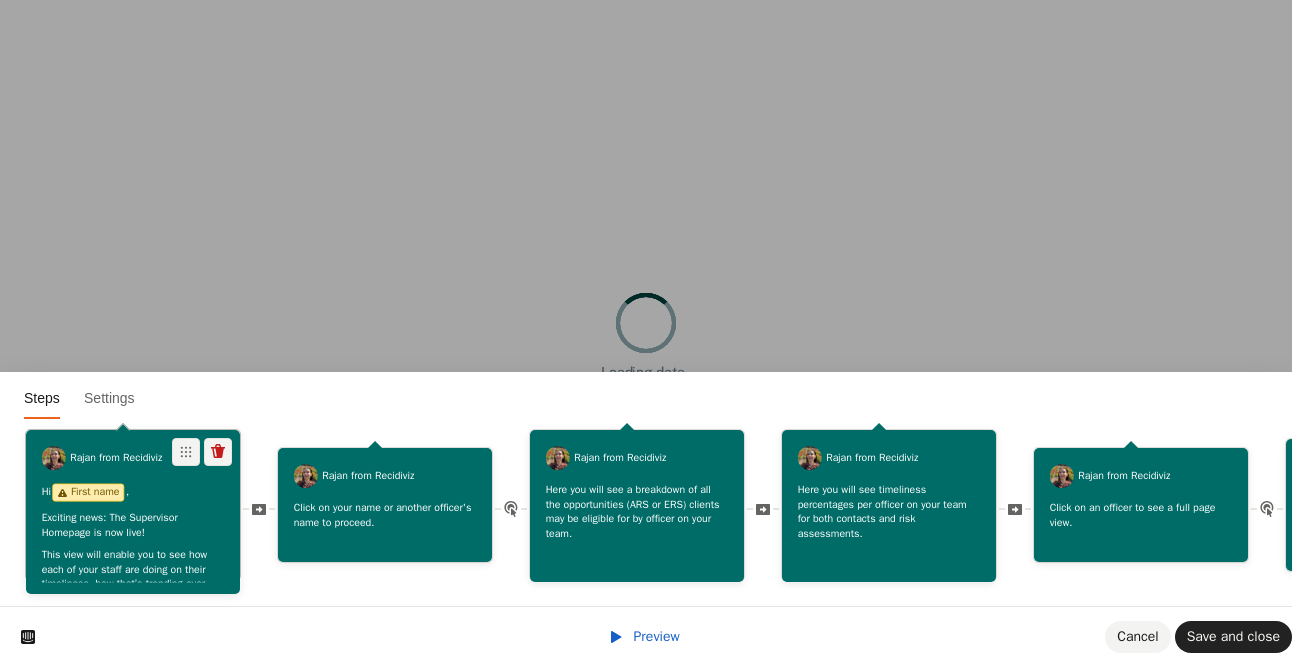 click on "Exciting news: The Supervisor Homepage is now live!" at bounding box center [133, 525] 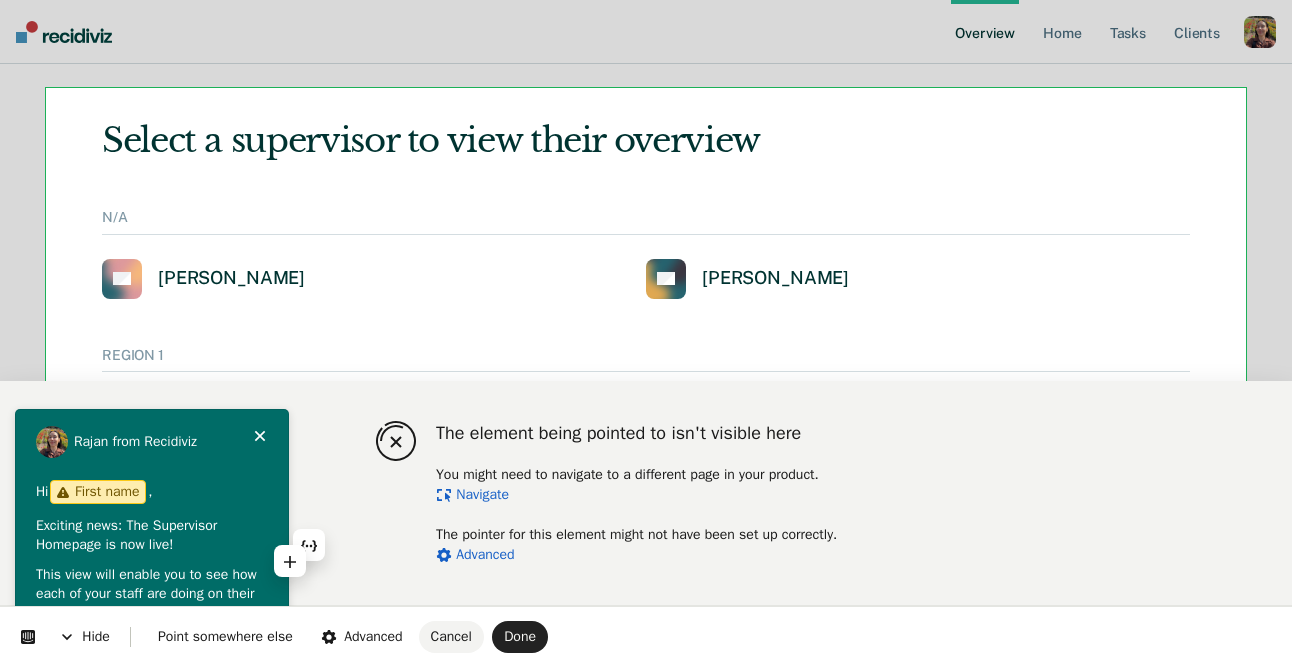 click on "Exciting news: The Supervisor Homepage is now live!" at bounding box center [152, 535] 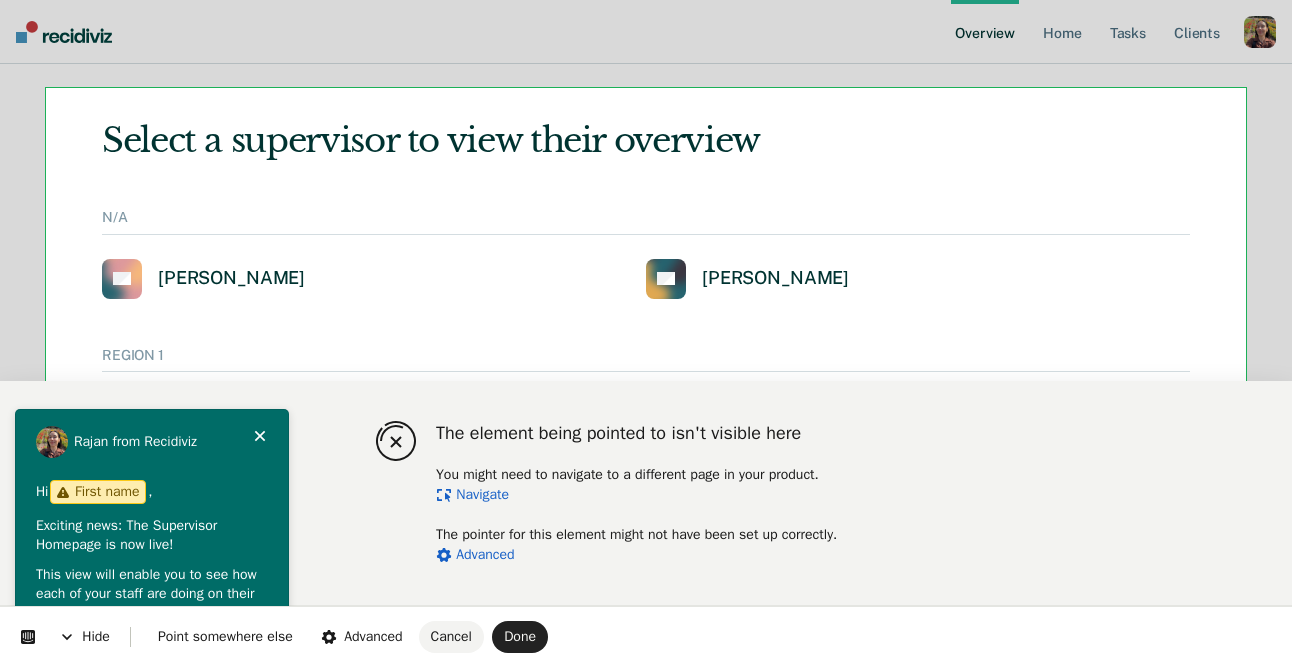 scroll, scrollTop: 5, scrollLeft: 0, axis: vertical 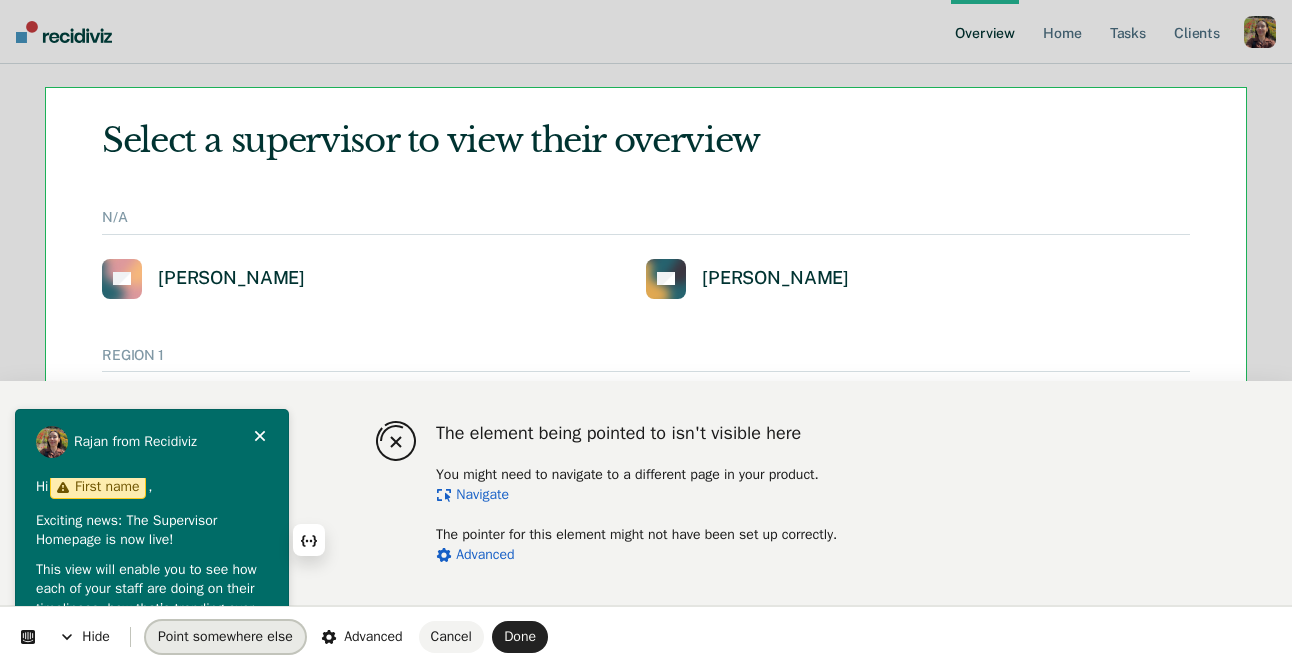 click on "Point somewhere else" at bounding box center (225, 637) 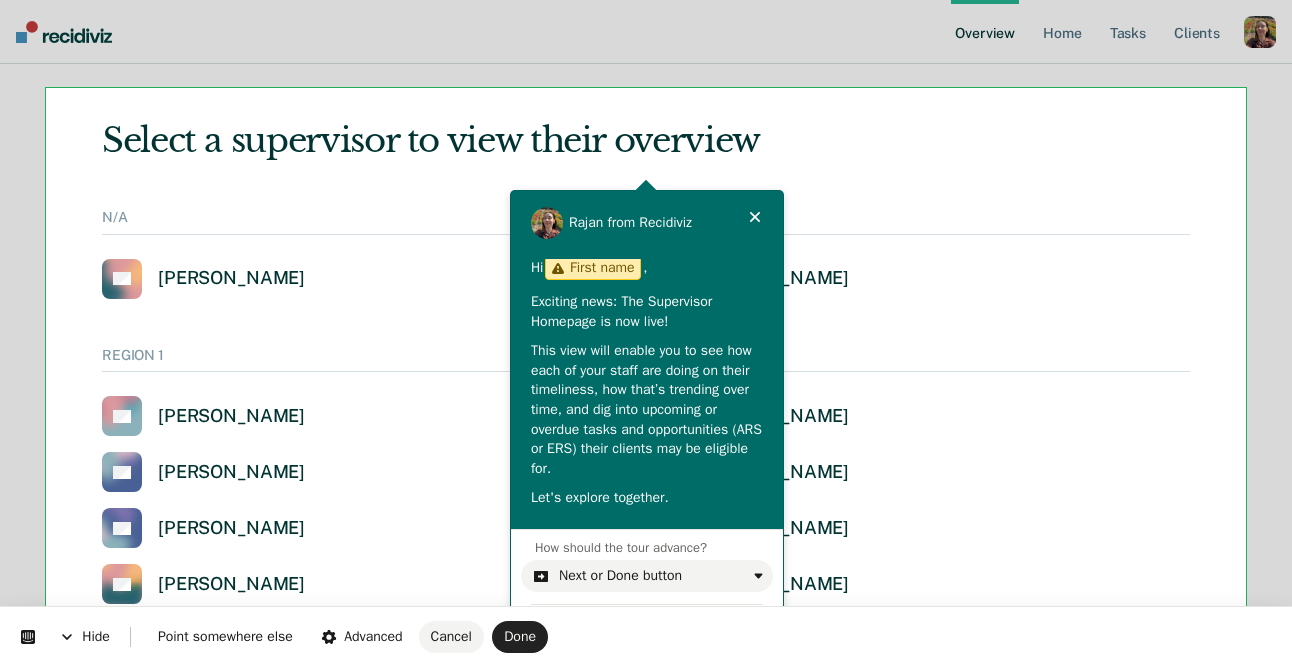 click on "Looks like you’re using Internet Explorer 11. For faster loading and a better experience, use Microsoft Edge, Google Chrome, or Firefox. × Overview Home Tasks Client s Profile How it works Log Out Select a supervisor to view their overview N/A AB Alfred Barrera AC Ana Ceballos REGION 1 AS Alicia Sanchez AG Anabel Guy AR Anna Ronning-Batton AC Annetta Cagle AL Ashley Loftis CT Camelia Townsend ED Elissa Dent JD Jasmine Douglas JR Jeremy Robertson KB Kathleen Briones KB Kristina Bryan LJ Latisha Jones MH Megan Harper RN Rebecca Nitsche RK Robert Kimbro RG Rogerick Gill SB Shayla Broussard SW Sylvia Willis TB Tamiya Bridges REGION 2 AM Alfrida Moland AB Alyssa Barton AM Angel Martin AO Ann Oodo AS Ardenia Smith-Watson AW Audra Wellington BH Brittany Harris CC Candace Cherry CM Charles Morris CN Chinedu Nwanegbo CD Christina Dawkins CW Claxton Wright DP Darian Phillips DS David Sims DW Deasharea Winfield DW Deavon Williamson DC Denzel Chukwurah DW Derek Webb DW Dewal Wilson DW Donald Williams FF GB" at bounding box center [646, 333] 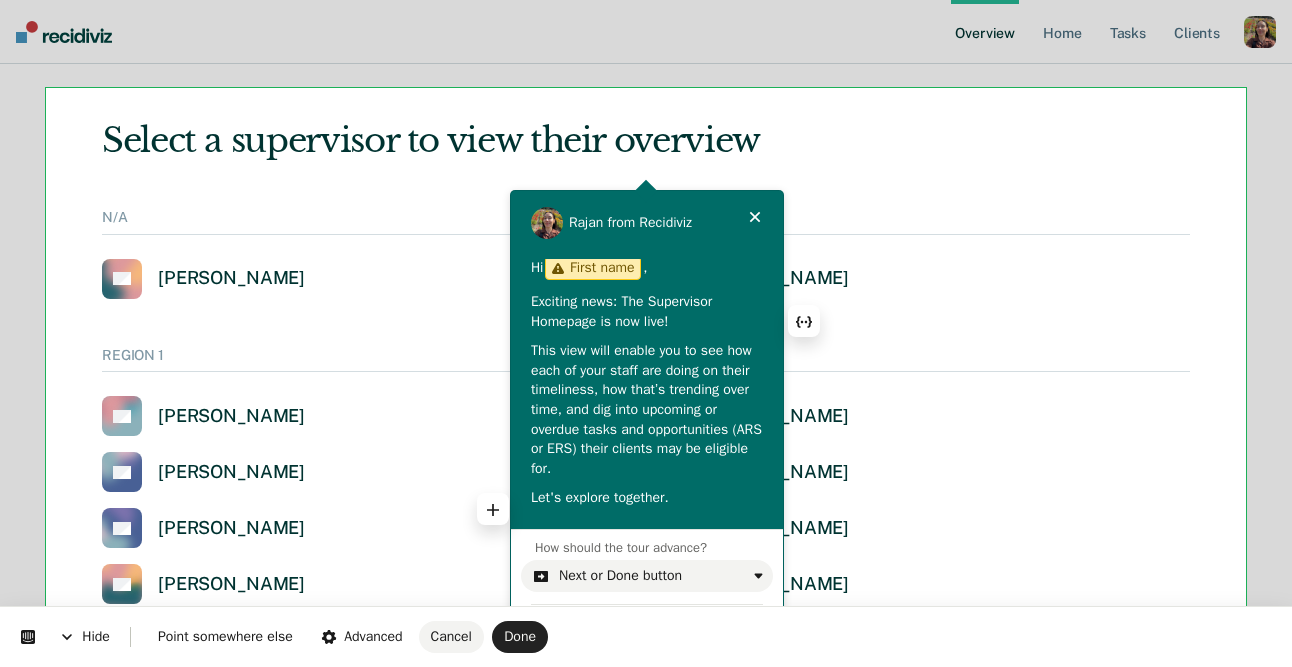 click on "Let's explore together." at bounding box center (647, 498) 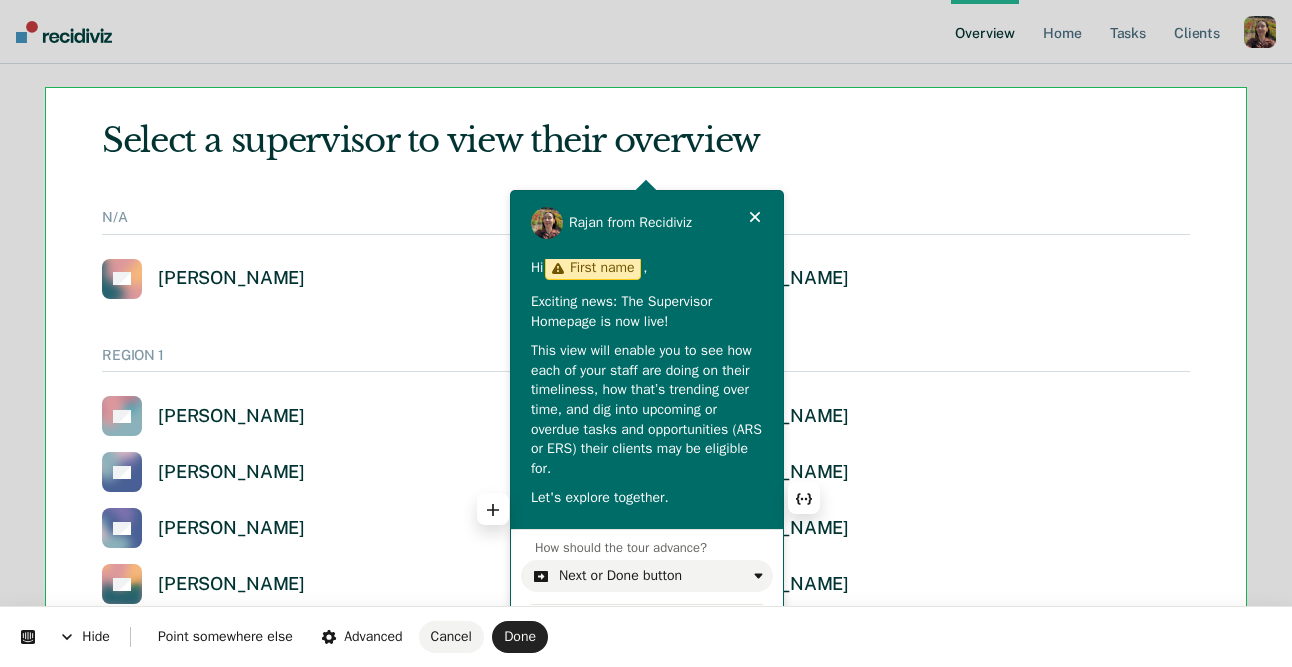 type 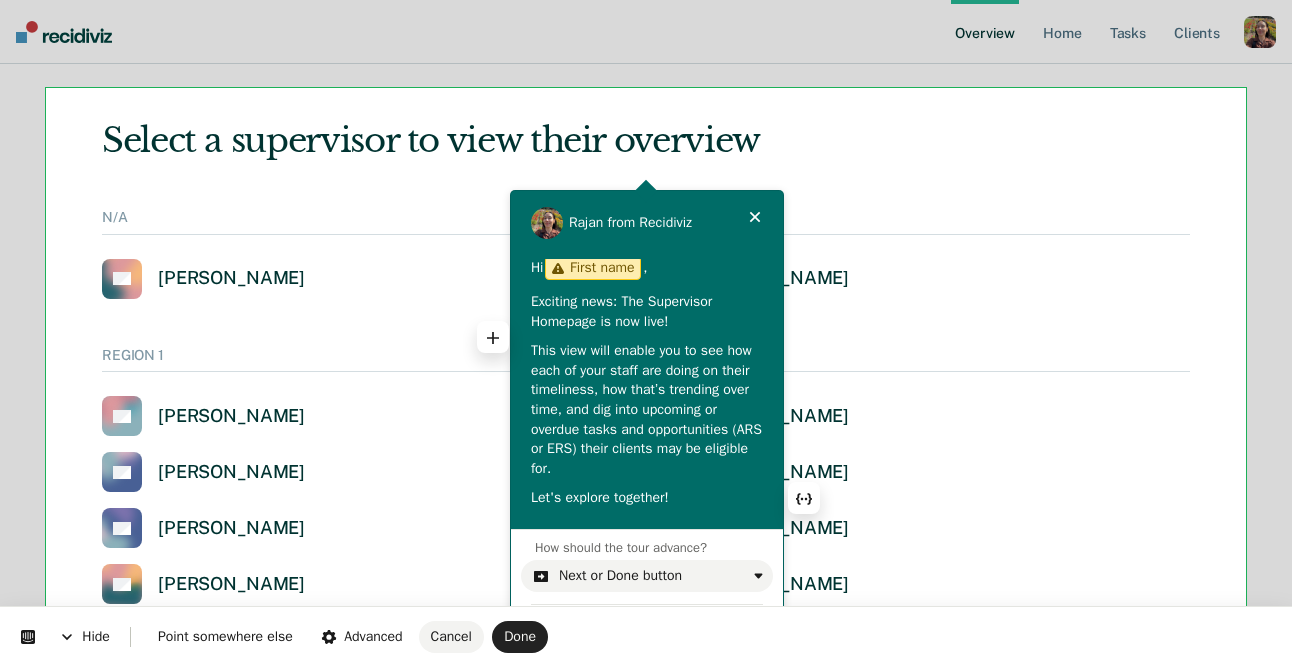 click on "This view will enable you to see how each of your staff are doing on their timeliness, how that’s trending over time, and dig into upcoming or overdue tasks and opportunities (ARS or ERS) their clients may be eligible for." at bounding box center (647, 409) 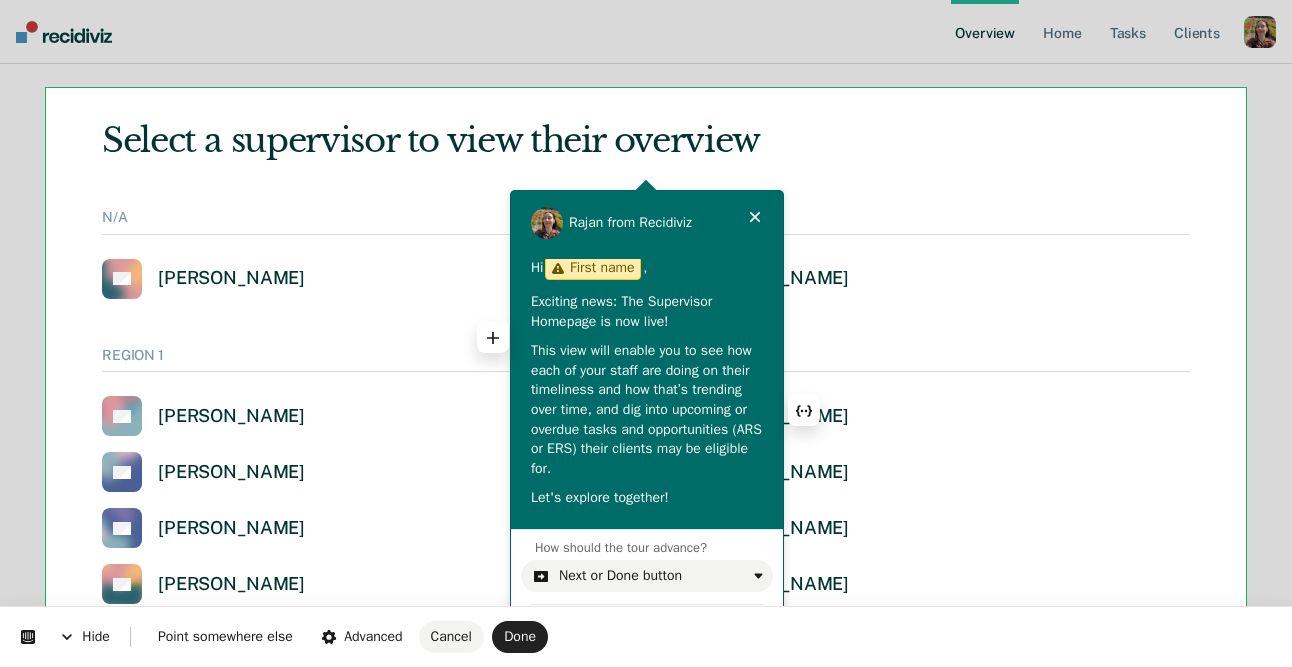 click on "This view will enable you to see how each of your staff are doing on their timeliness and how that’s trending over time, and dig into upcoming or overdue tasks and opportunities (ARS or ERS) their clients may be eligible for." at bounding box center (647, 409) 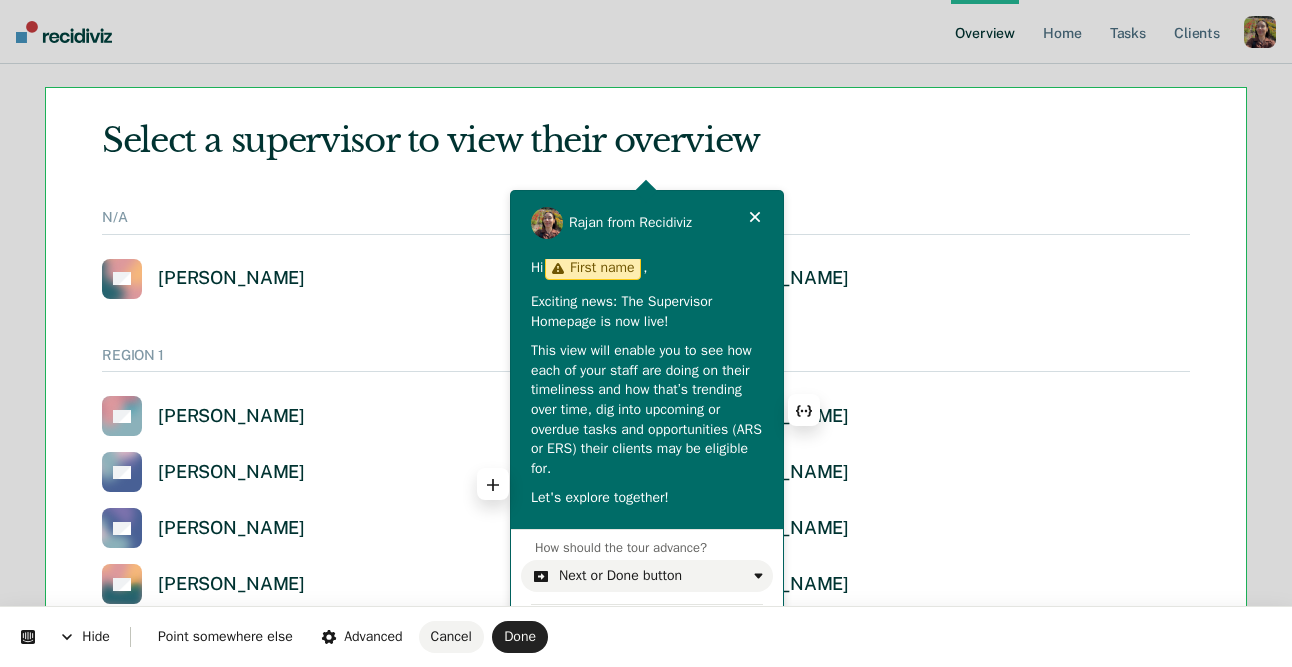 click on "This view will enable you to see how each of your staff are doing on their timeliness and how that’s trending over time, dig into upcoming or overdue tasks and opportunities (ARS or ERS) their clients may be eligible for." at bounding box center [647, 409] 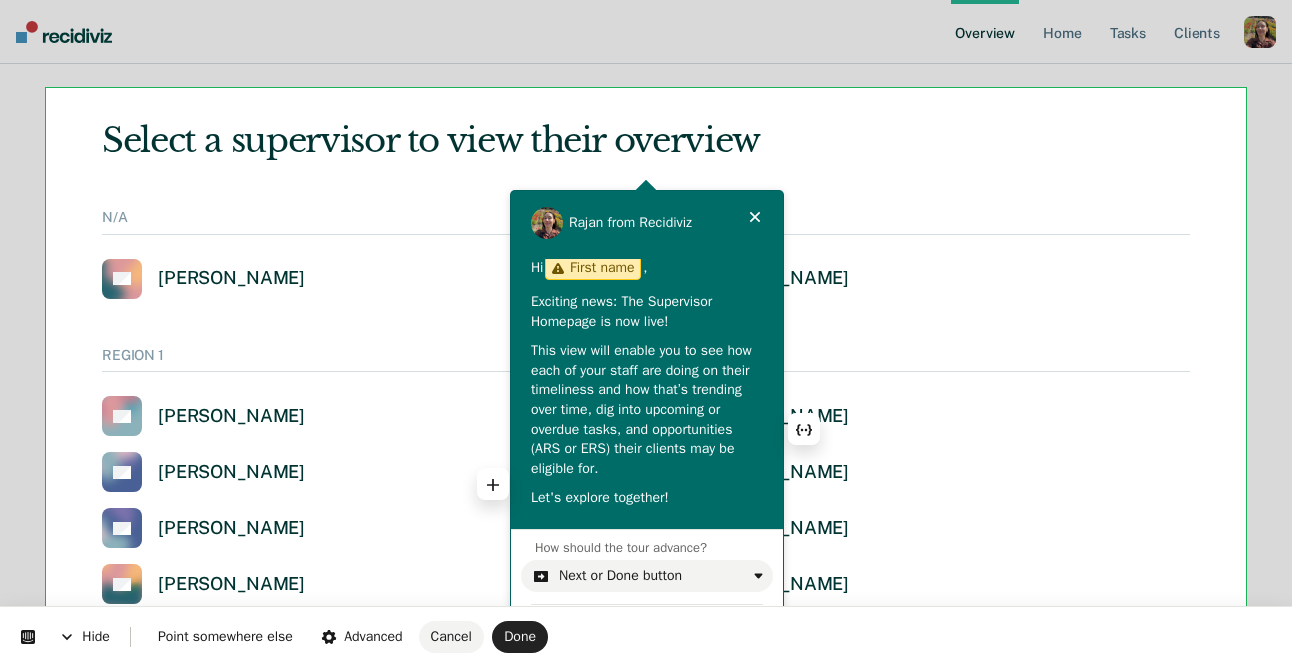 click on "This view will enable you to see how each of your staff are doing on their timeliness and how that’s trending over time, dig into upcoming or overdue tasks, and opportunities (ARS or ERS) their clients may be eligible for." at bounding box center [647, 409] 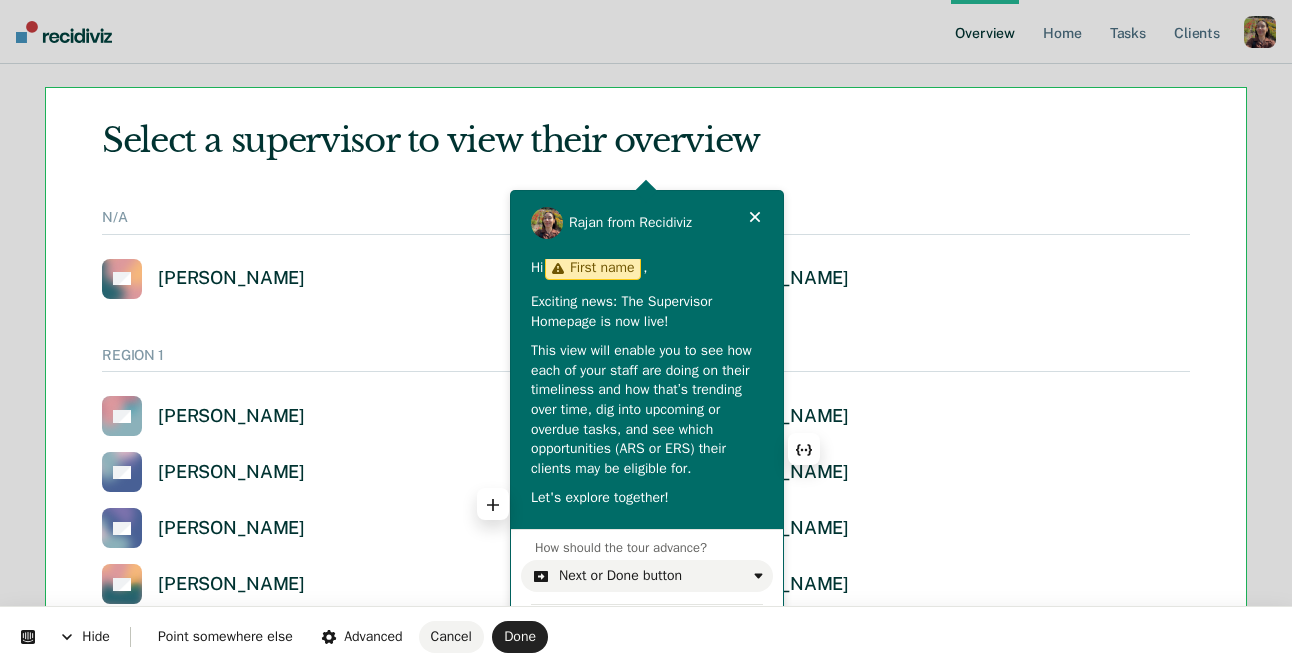 scroll, scrollTop: 25, scrollLeft: 0, axis: vertical 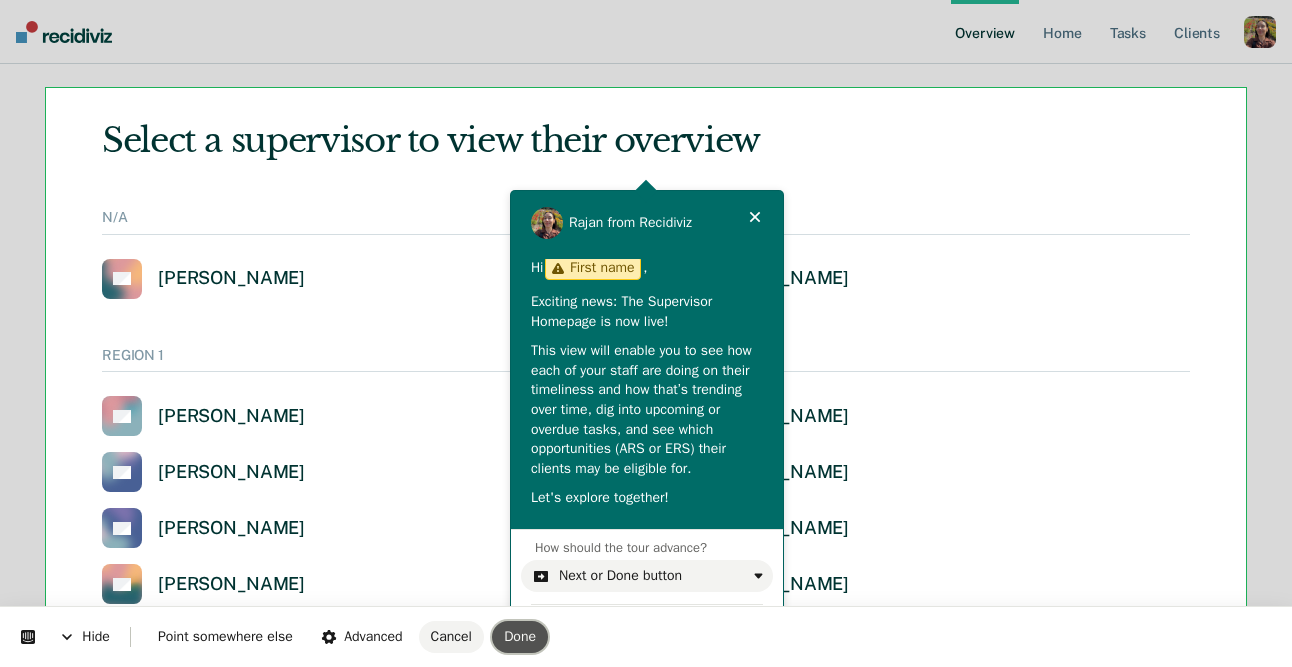 click on "Done" at bounding box center [520, 636] 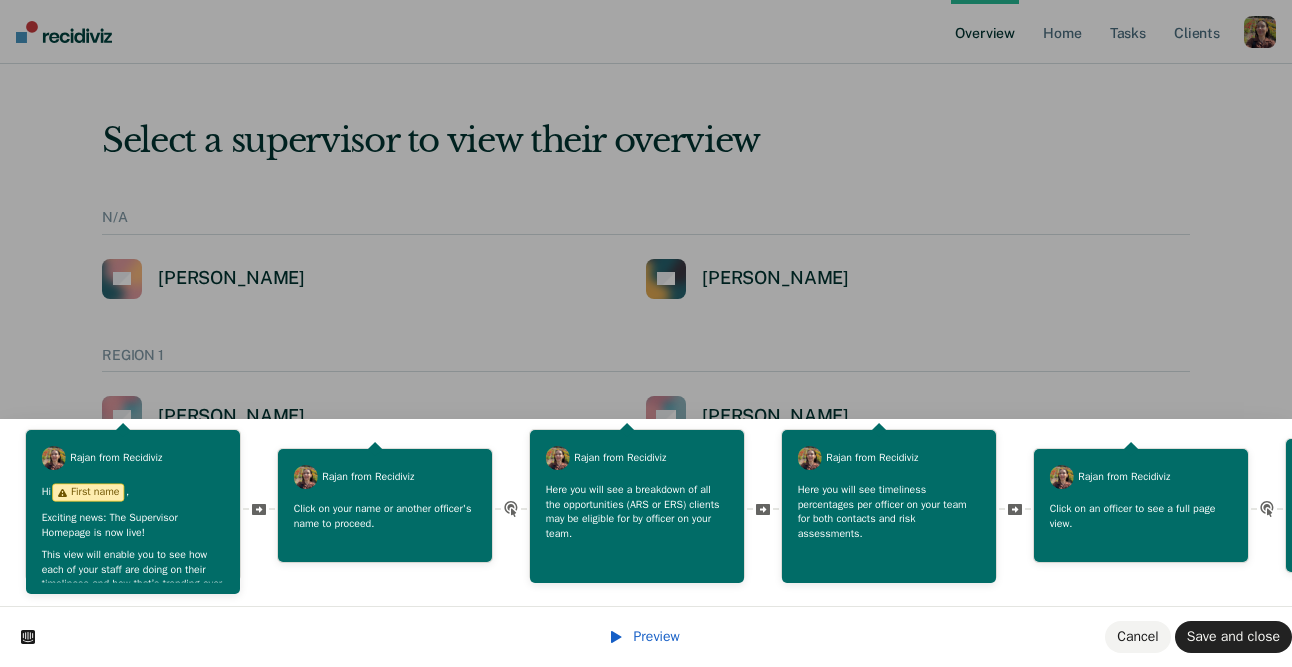 scroll, scrollTop: 0, scrollLeft: 0, axis: both 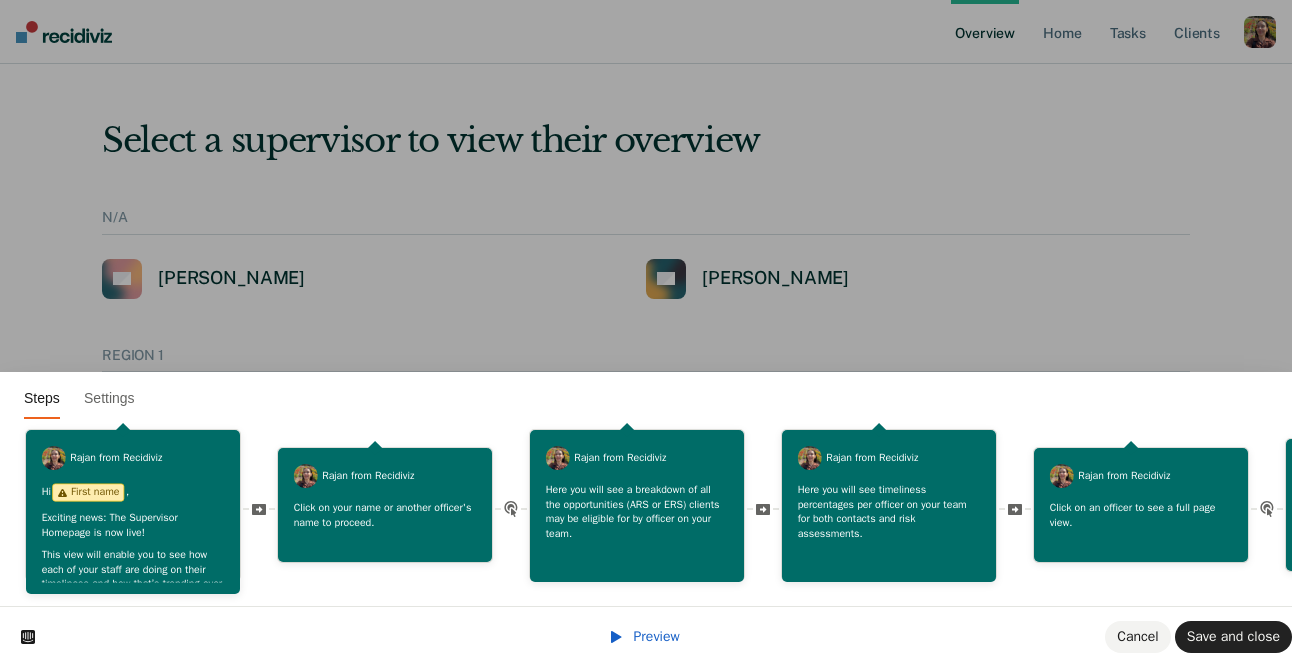 click on "Preview" at bounding box center [657, 636] 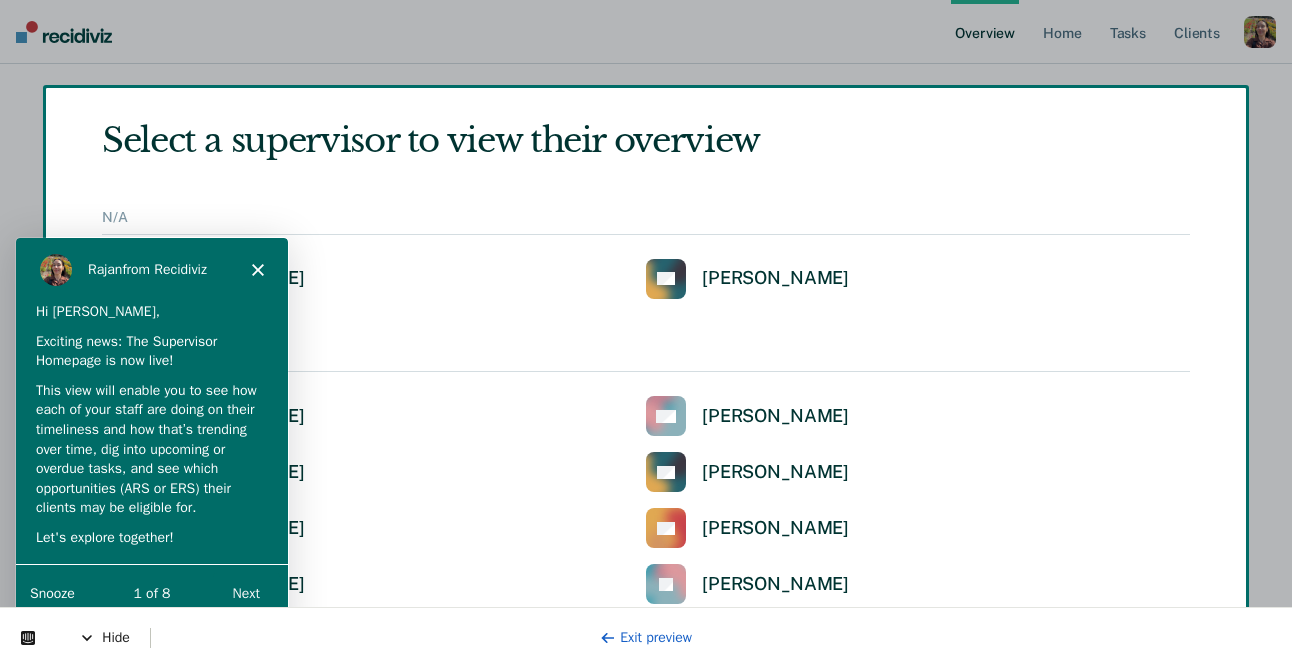 scroll, scrollTop: 0, scrollLeft: 0, axis: both 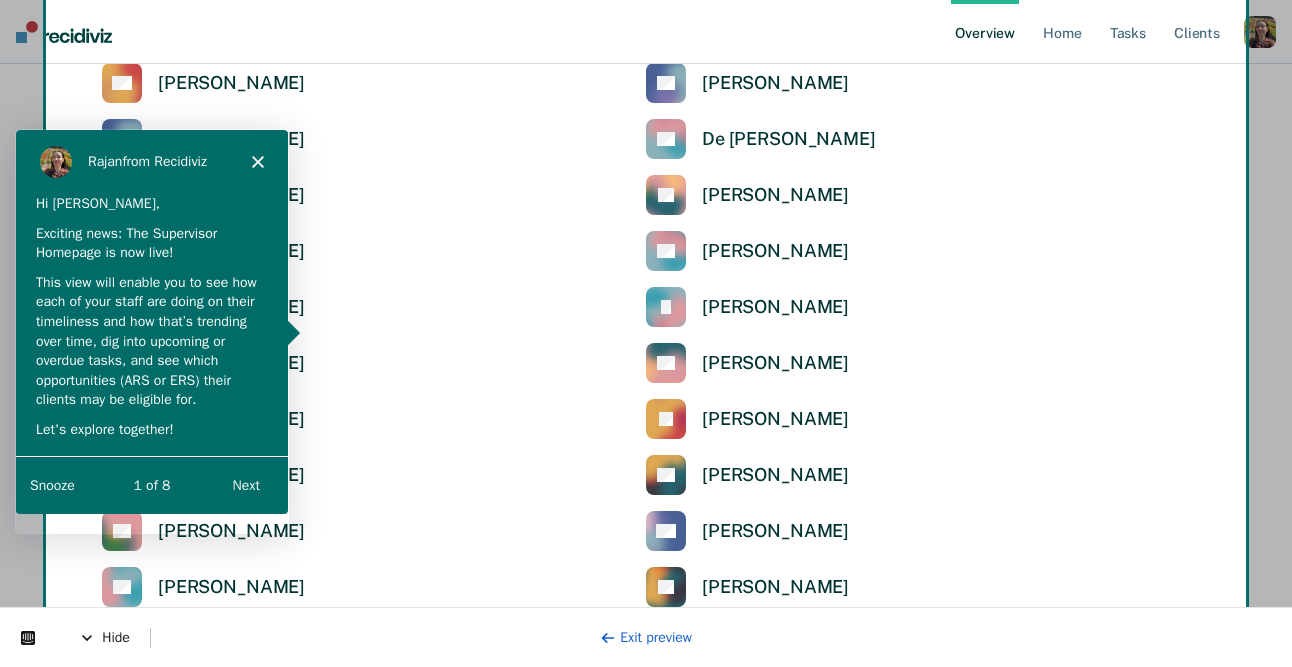 click on "Next" at bounding box center [245, 483] 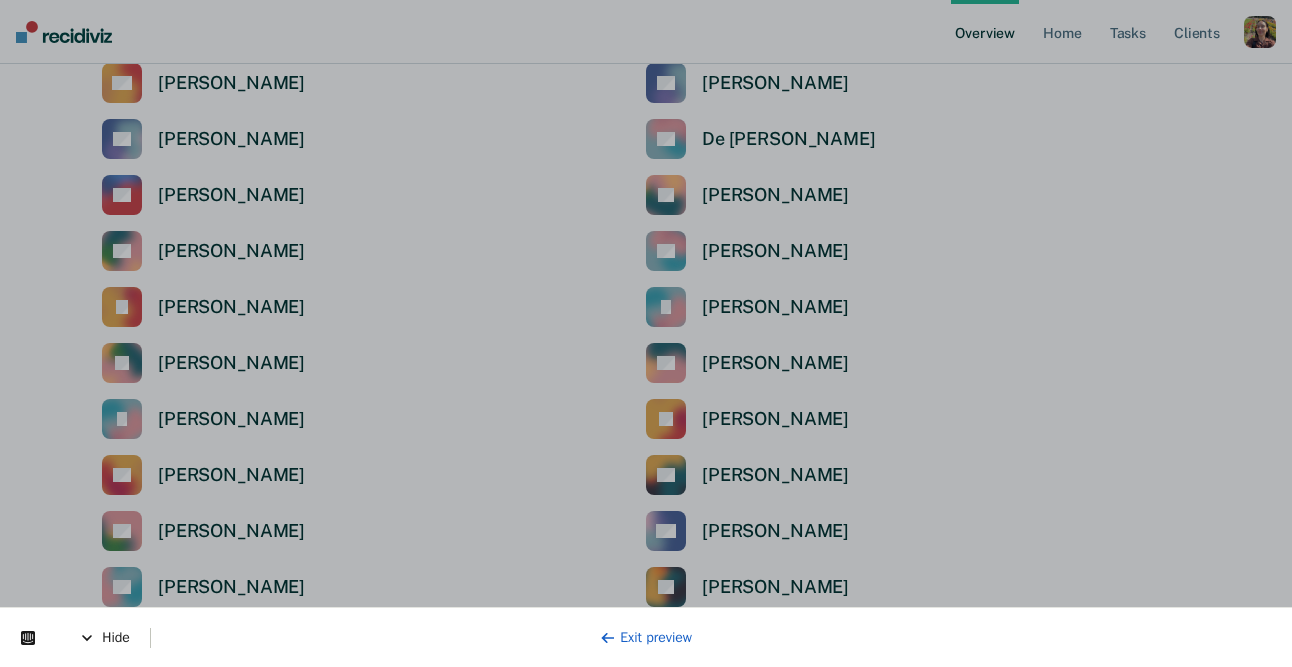 scroll, scrollTop: 0, scrollLeft: 0, axis: both 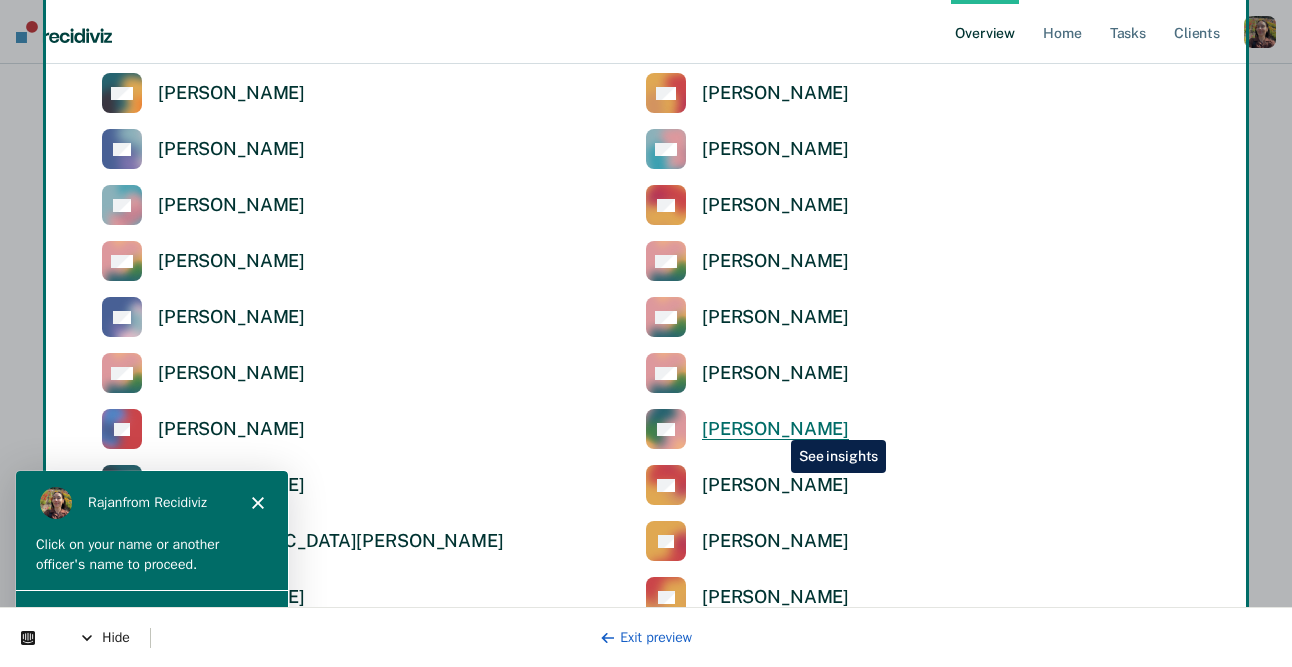 click on "[PERSON_NAME]" at bounding box center [775, 429] 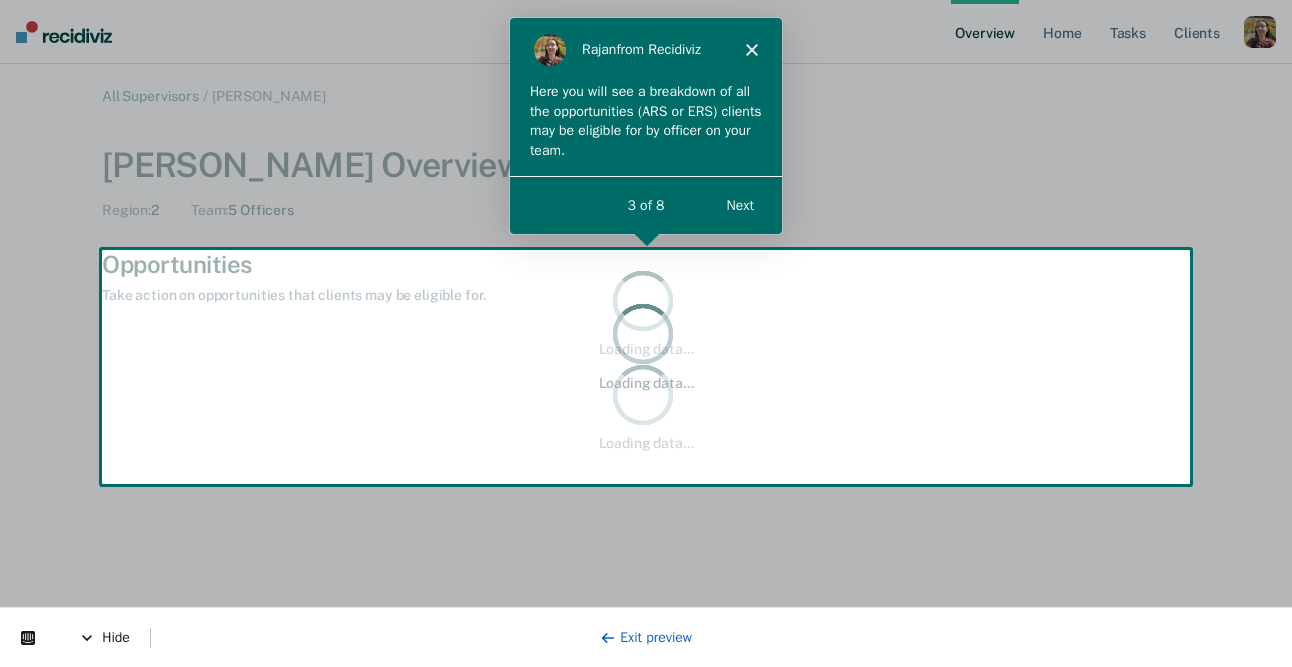 scroll, scrollTop: 0, scrollLeft: 0, axis: both 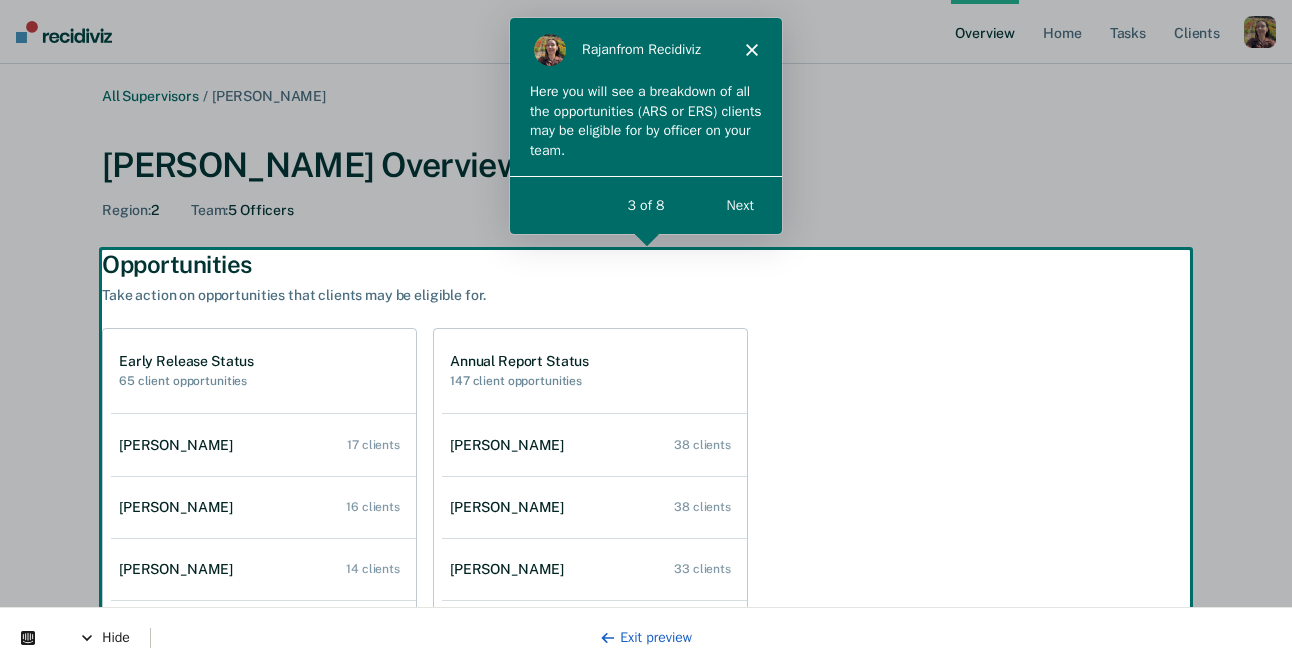 click on "Next" at bounding box center (739, 204) 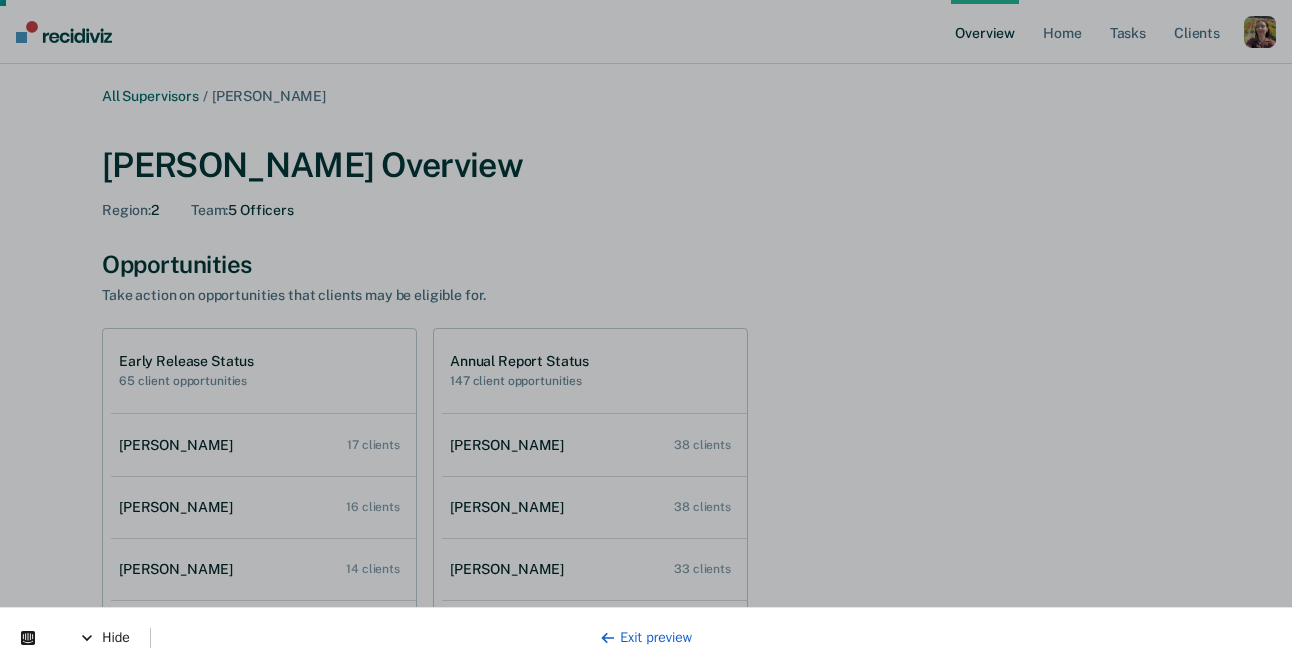 scroll, scrollTop: 102, scrollLeft: 0, axis: vertical 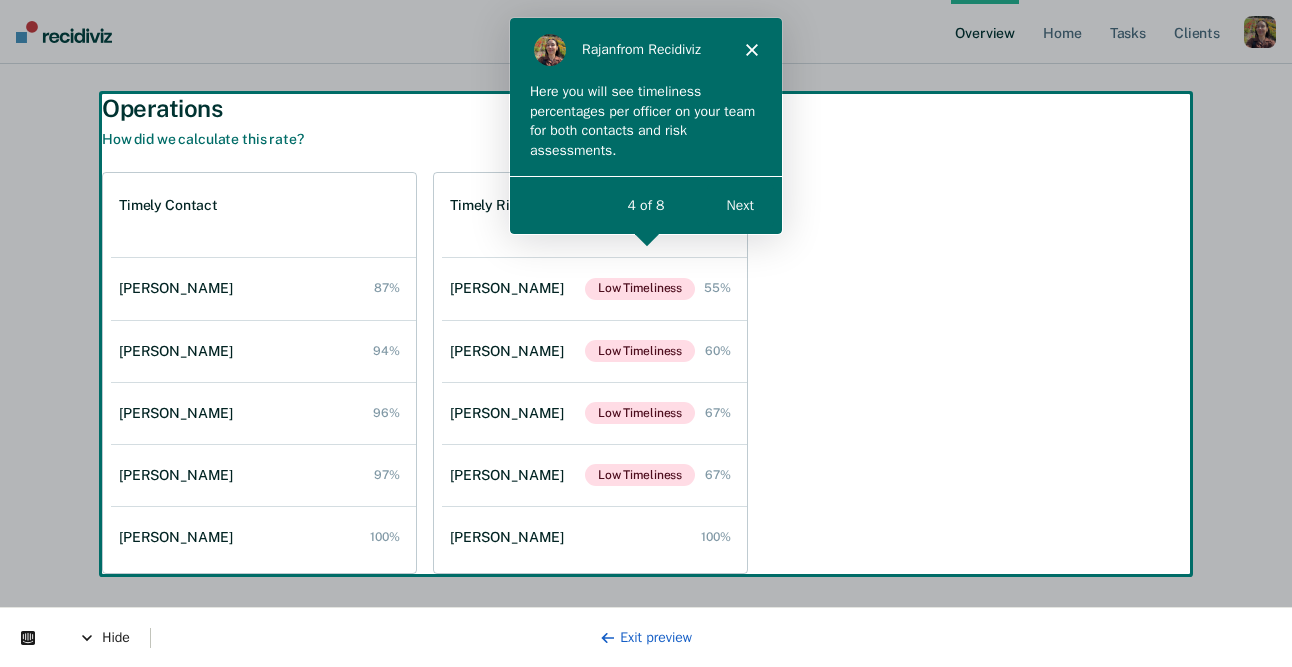 click on "Next" at bounding box center (739, 204) 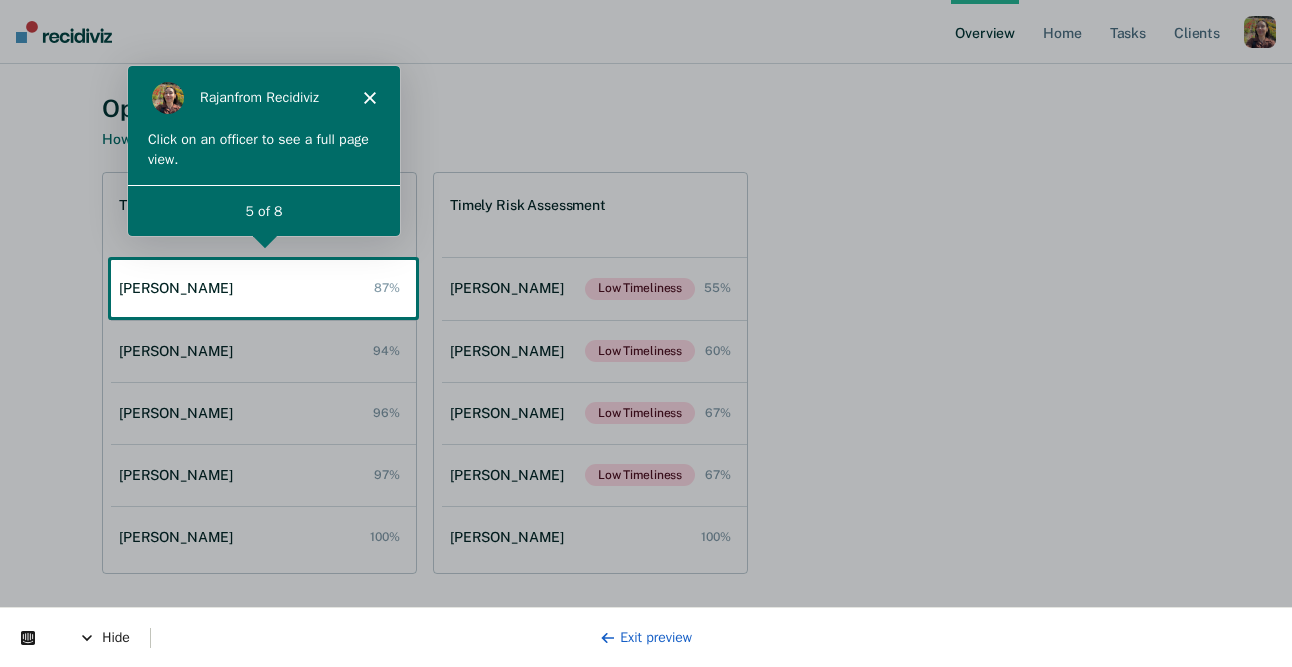 scroll, scrollTop: 0, scrollLeft: 0, axis: both 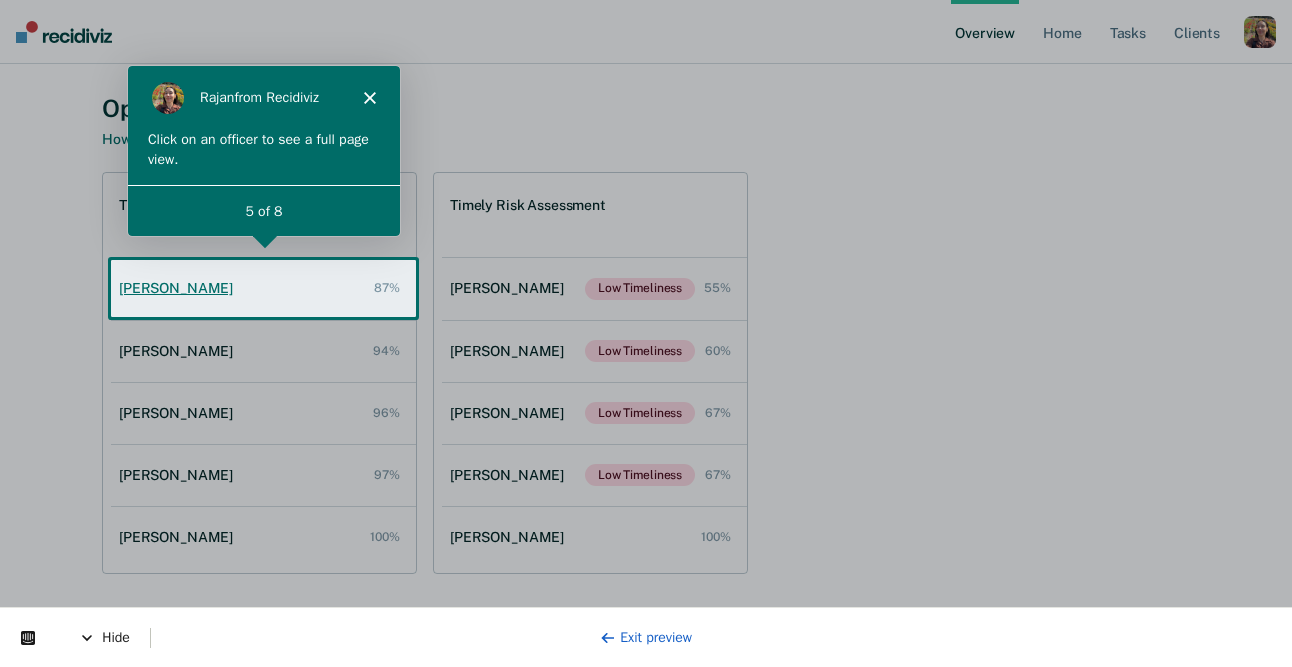 click on "Harry Agyapong   87%" at bounding box center (263, 288) 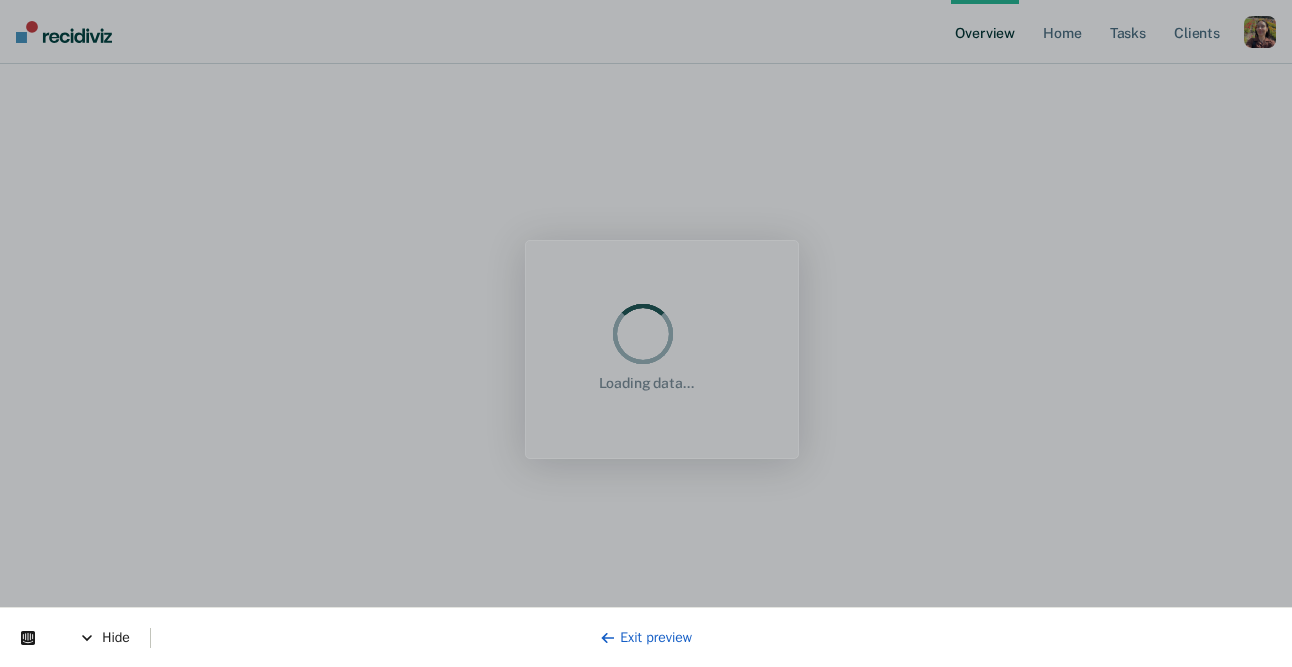 scroll, scrollTop: 0, scrollLeft: 0, axis: both 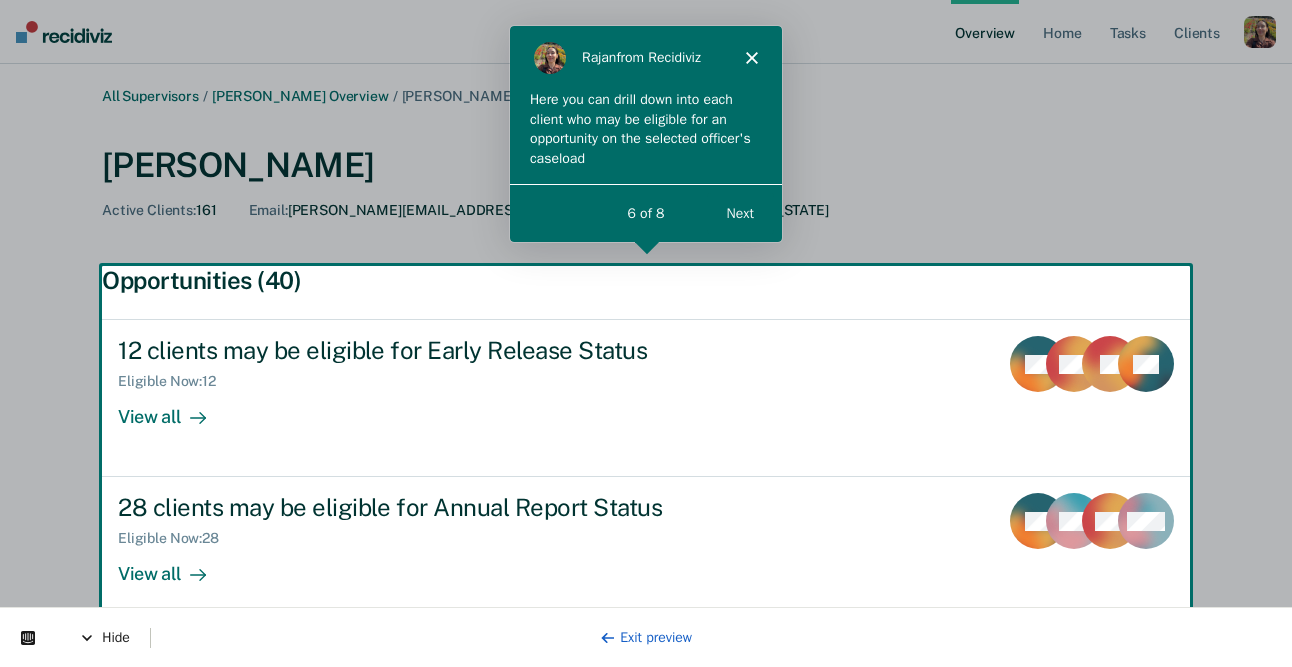 click on "Here you can drill down into each client who may be eligible for an opportunity on the selected officer's caseload" at bounding box center [645, 128] 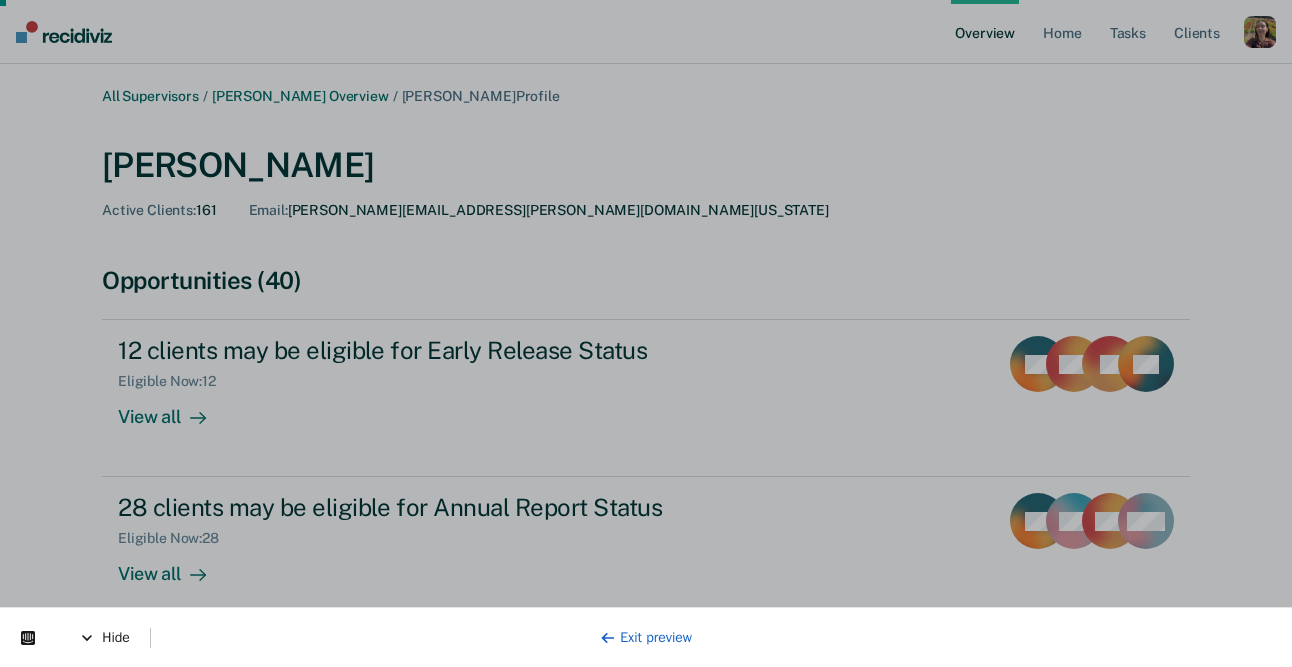scroll, scrollTop: 0, scrollLeft: 0, axis: both 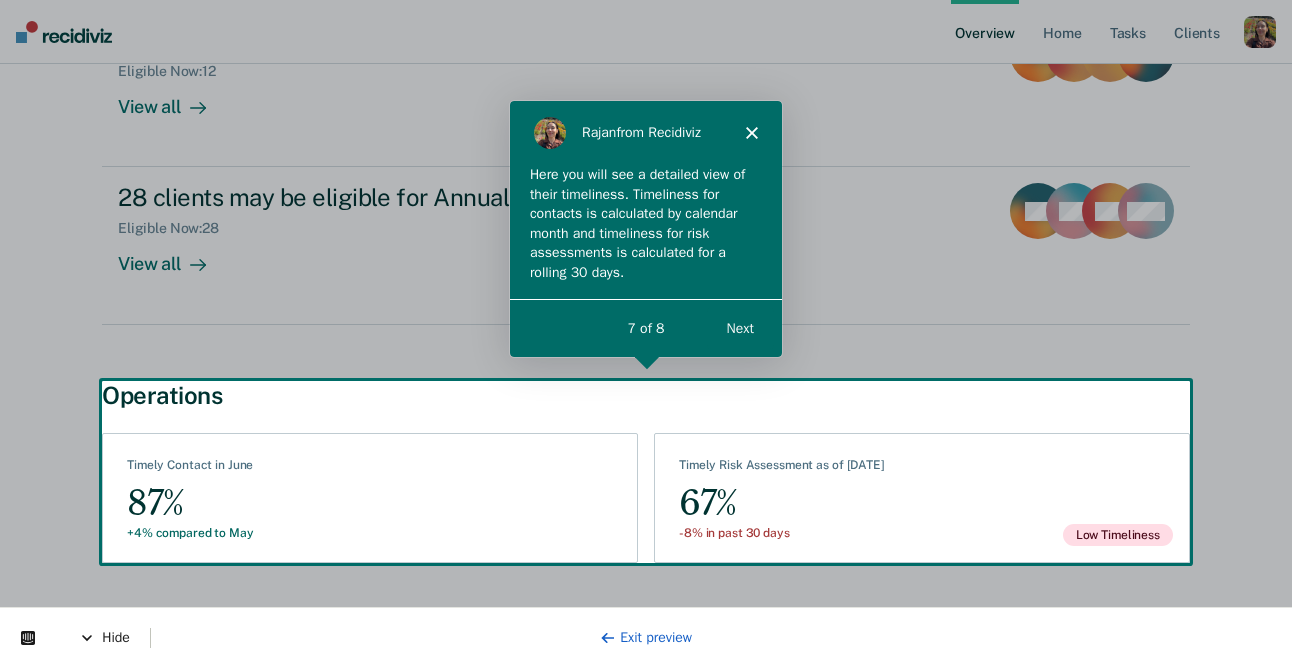 click on "Next" at bounding box center (739, 327) 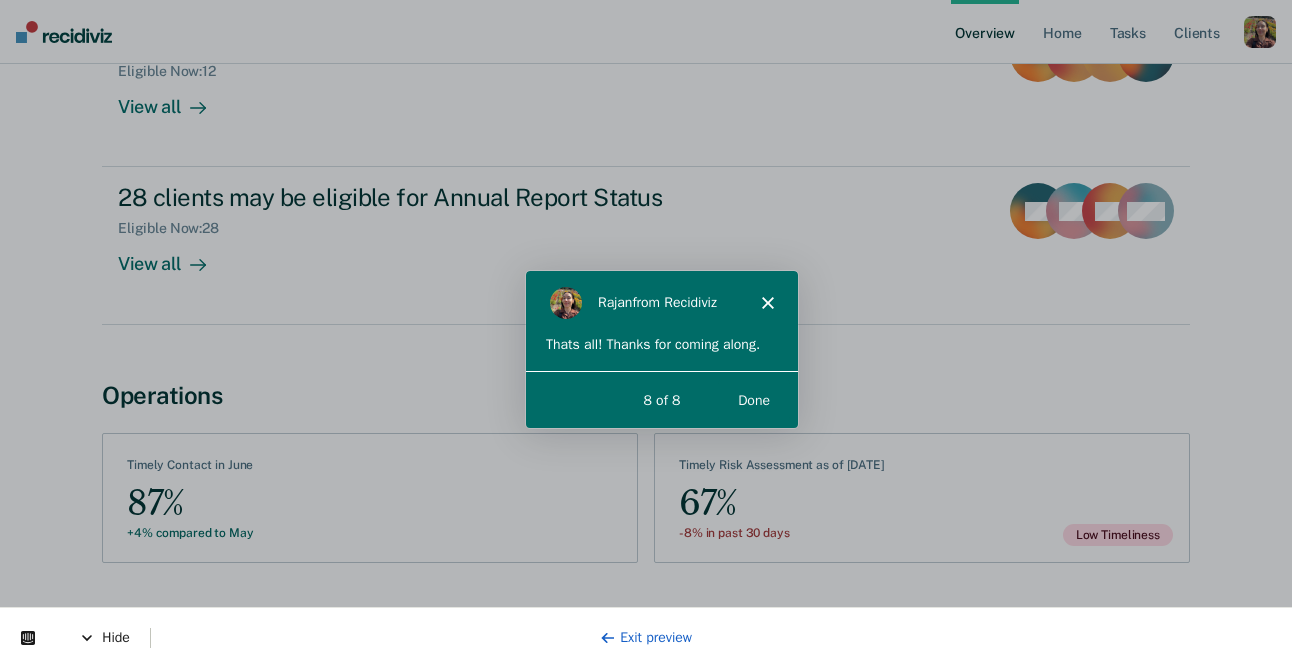 scroll, scrollTop: 0, scrollLeft: 0, axis: both 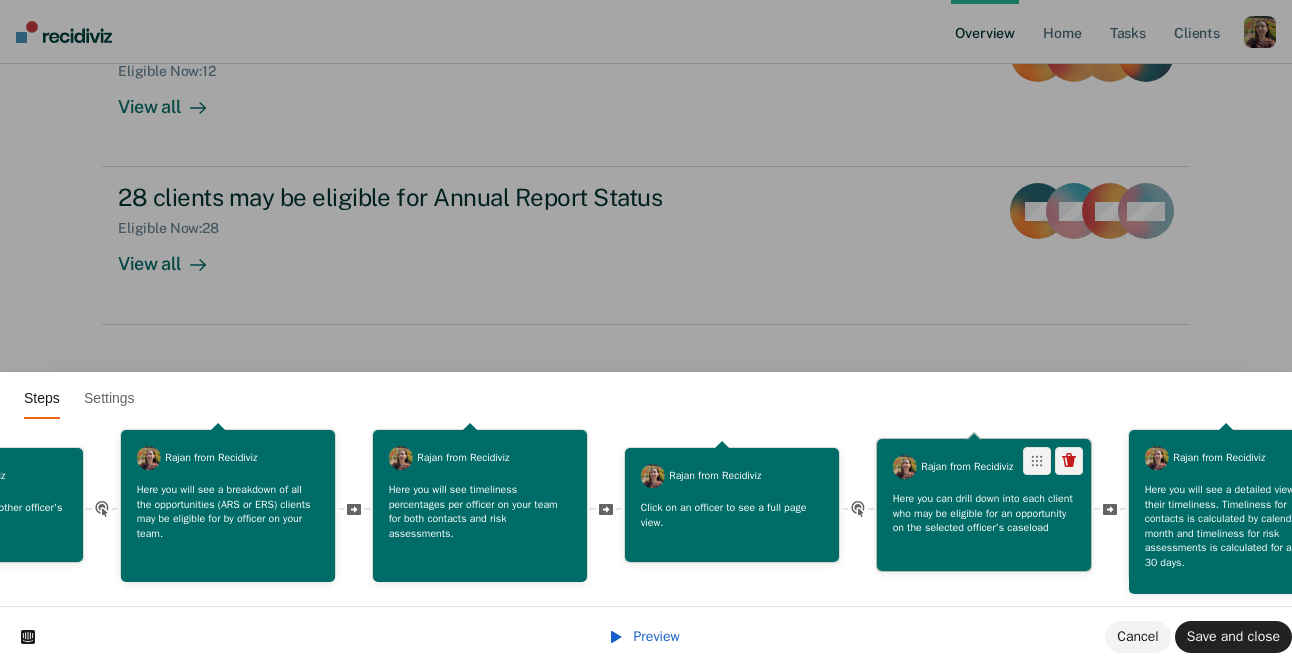 click on "Here you can drill down into each client who may be eligible for an opportunity on the selected officer's caseload" at bounding box center (984, 513) 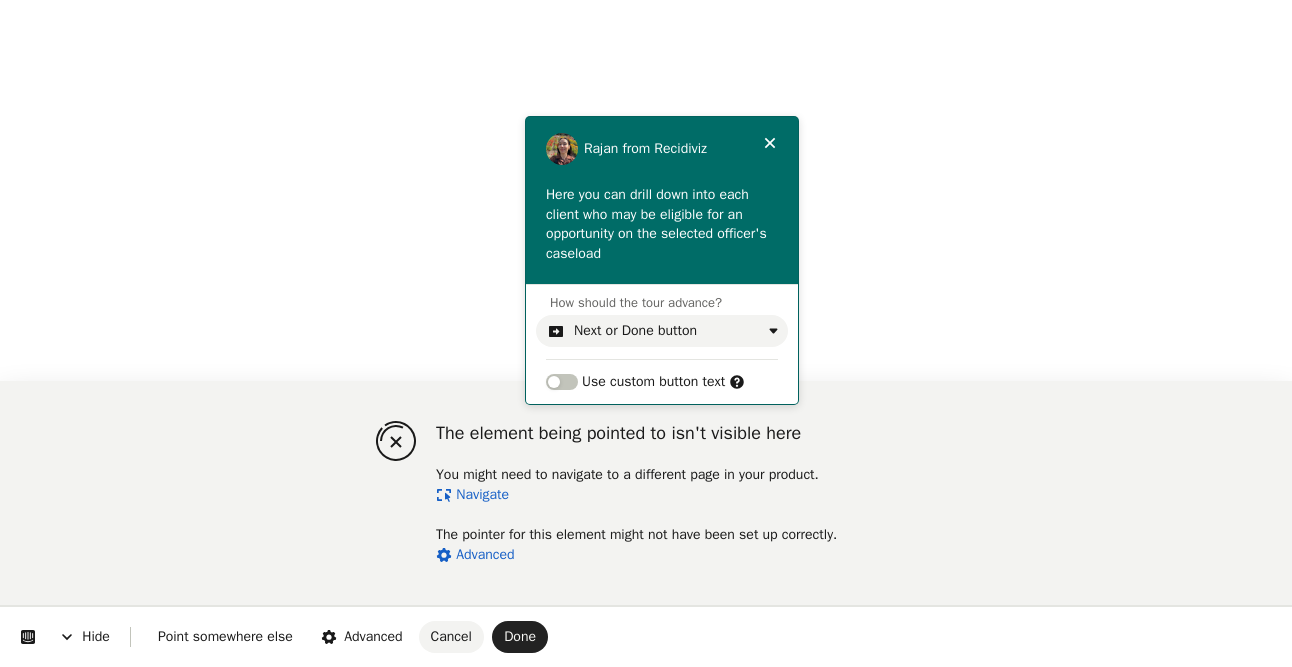 scroll, scrollTop: 0, scrollLeft: 0, axis: both 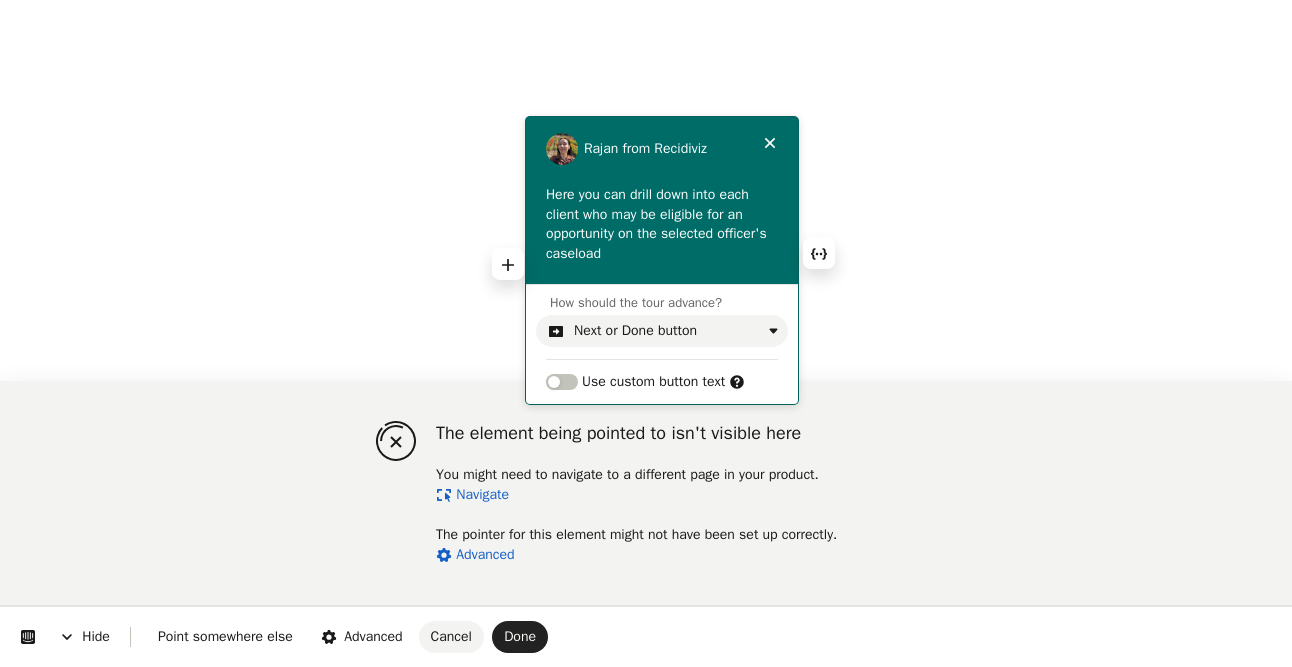 click on "Here you can drill down into each client who may be eligible for an opportunity on the selected officer's caseload" at bounding box center [662, 224] 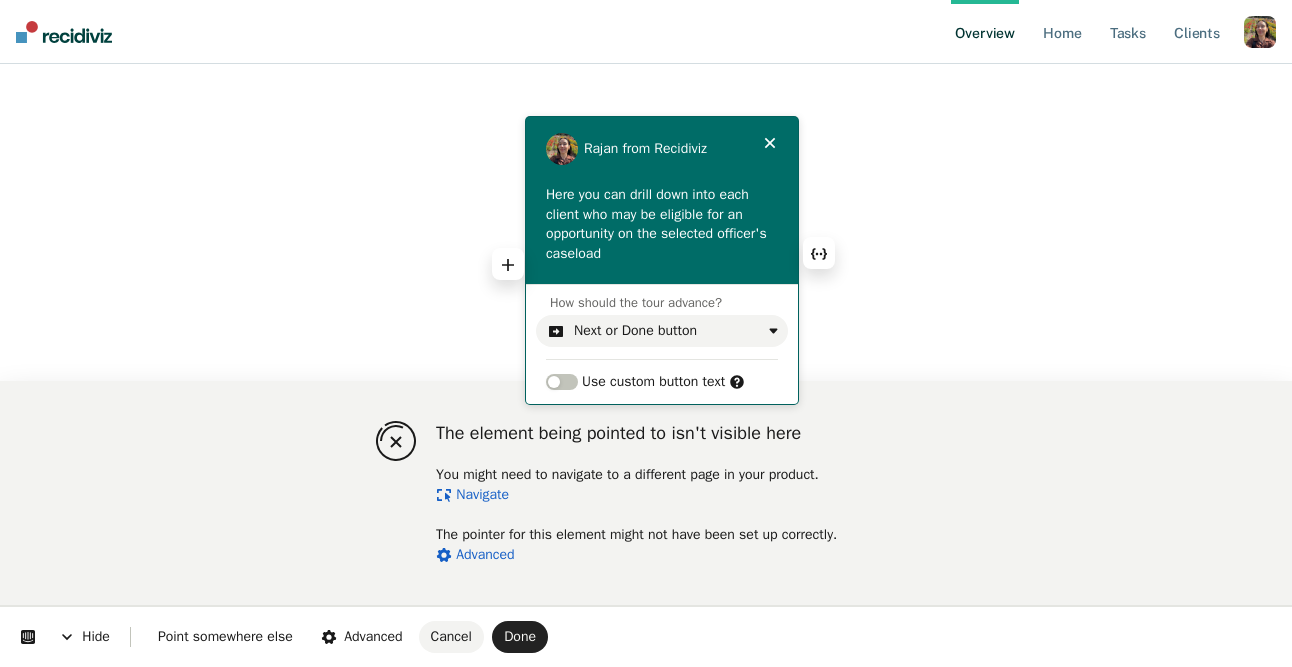 type 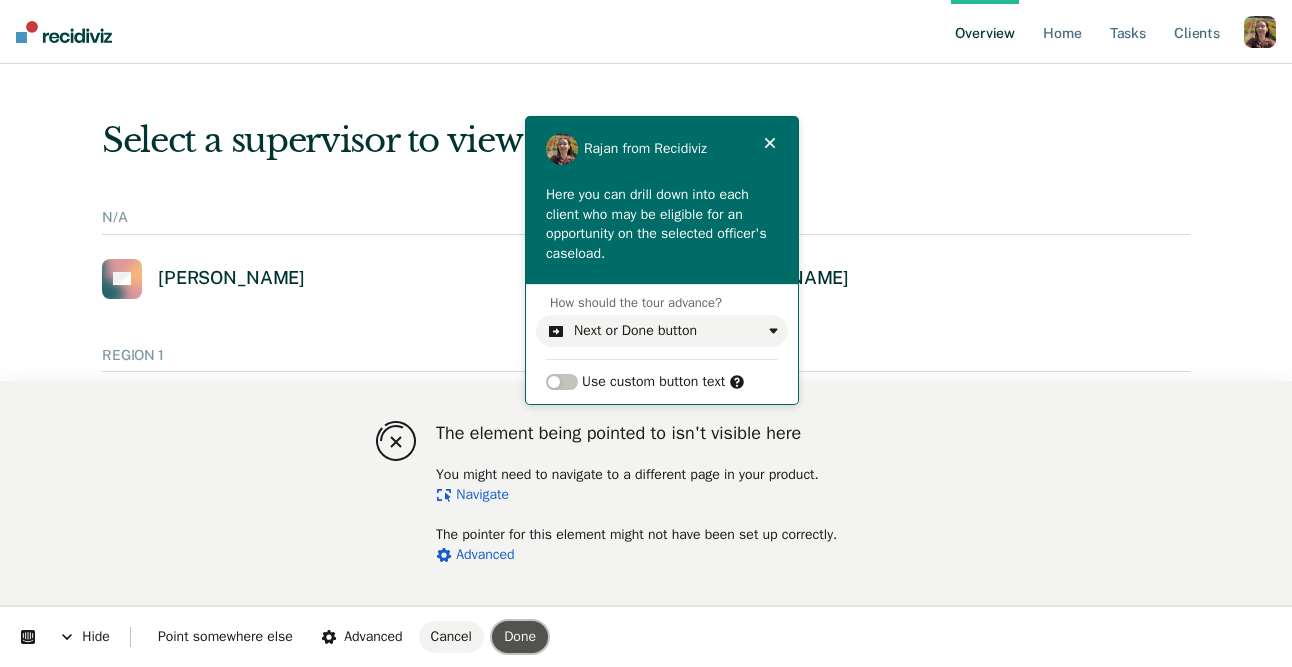 click on "Done" at bounding box center (520, 637) 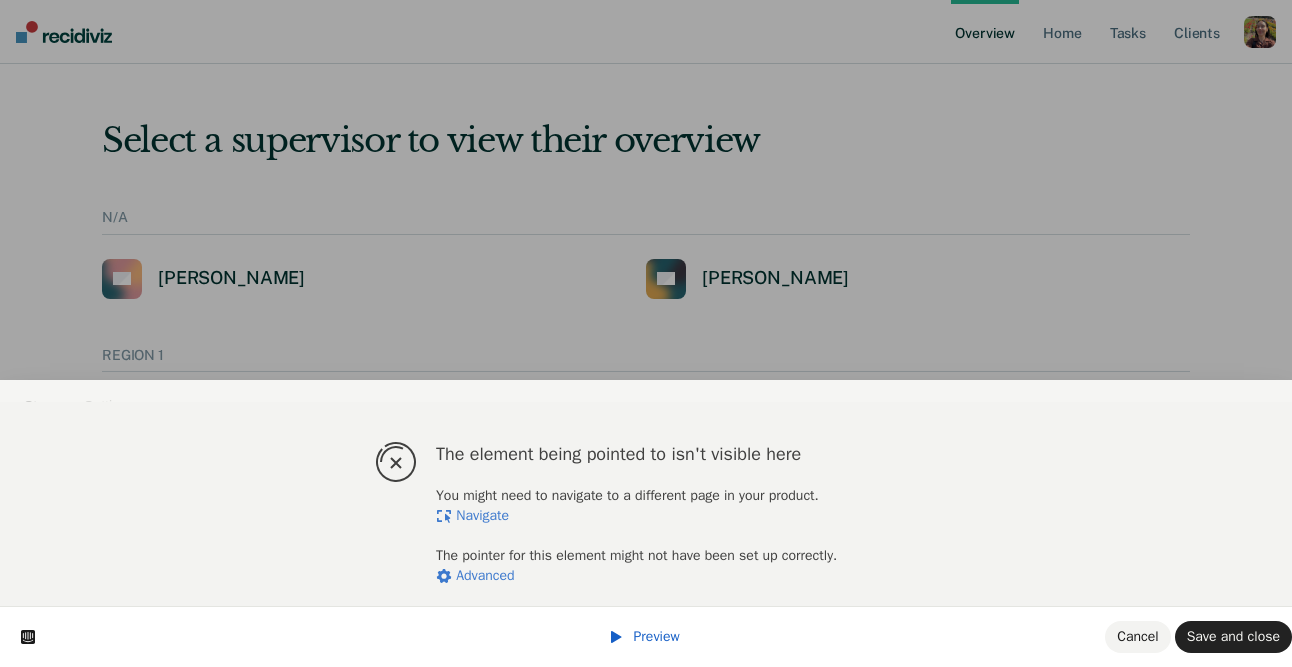 scroll, scrollTop: 57, scrollLeft: 0, axis: vertical 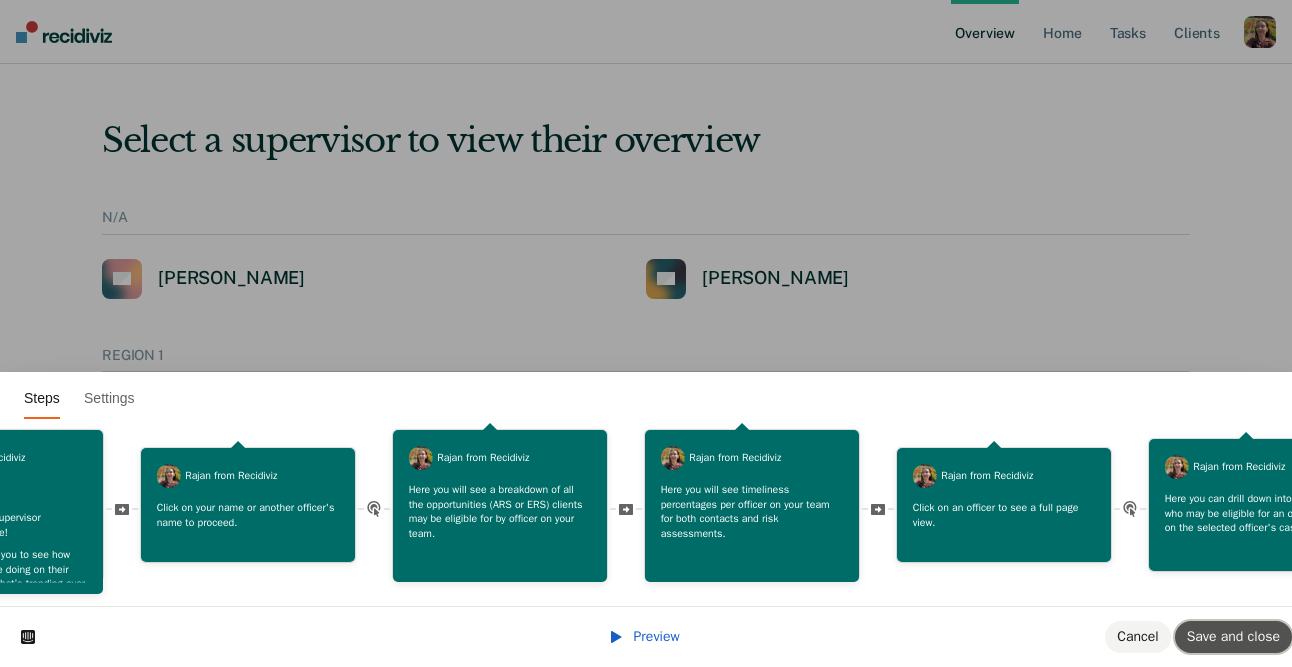 click on "Save and close" at bounding box center [1233, 636] 